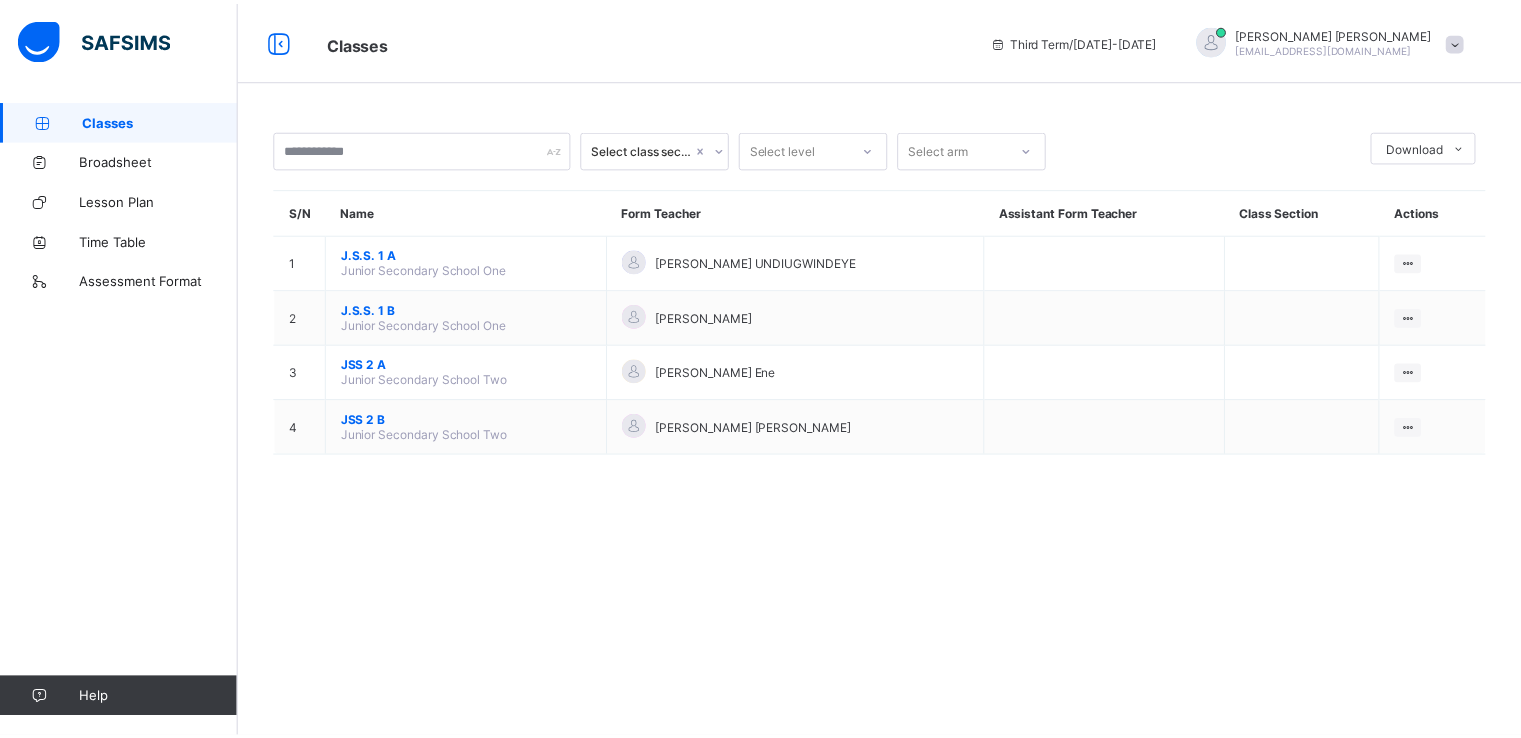 scroll, scrollTop: 0, scrollLeft: 0, axis: both 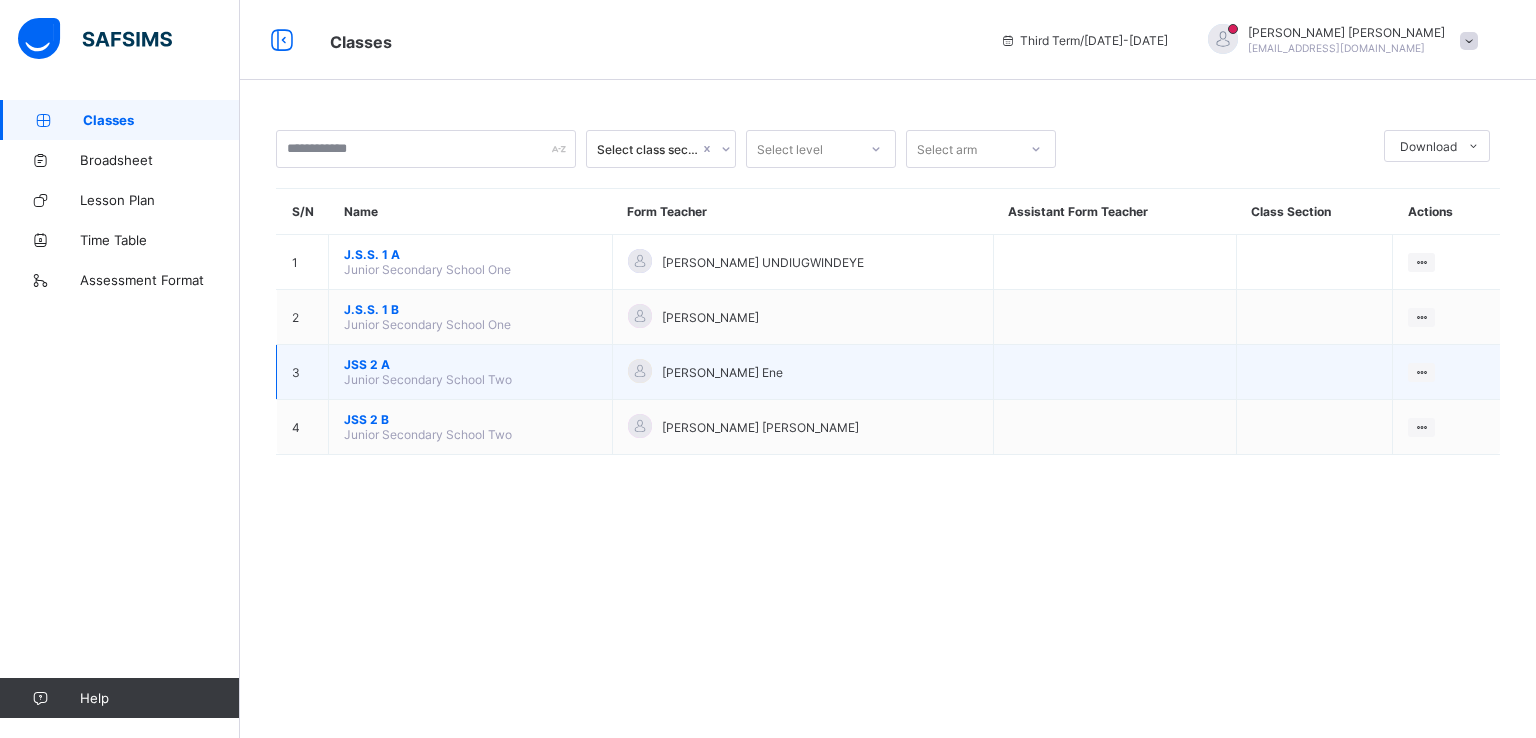 click on "Junior Secondary School Two" at bounding box center (428, 379) 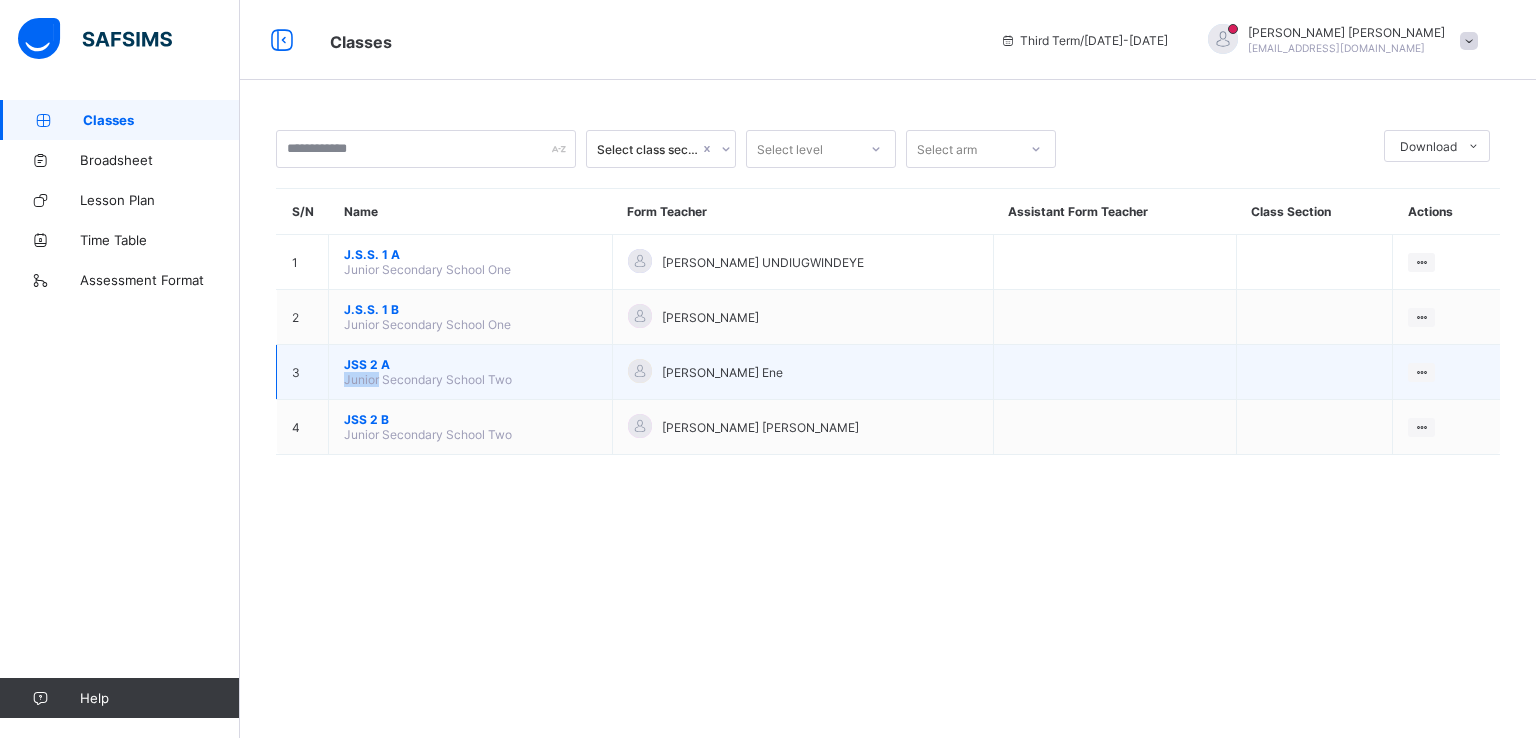 click on "Junior Secondary School Two" at bounding box center [428, 379] 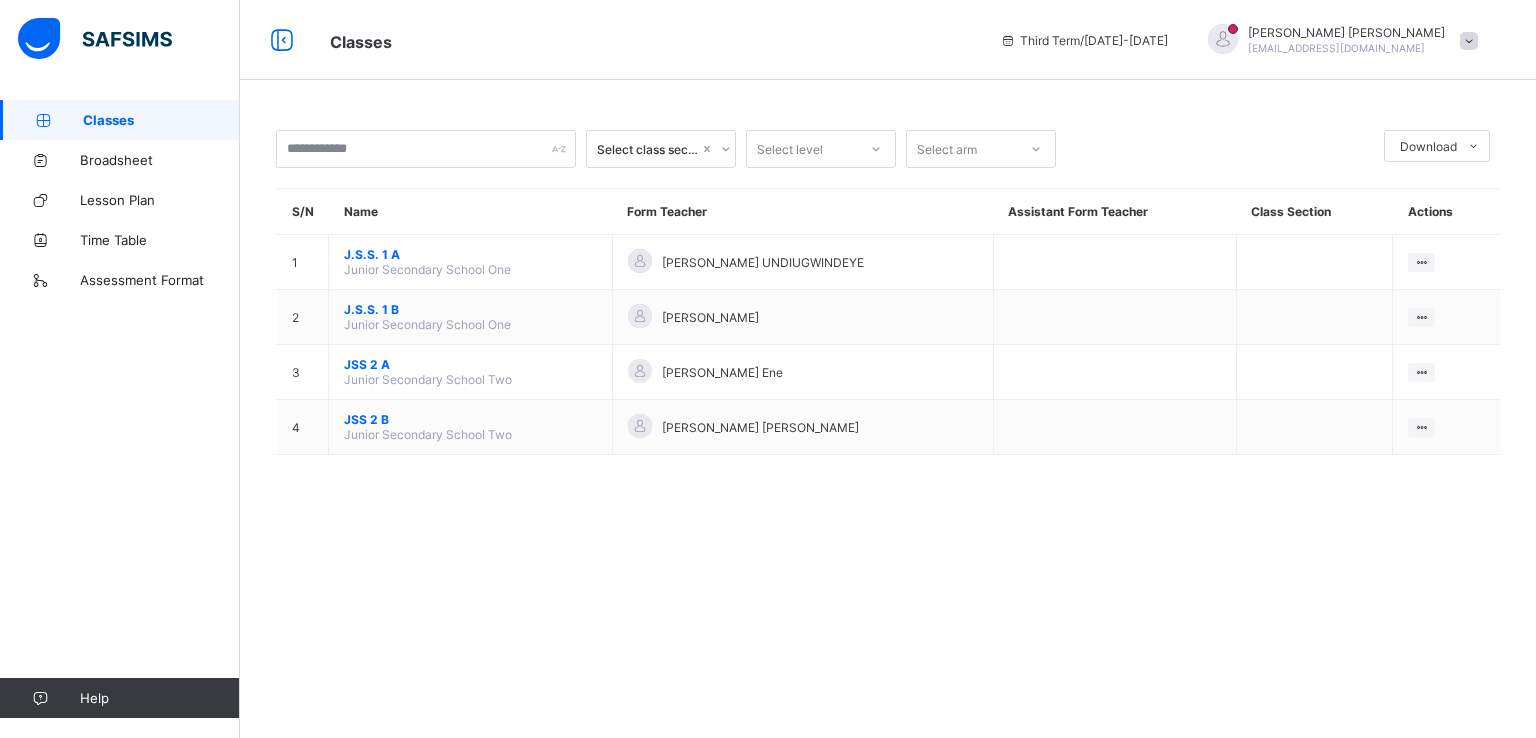 click on "Select class section Select level Select arm Download Pdf Report Excel Report S/N Name Form Teacher Assistant Form Teacher Class Section Actions 1 J.S.S. 1   A   Junior Secondary School One [PERSON_NAME] UNDIUGWINDEYE View Class 2 J.S.S. 1   B   Junior Secondary School One [PERSON_NAME] IKOT View Class 3 JSS 2   A   Junior Secondary School Two [PERSON_NAME] Ene View Class 4 JSS 2   B   Junior Secondary School Two [PERSON_NAME] [PERSON_NAME] View Class × Form Teacher Select Form Teacher [PERSON_NAME] Ene Select Assistant Form Teacher Cancel Save" at bounding box center [888, 302] 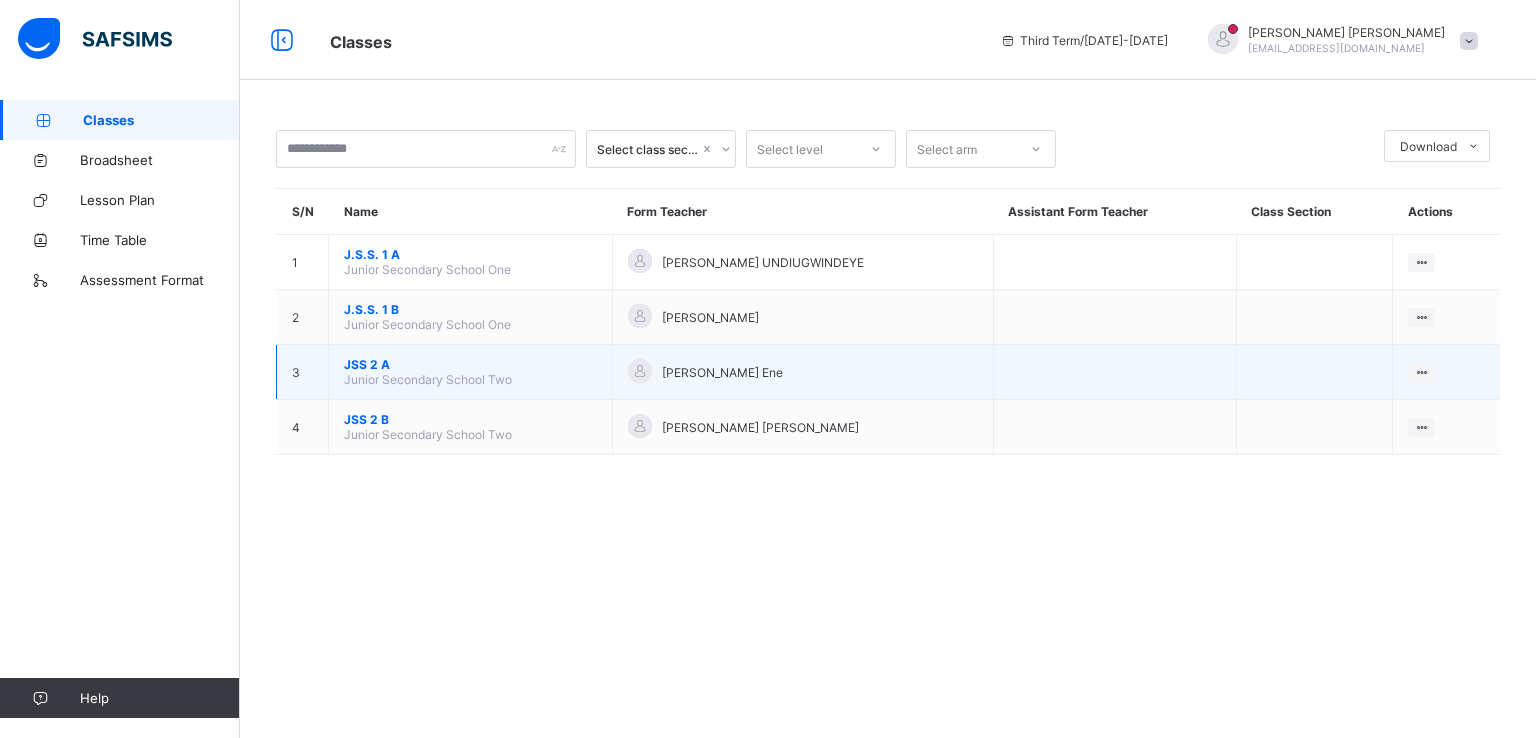 click on "Junior Secondary School Two" at bounding box center (428, 379) 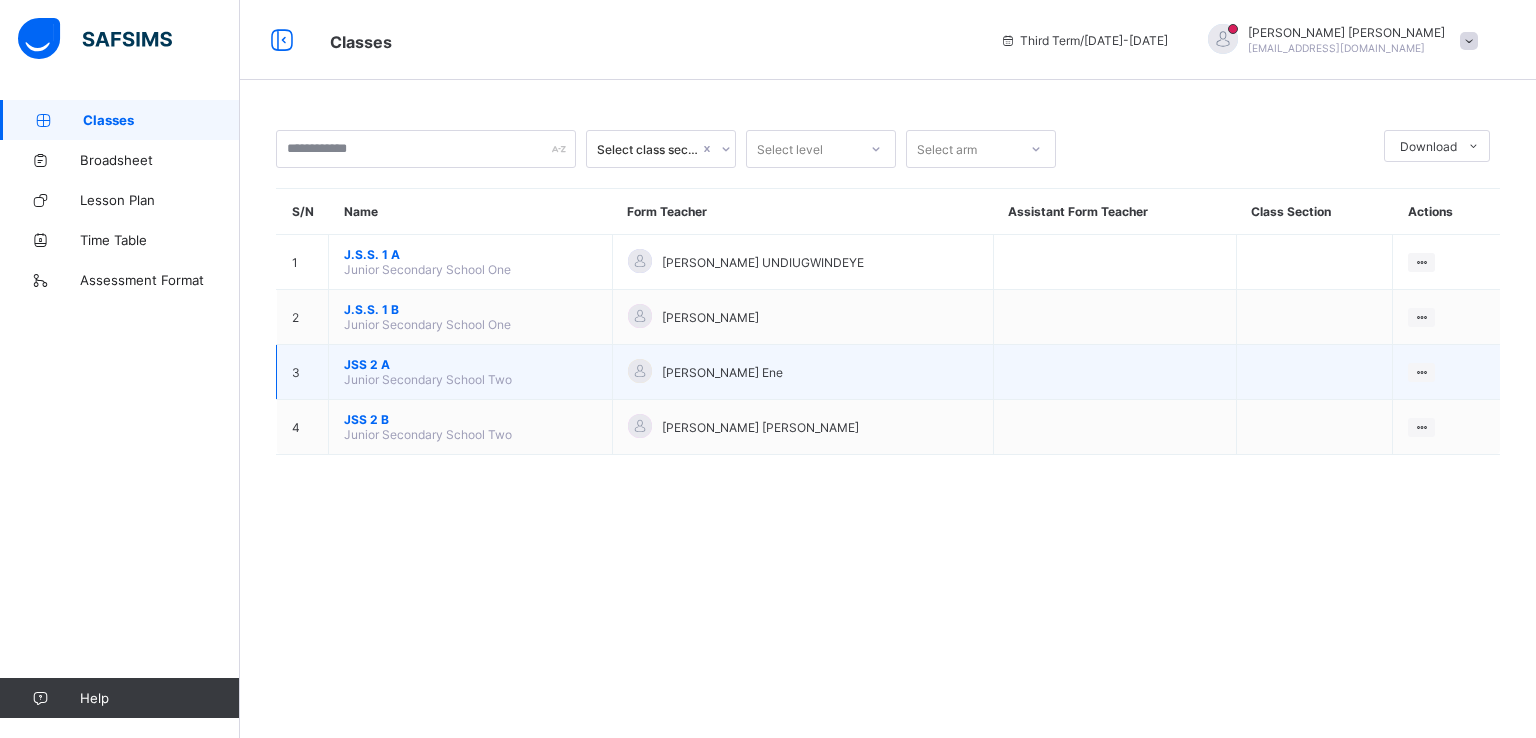 click on "Junior Secondary School Two" at bounding box center (428, 379) 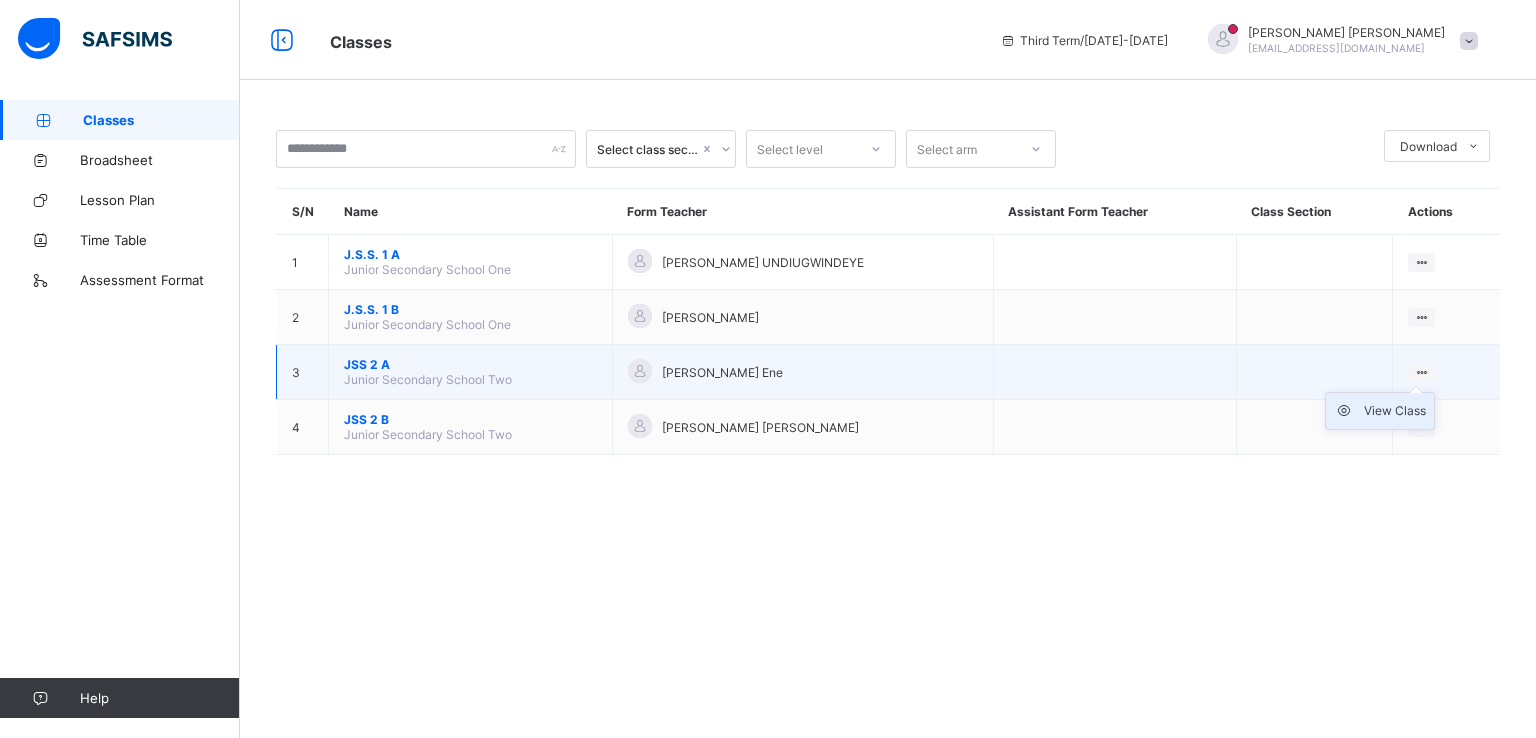 click on "View Class" at bounding box center (1395, 411) 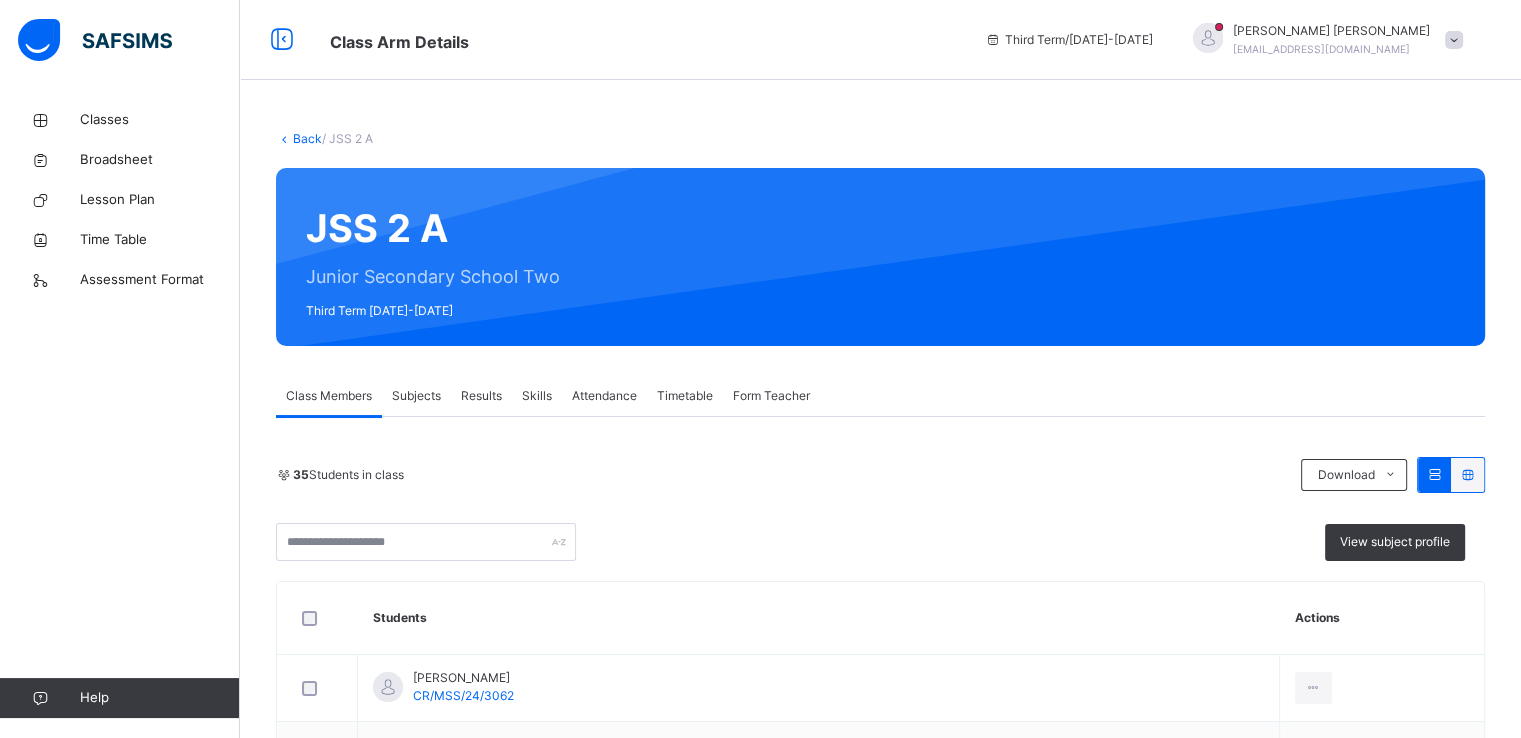 click on "Subjects" at bounding box center [416, 396] 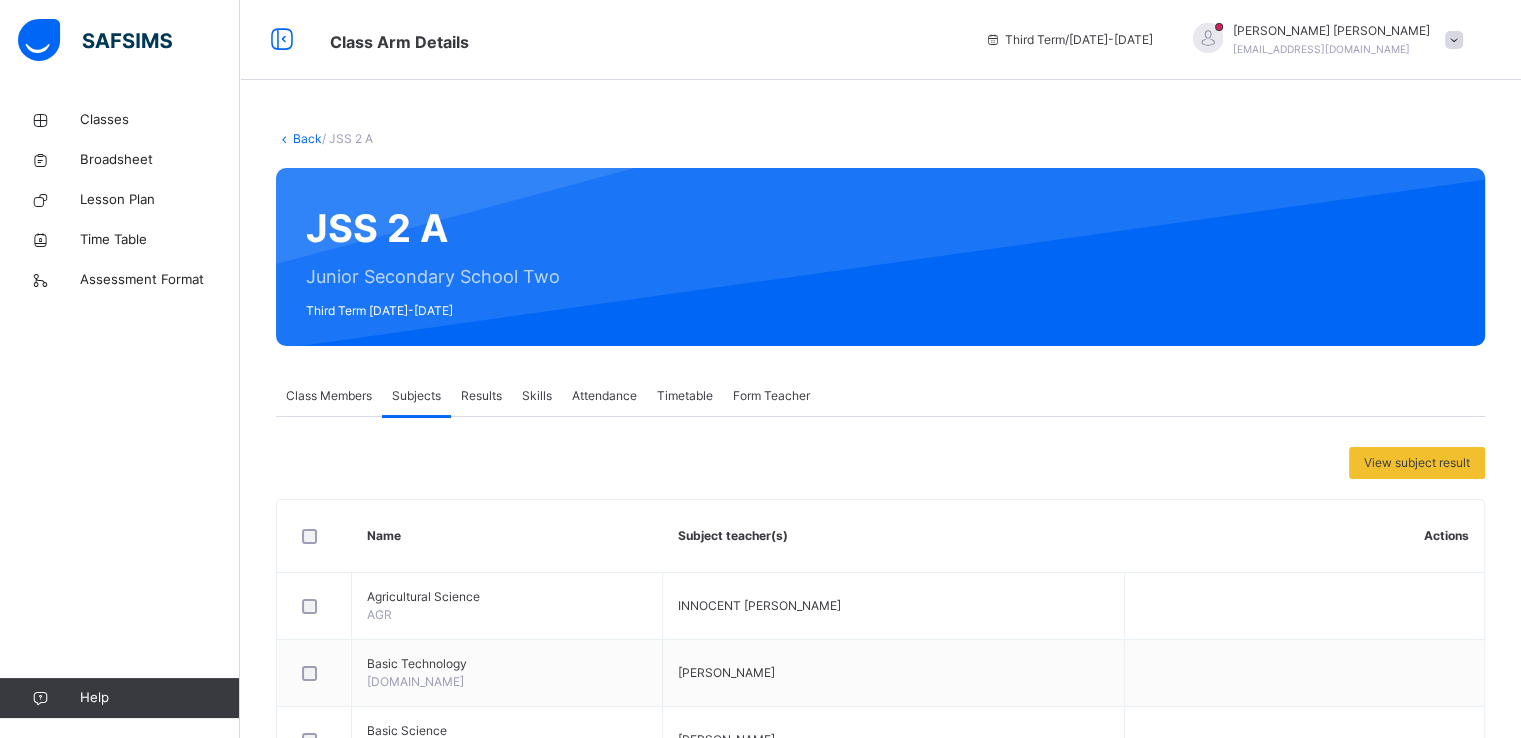 click on "[PERSON_NAME]" at bounding box center (1331, 31) 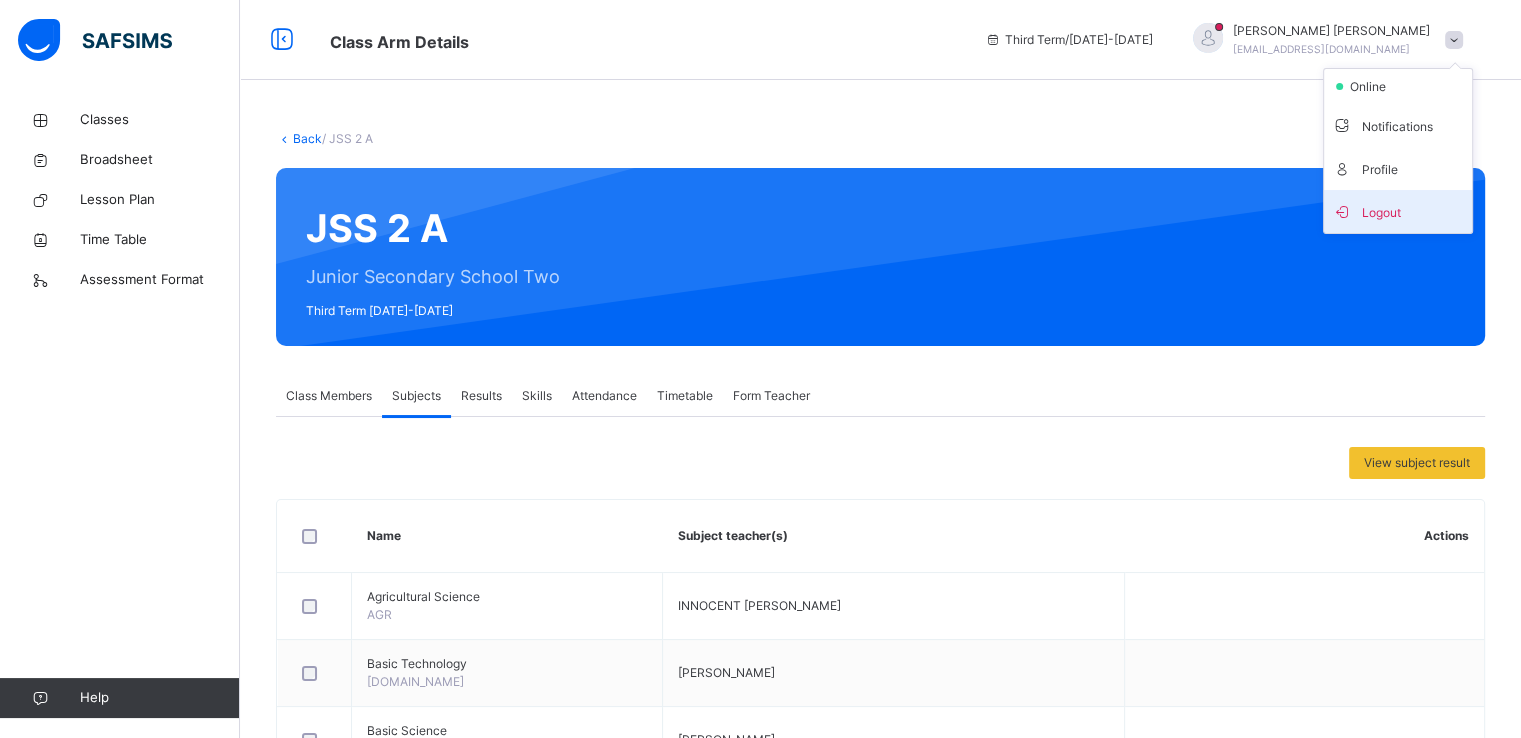 click on "Logout" at bounding box center (1398, 211) 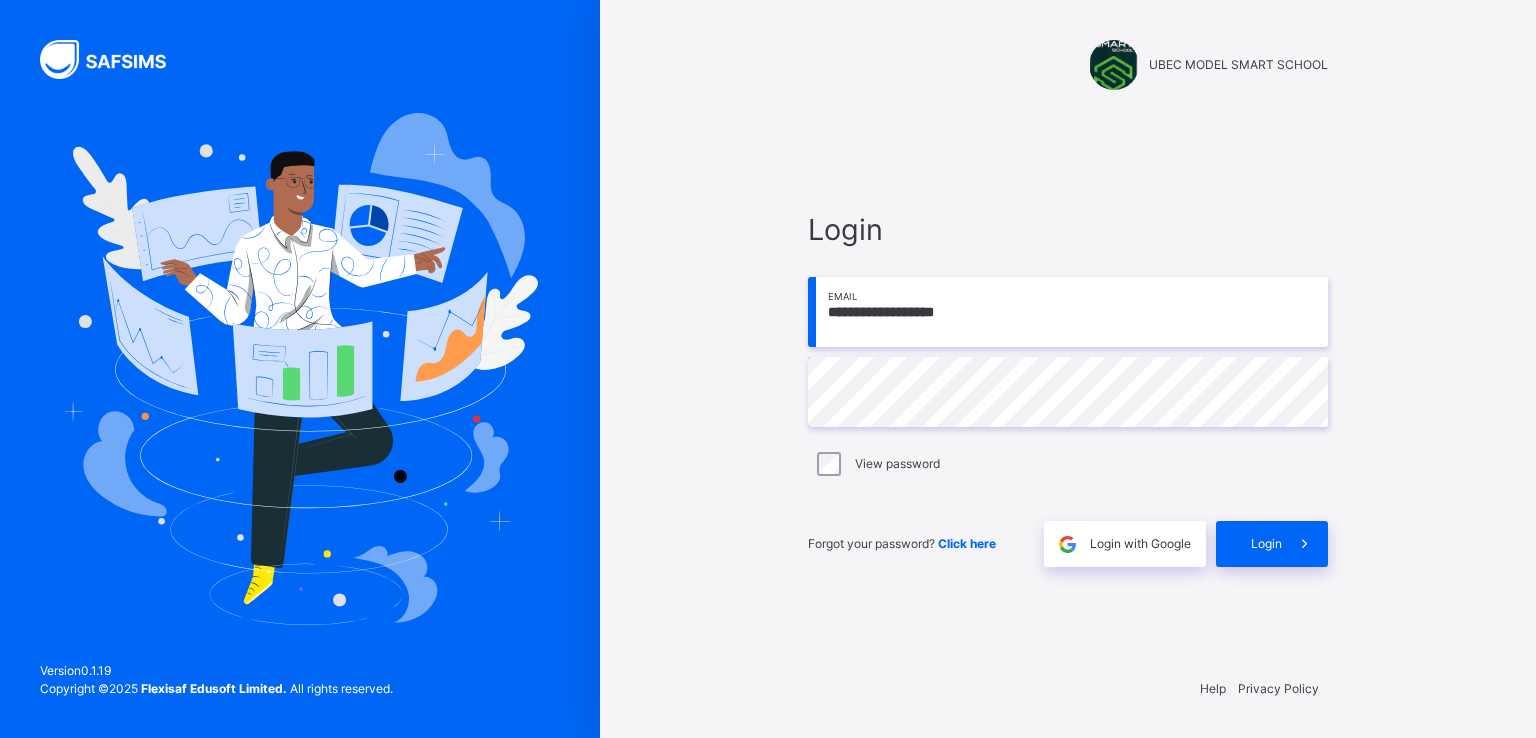 click on "**********" at bounding box center [1068, 312] 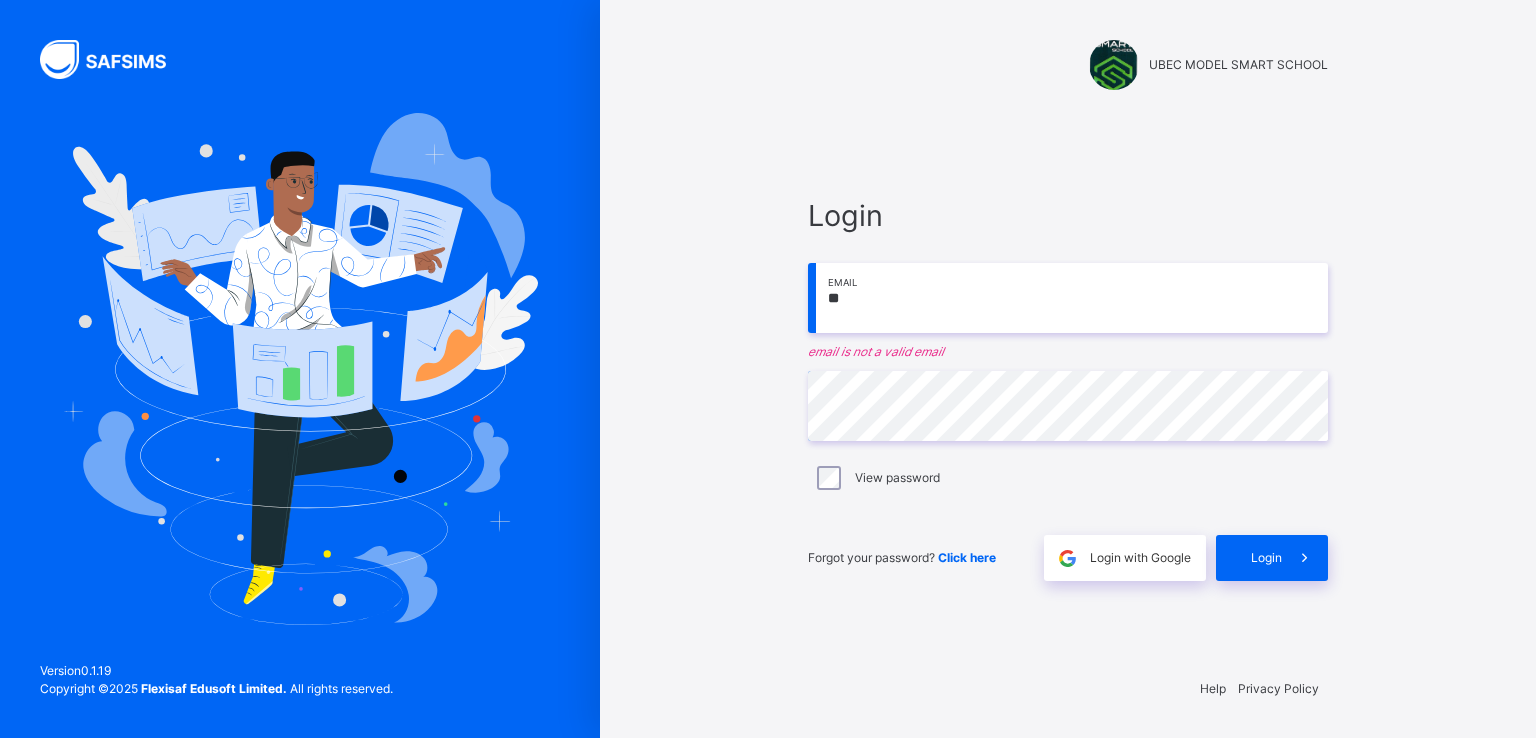type on "*" 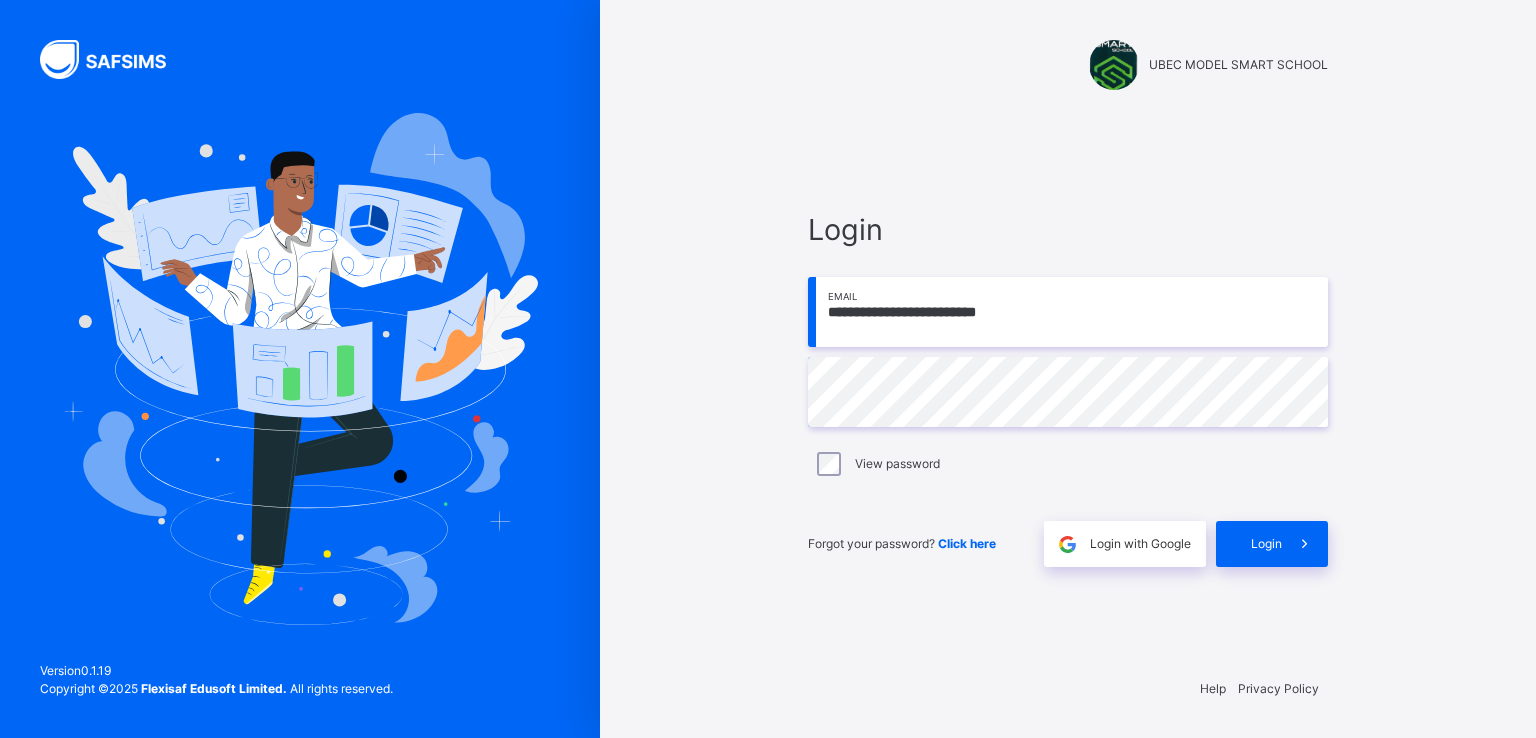type on "**********" 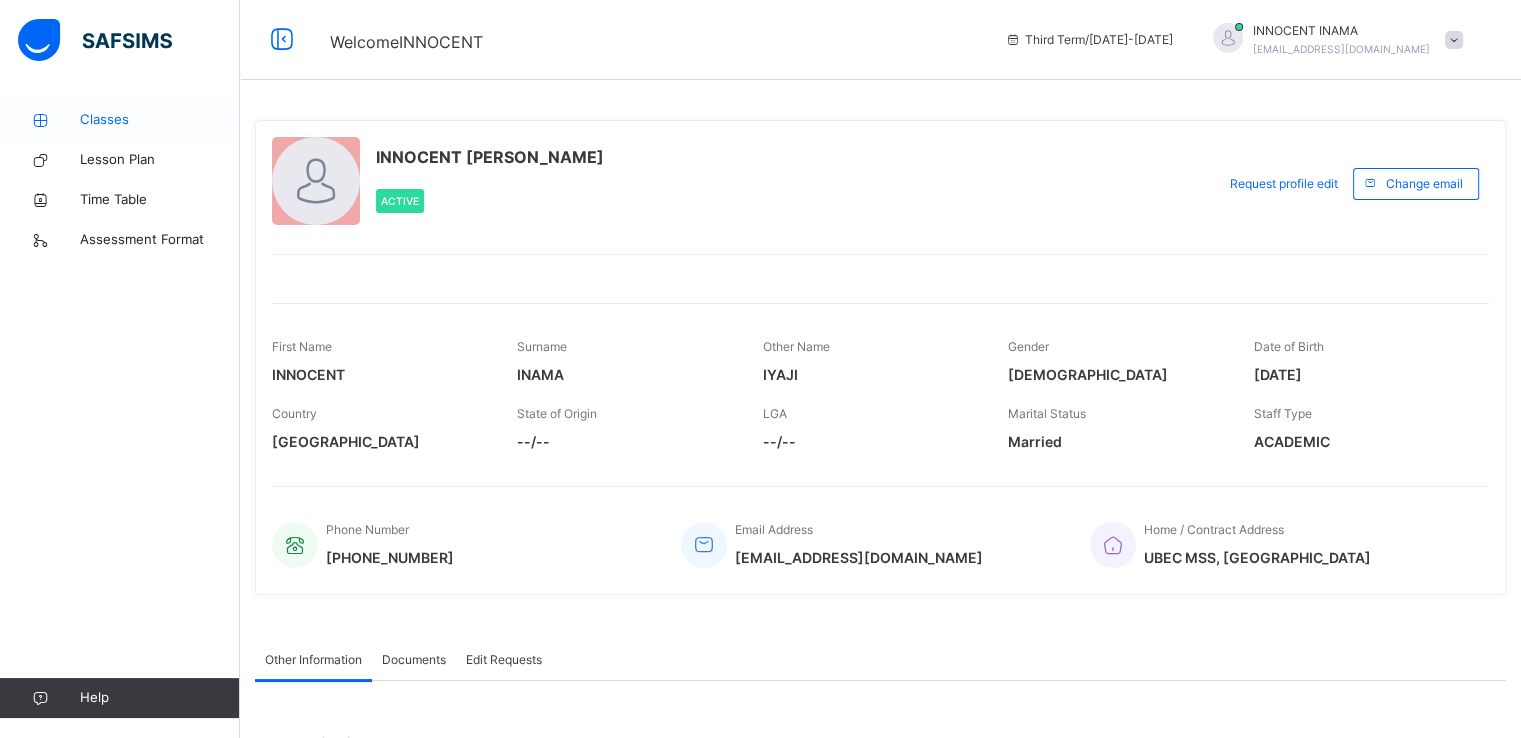 click on "Classes" at bounding box center [160, 120] 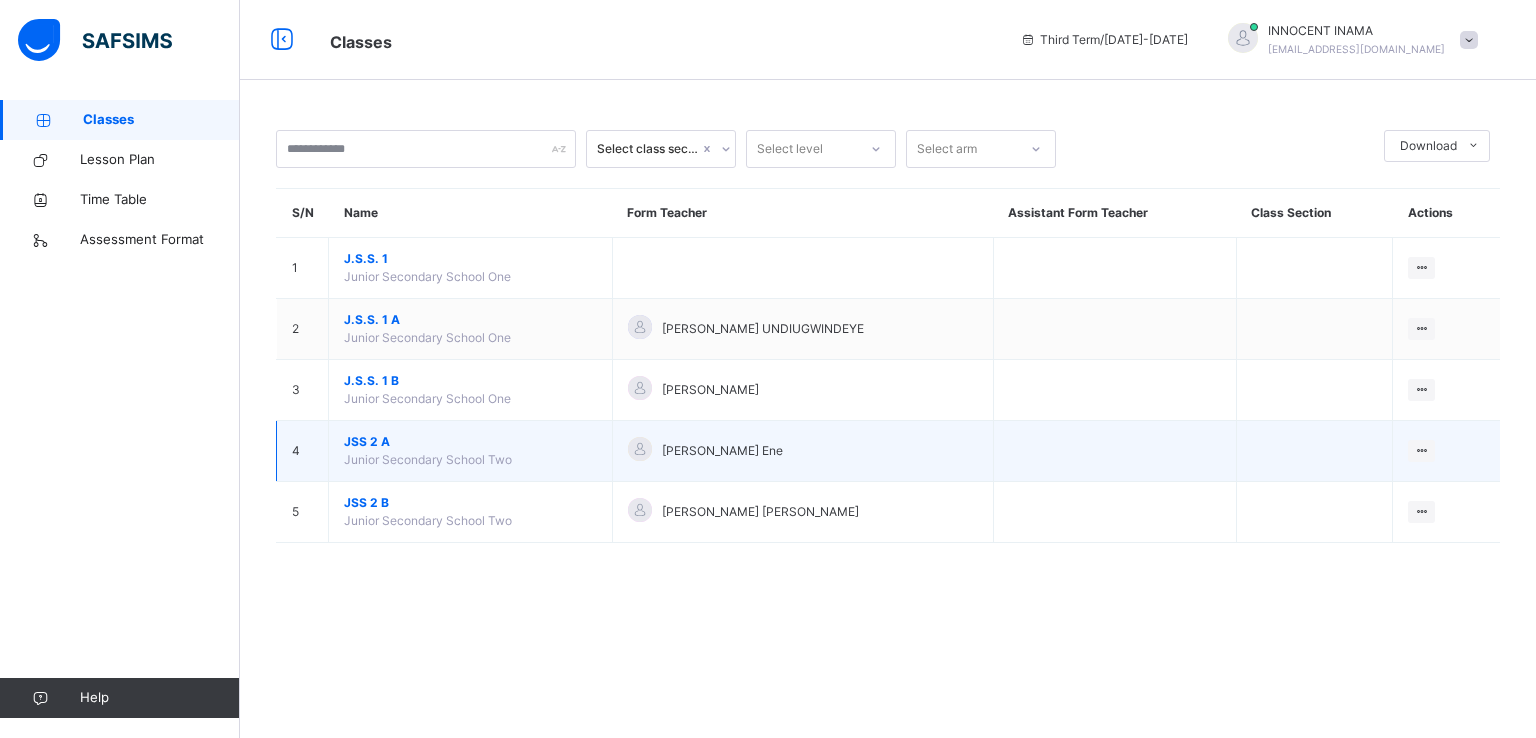 click on "Junior Secondary School Two" at bounding box center [428, 459] 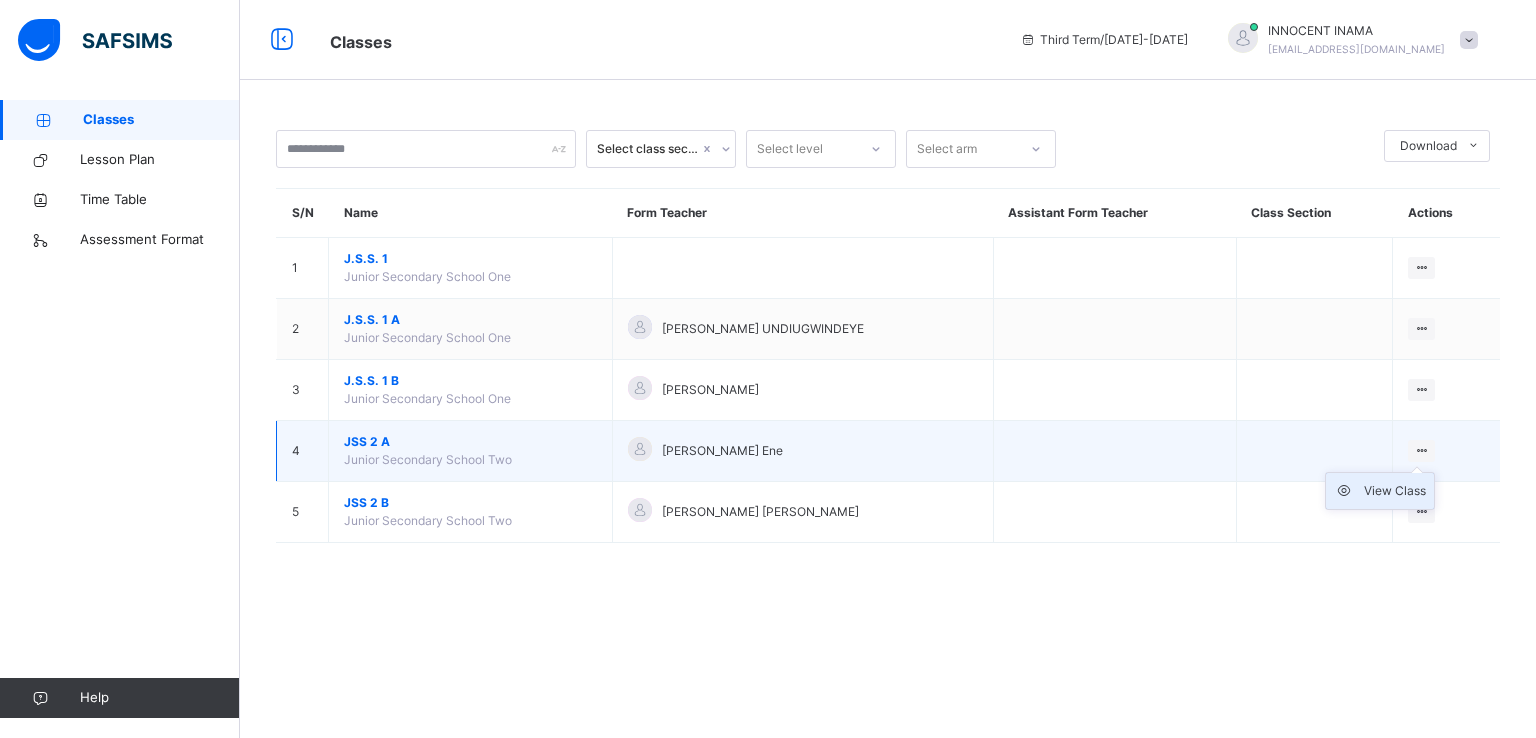 click on "View Class" at bounding box center [1395, 491] 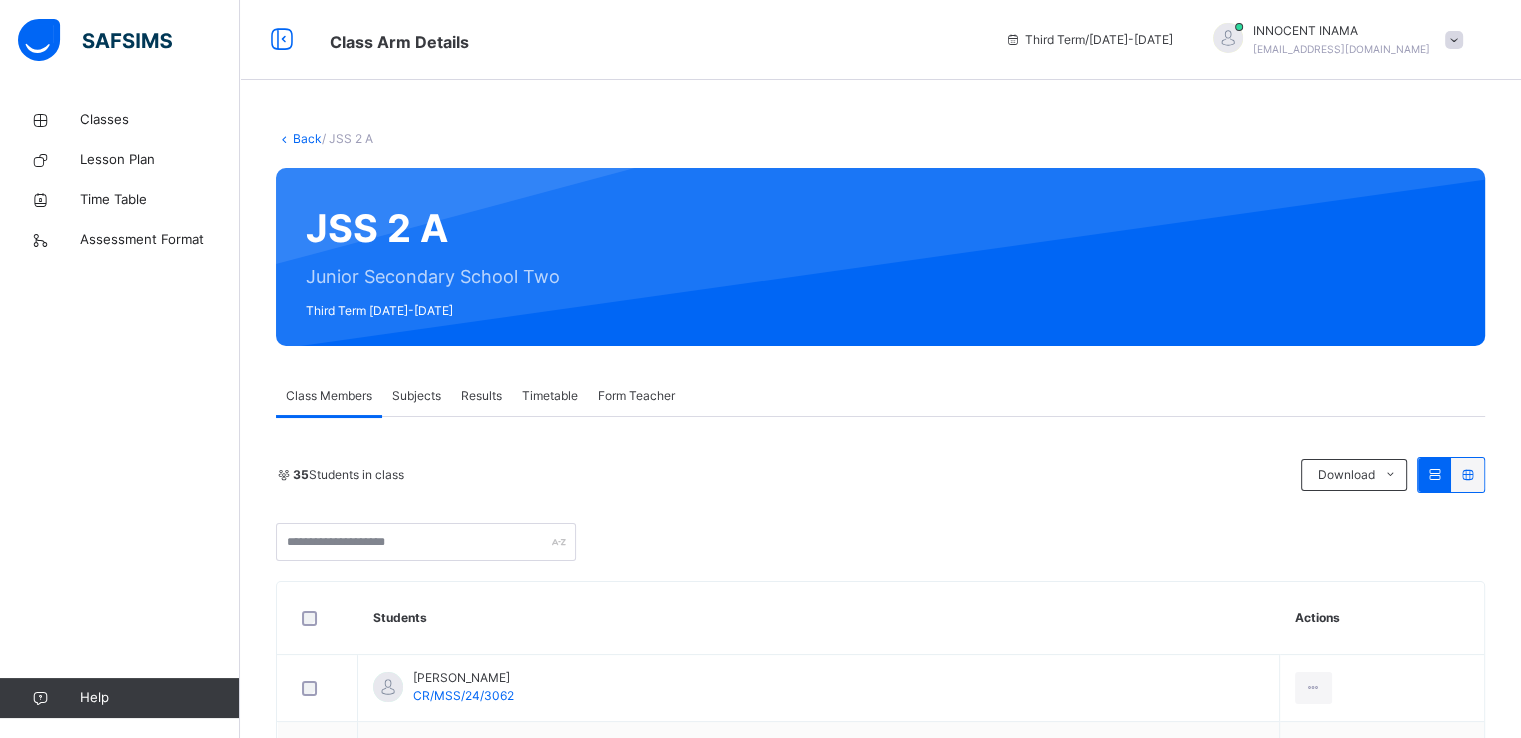 click on "Subjects" at bounding box center [416, 396] 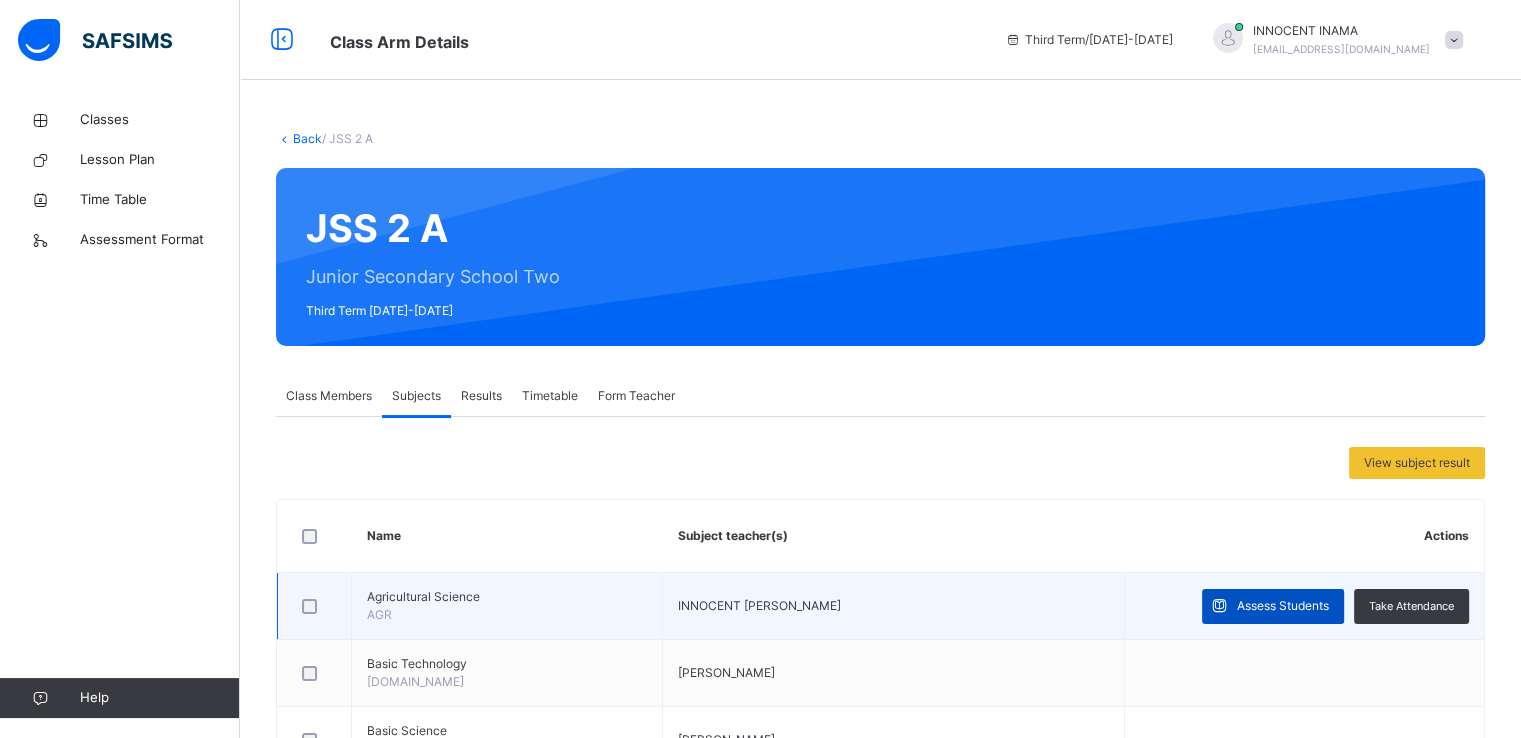 click on "Assess Students" at bounding box center [1283, 606] 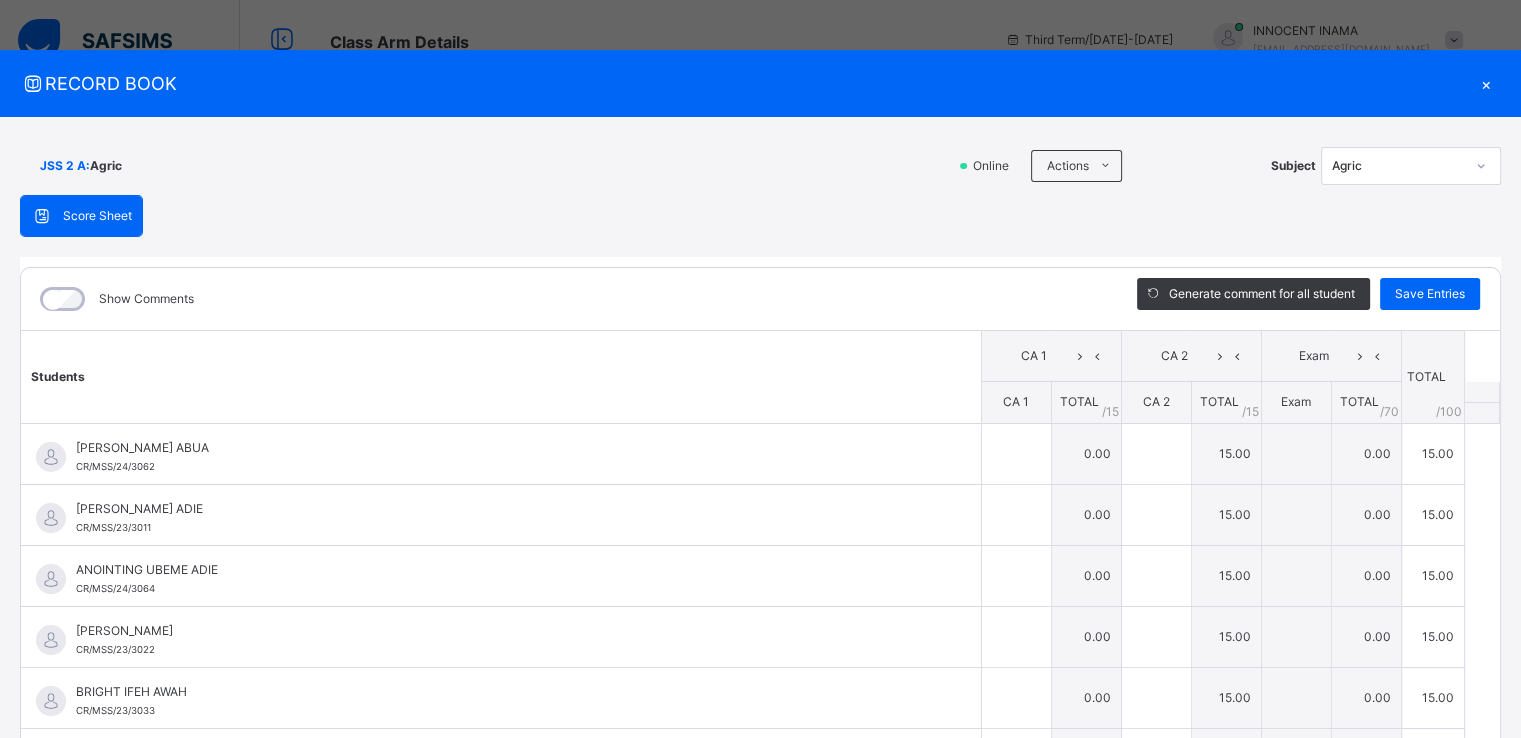 type on "**" 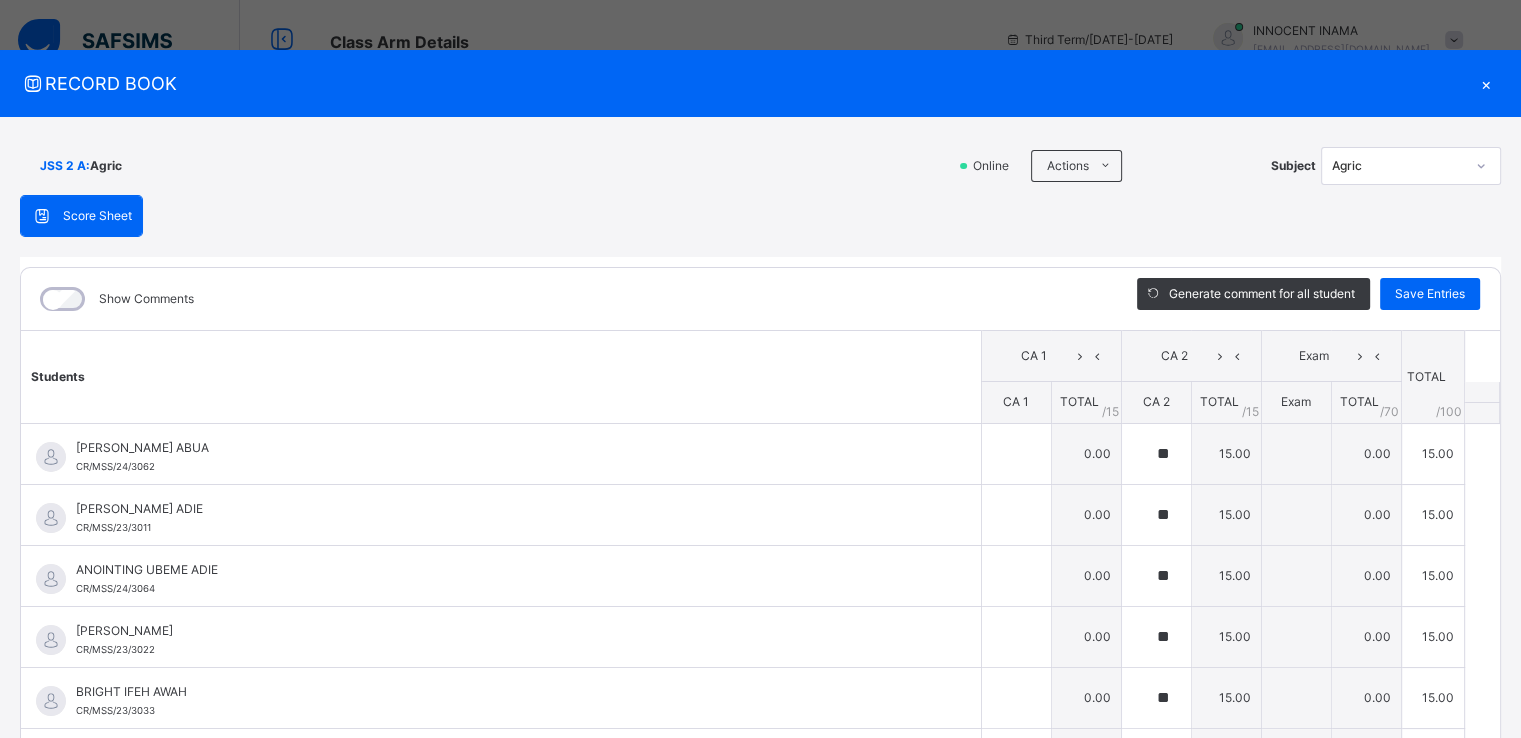 type on "**" 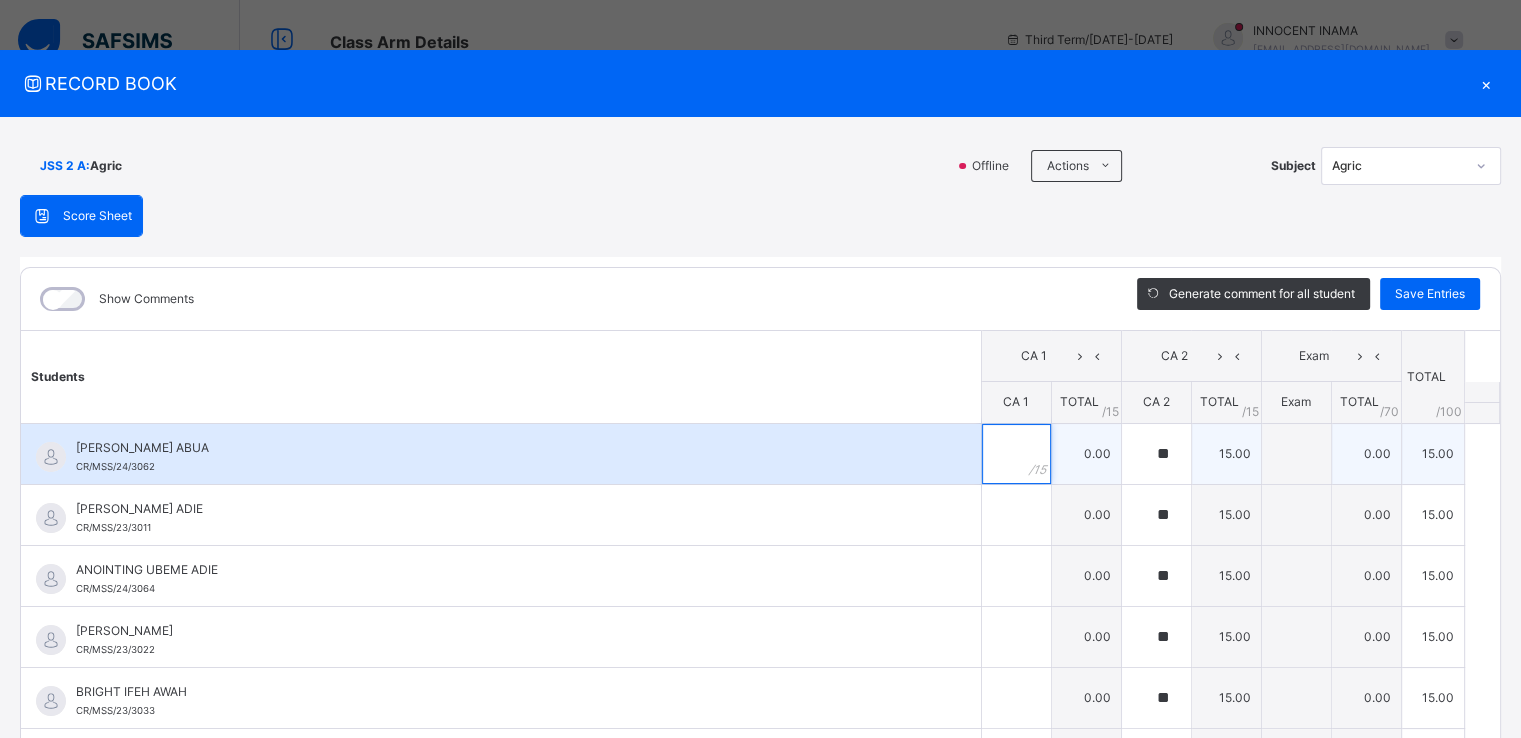 click at bounding box center (1016, 454) 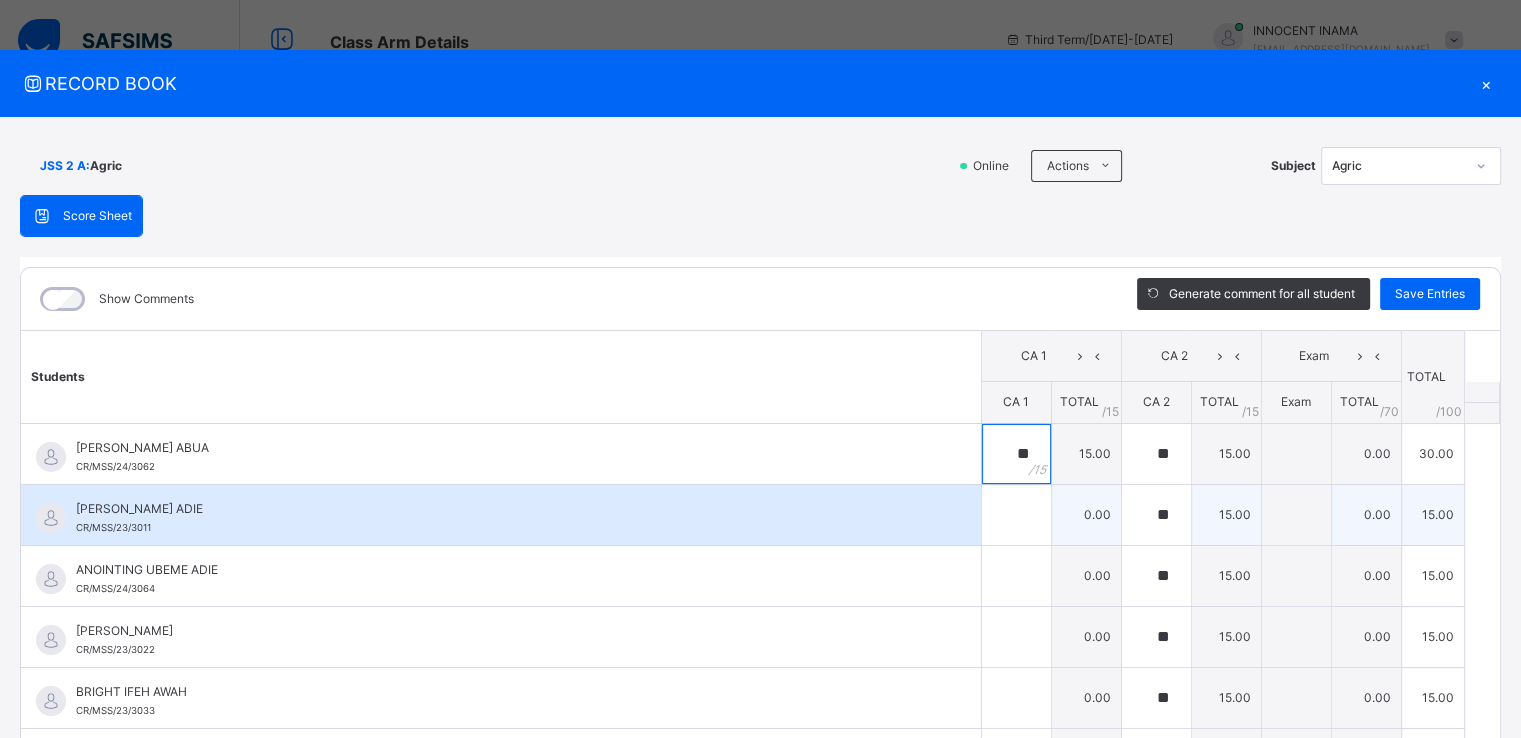 type on "**" 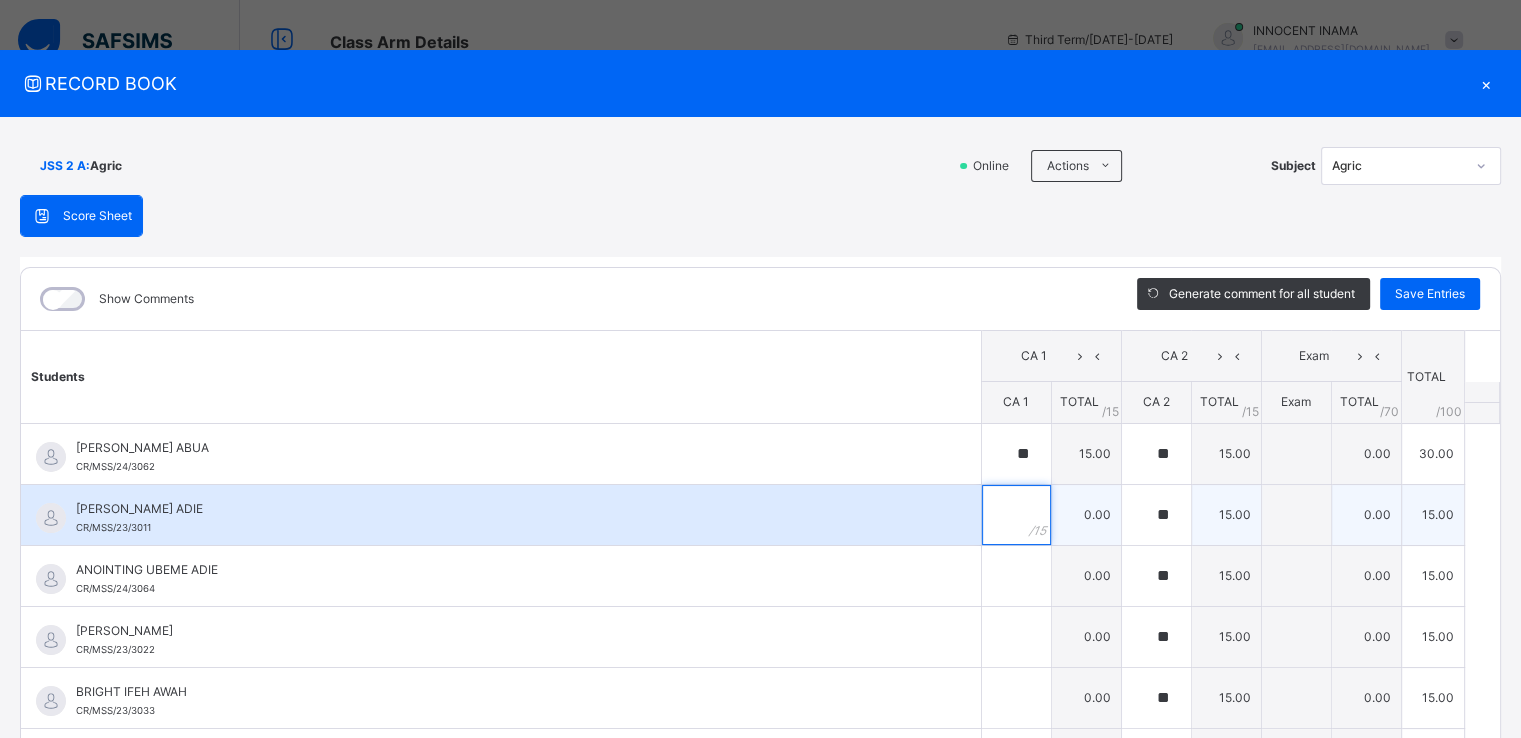 click at bounding box center [1016, 515] 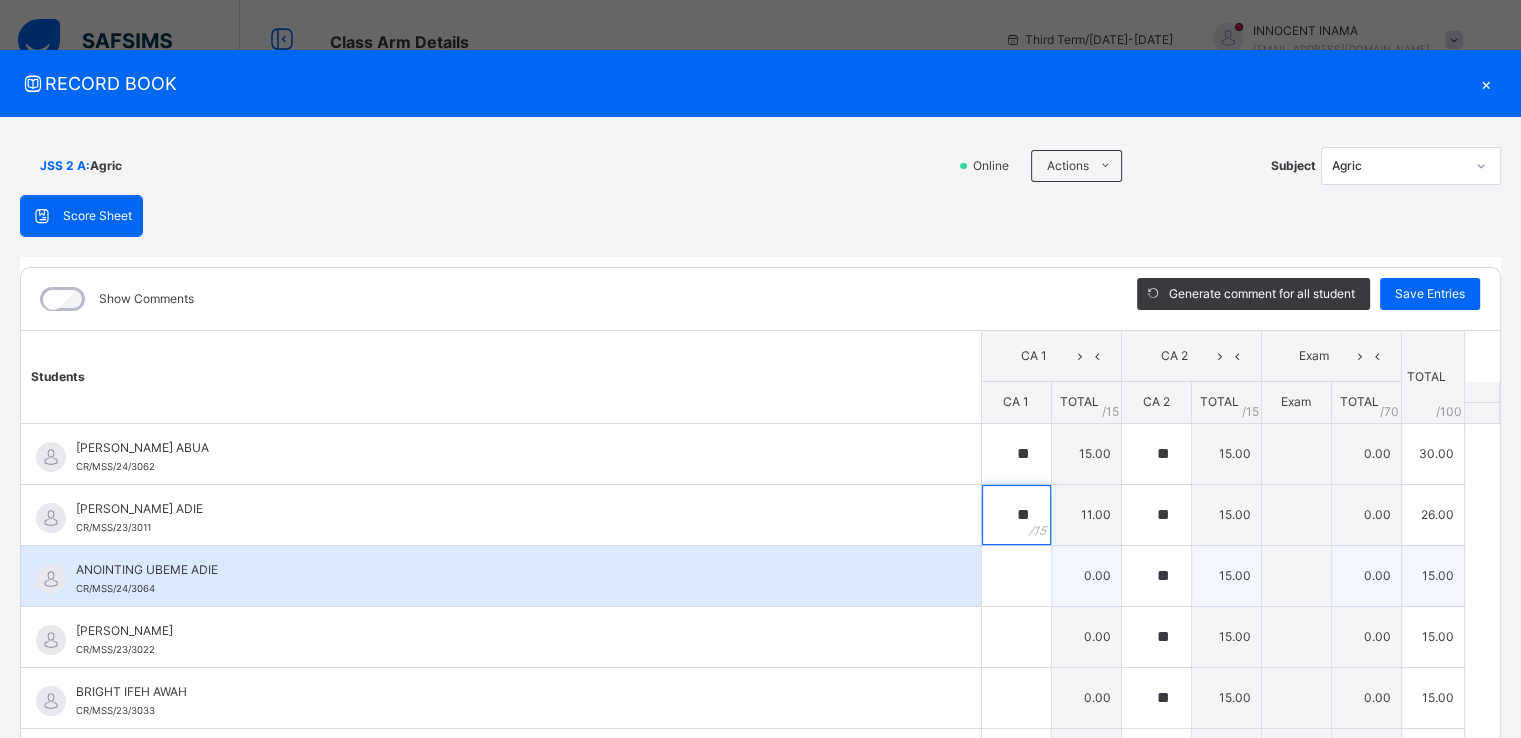 type on "**" 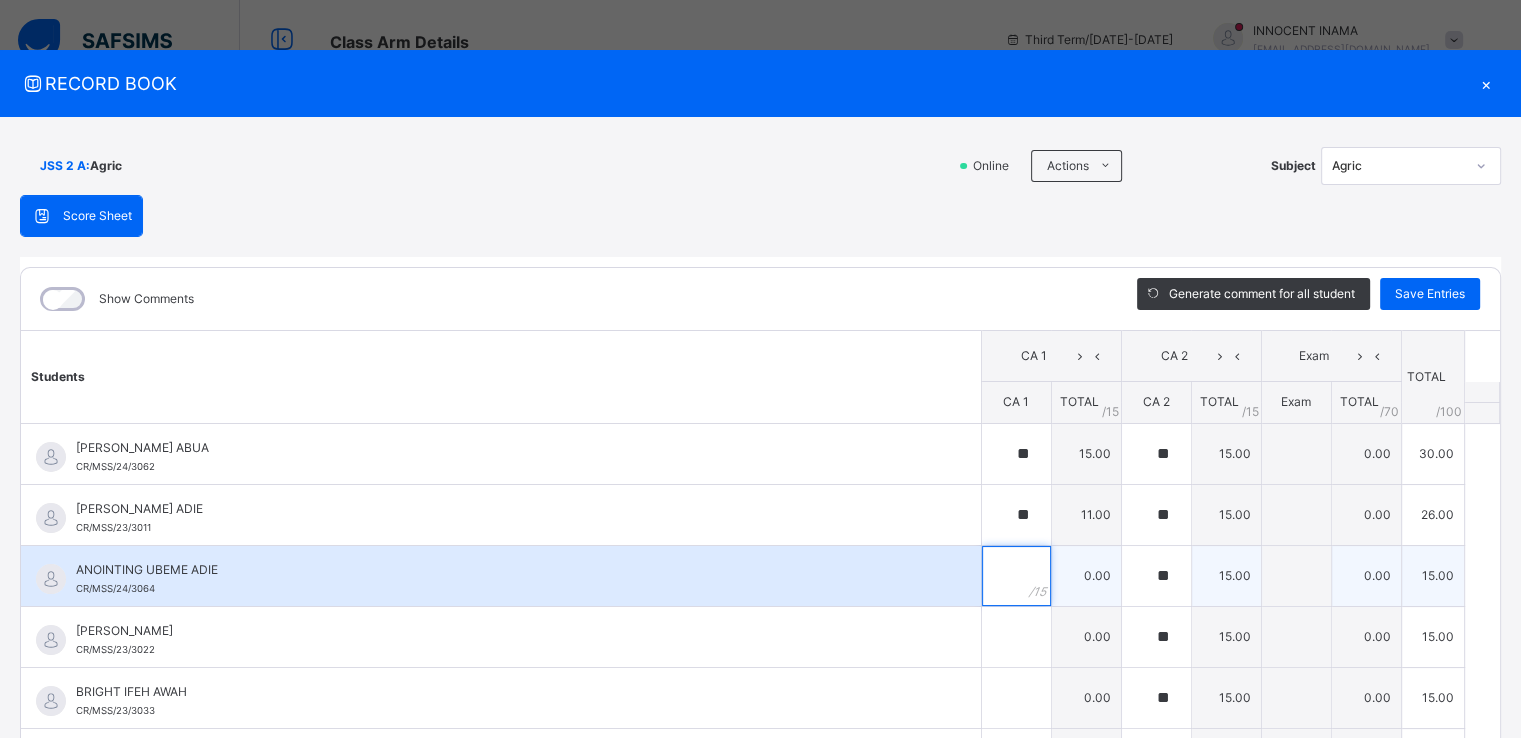 click at bounding box center [1016, 576] 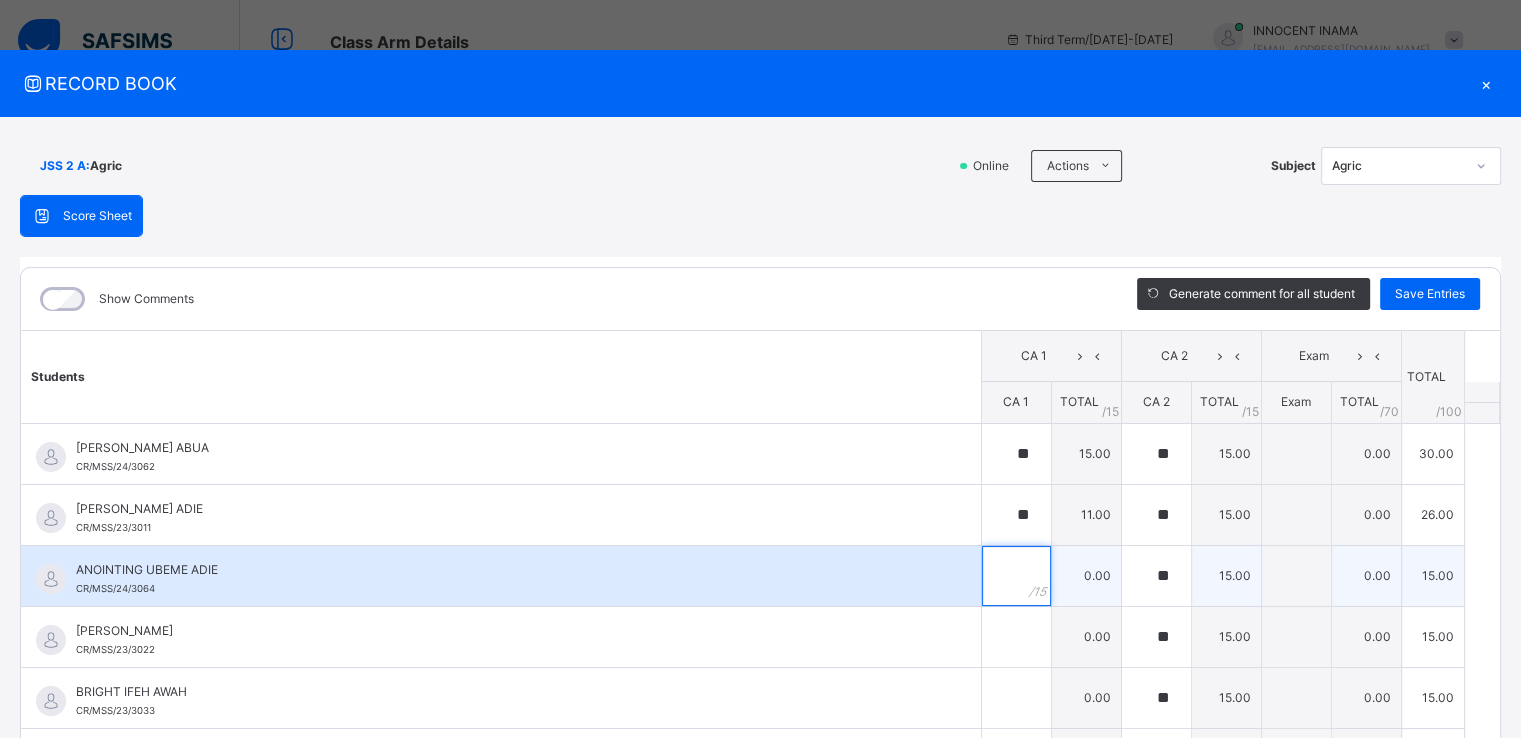 click at bounding box center (1016, 576) 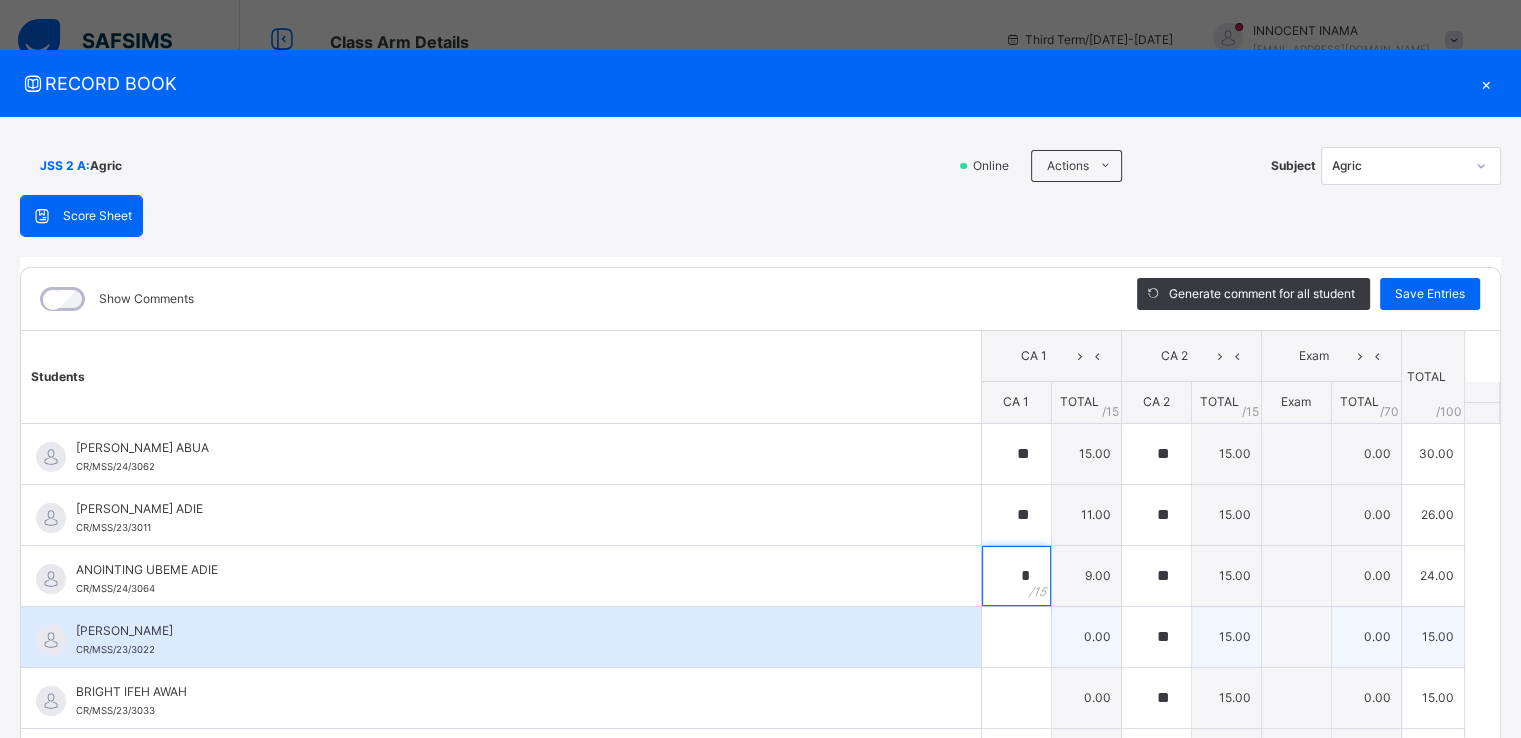 type on "*" 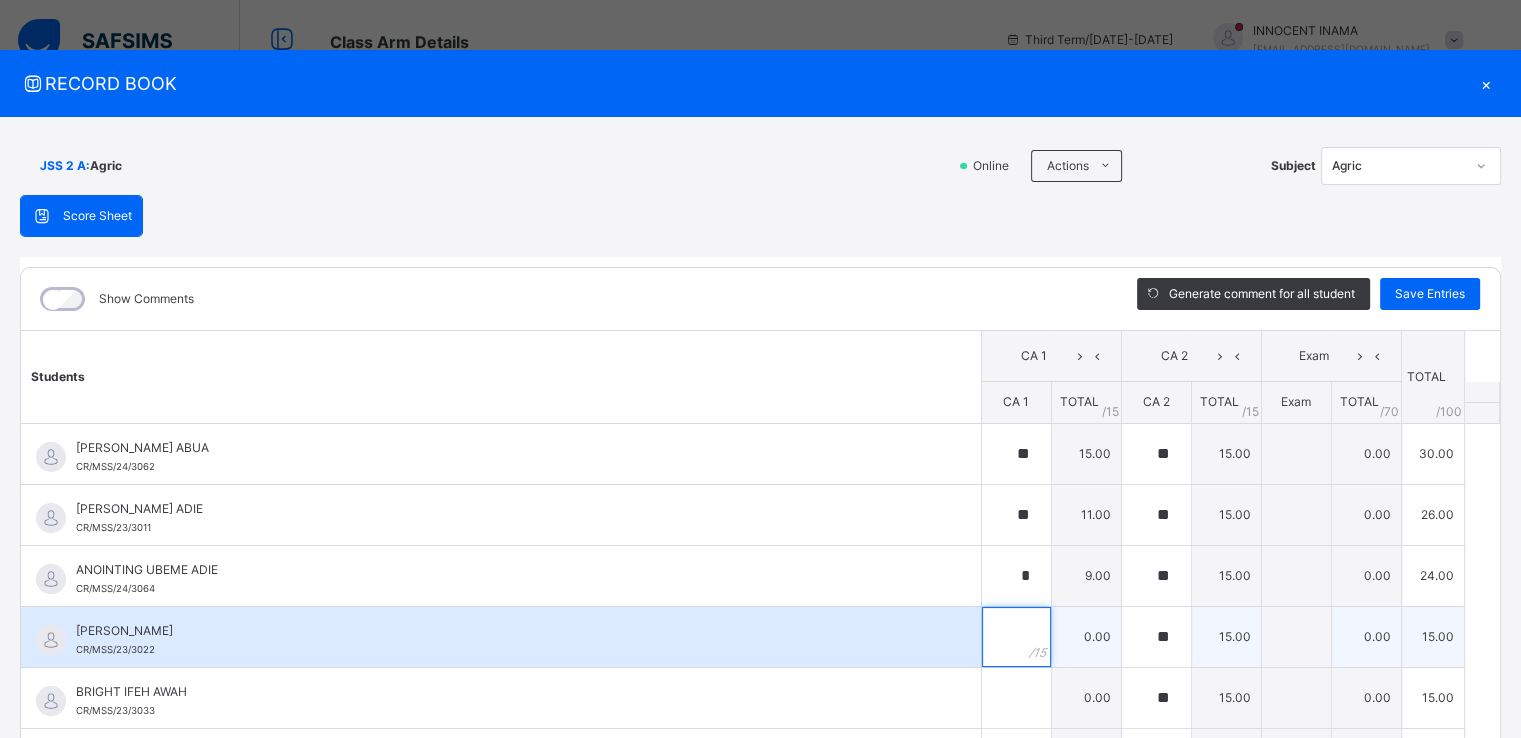 click at bounding box center (1016, 637) 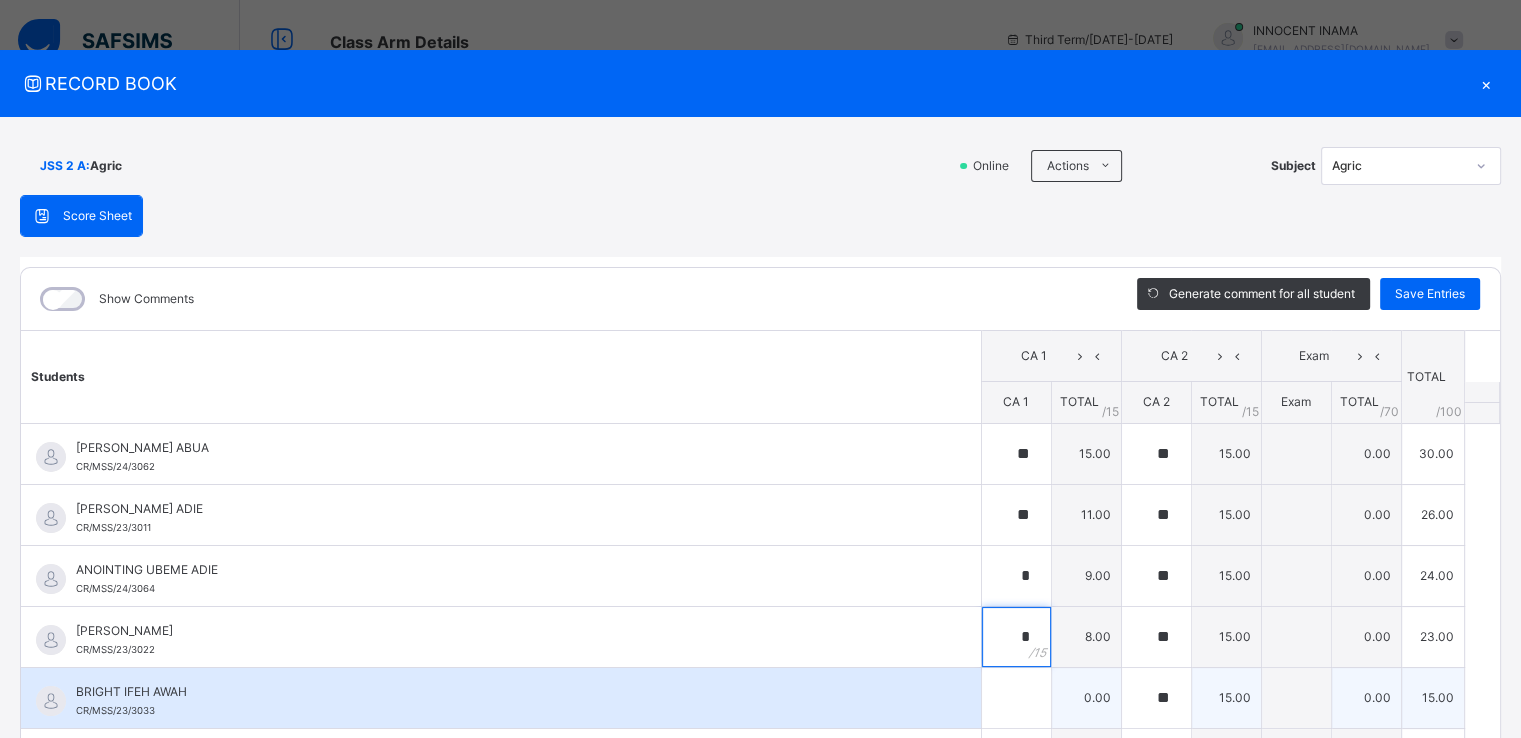 type on "*" 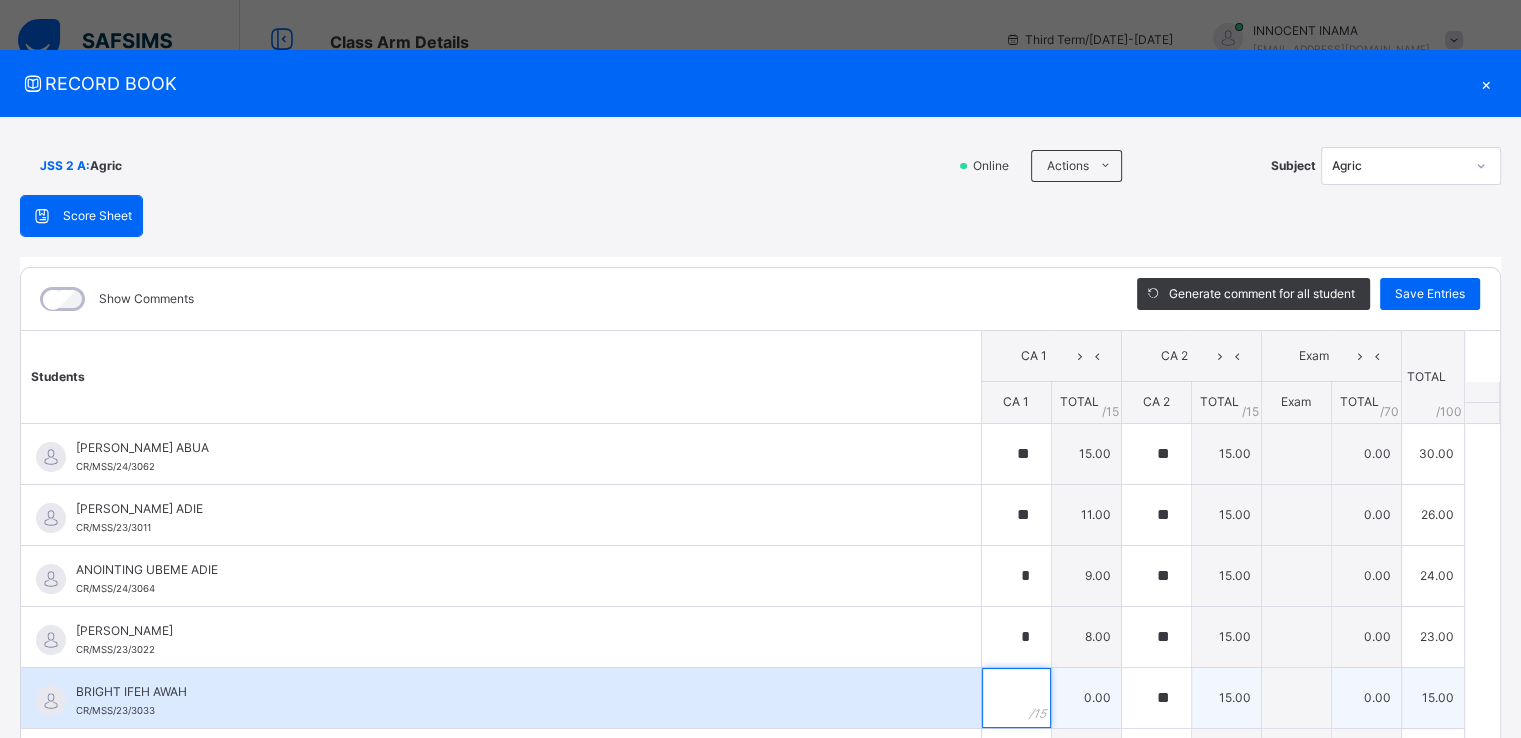 click at bounding box center (1016, 698) 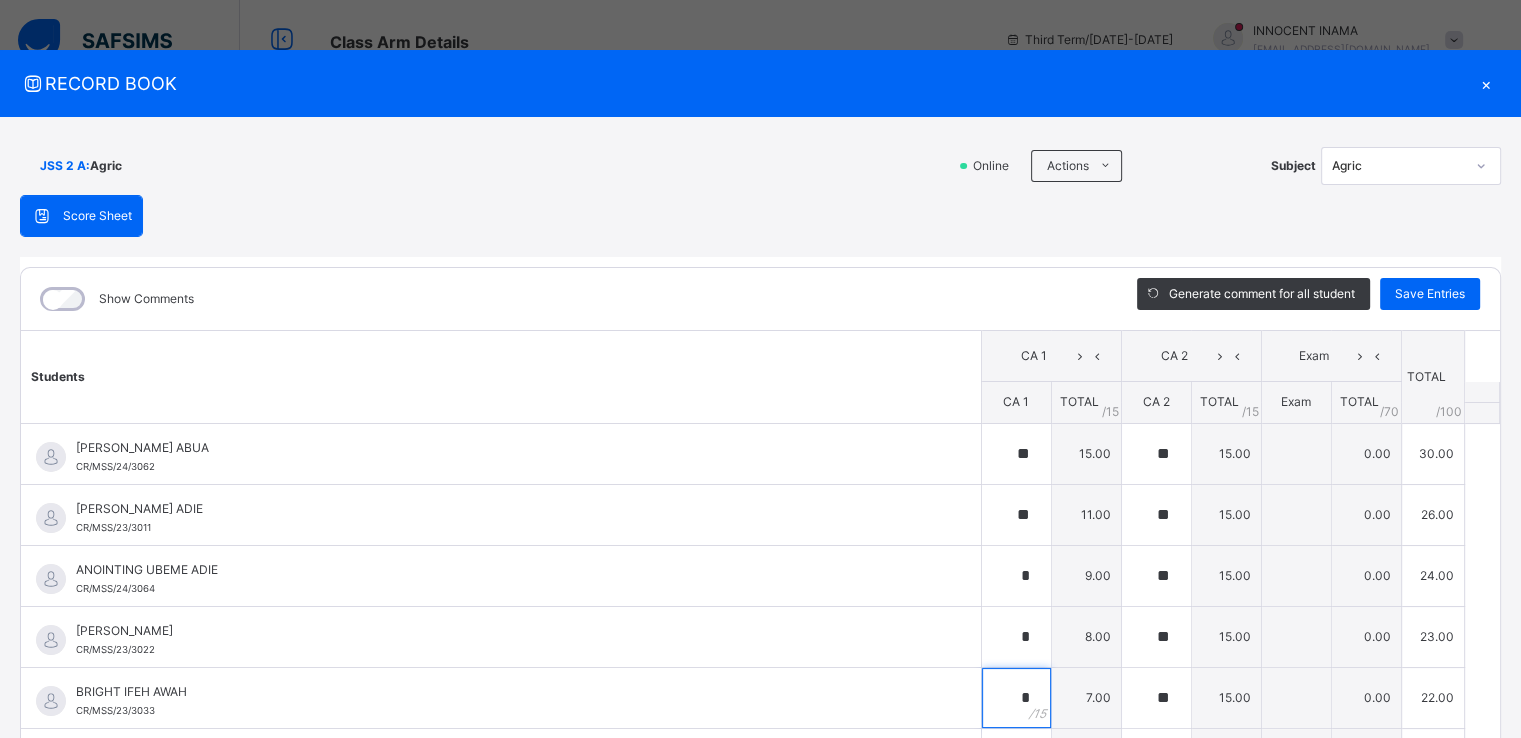 scroll, scrollTop: 436, scrollLeft: 0, axis: vertical 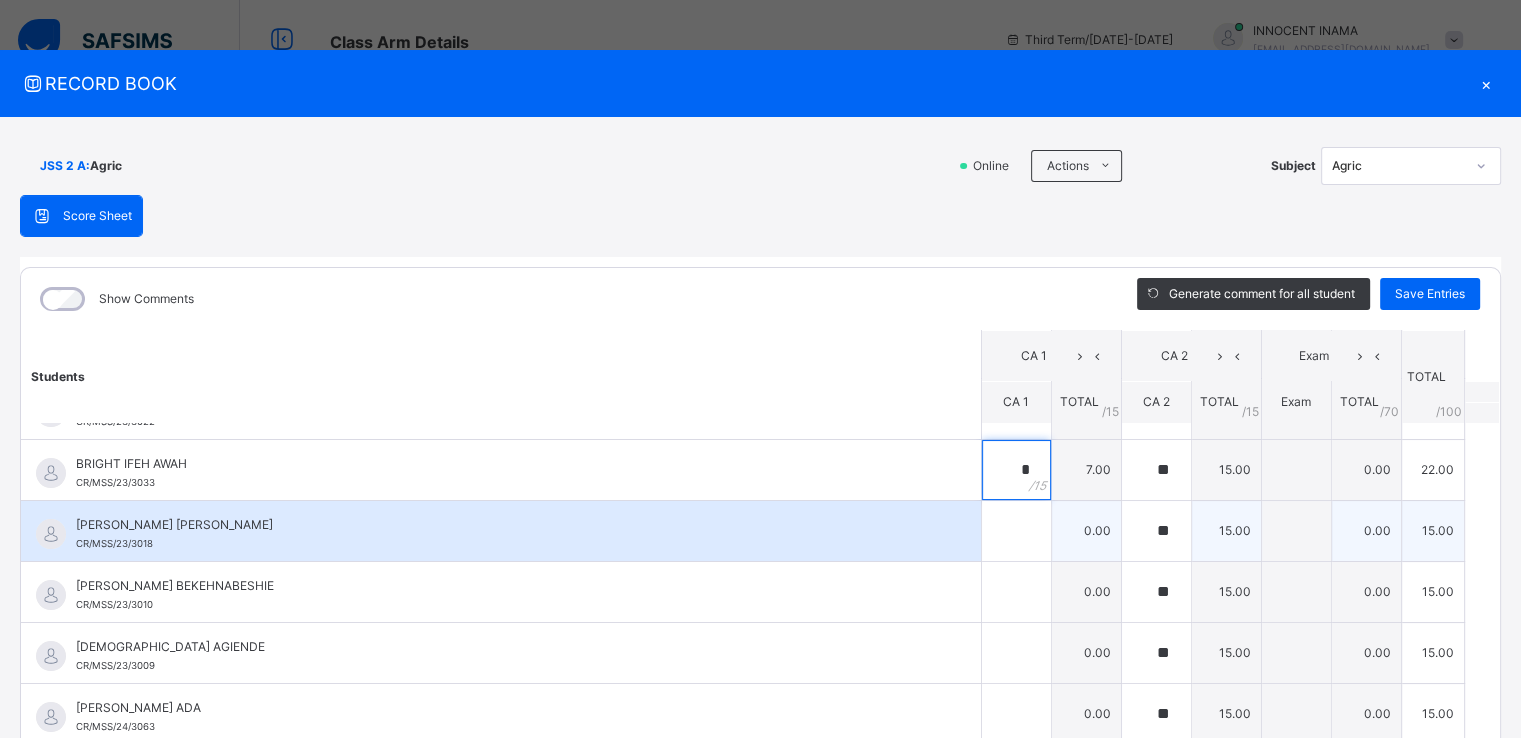 type on "*" 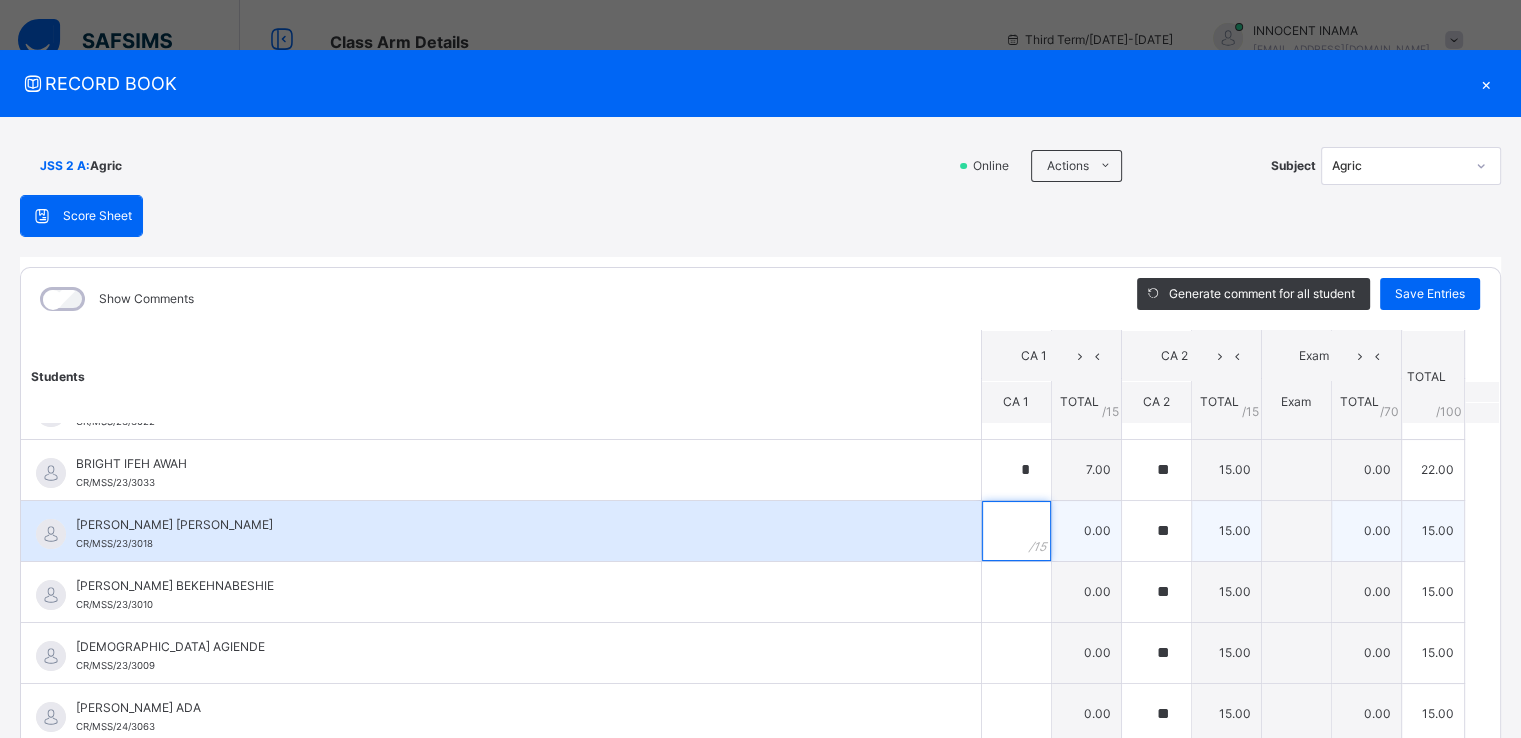 click at bounding box center [1016, 531] 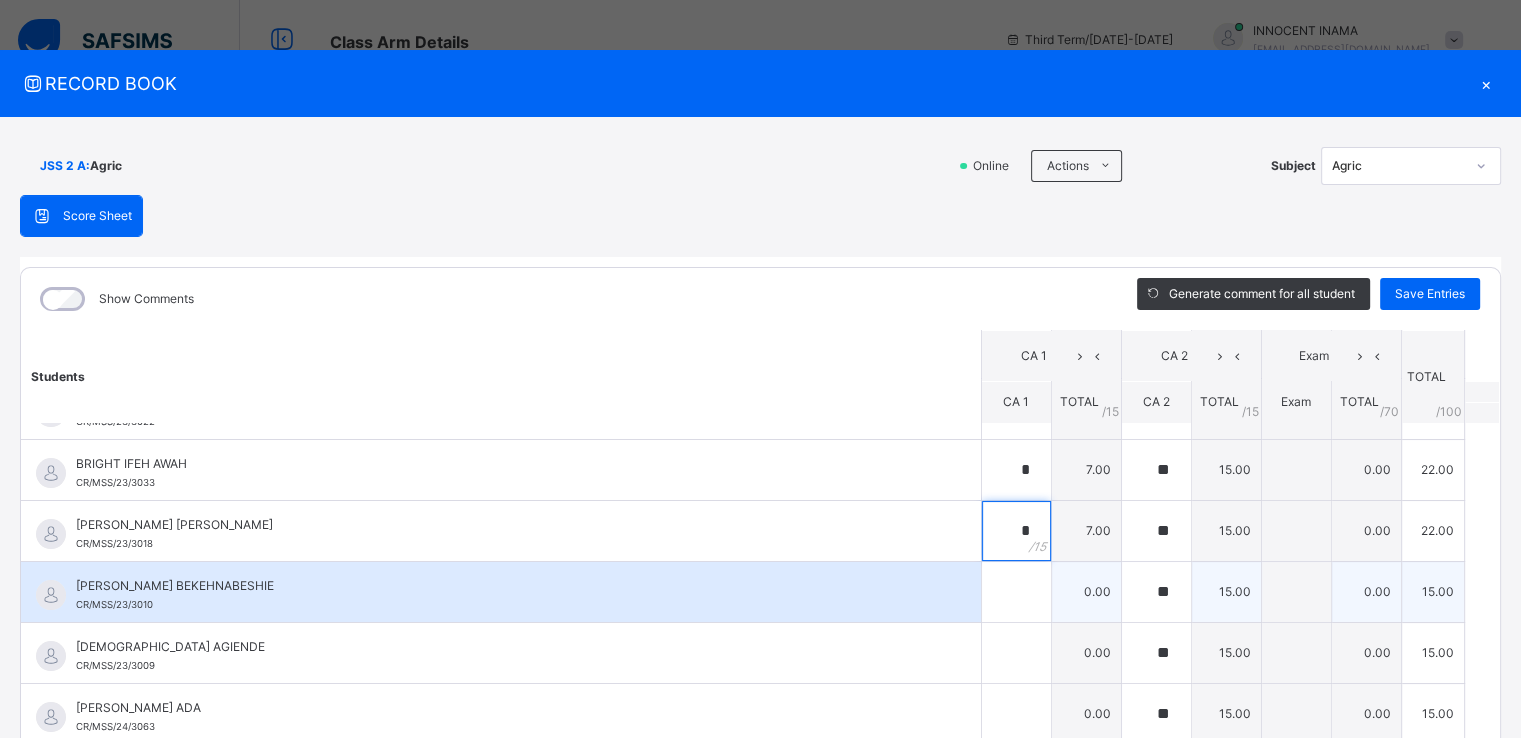 type on "*" 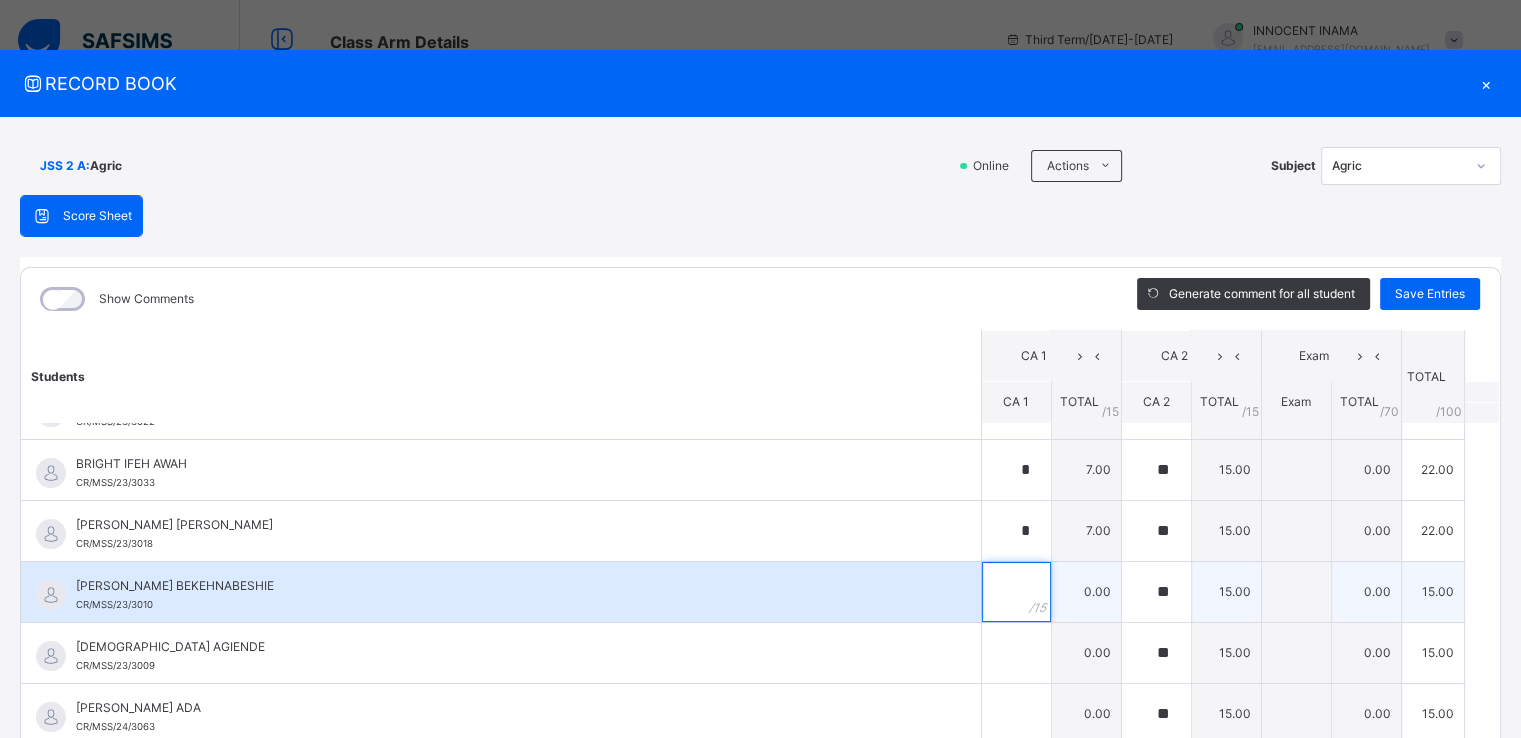 click at bounding box center (1016, 592) 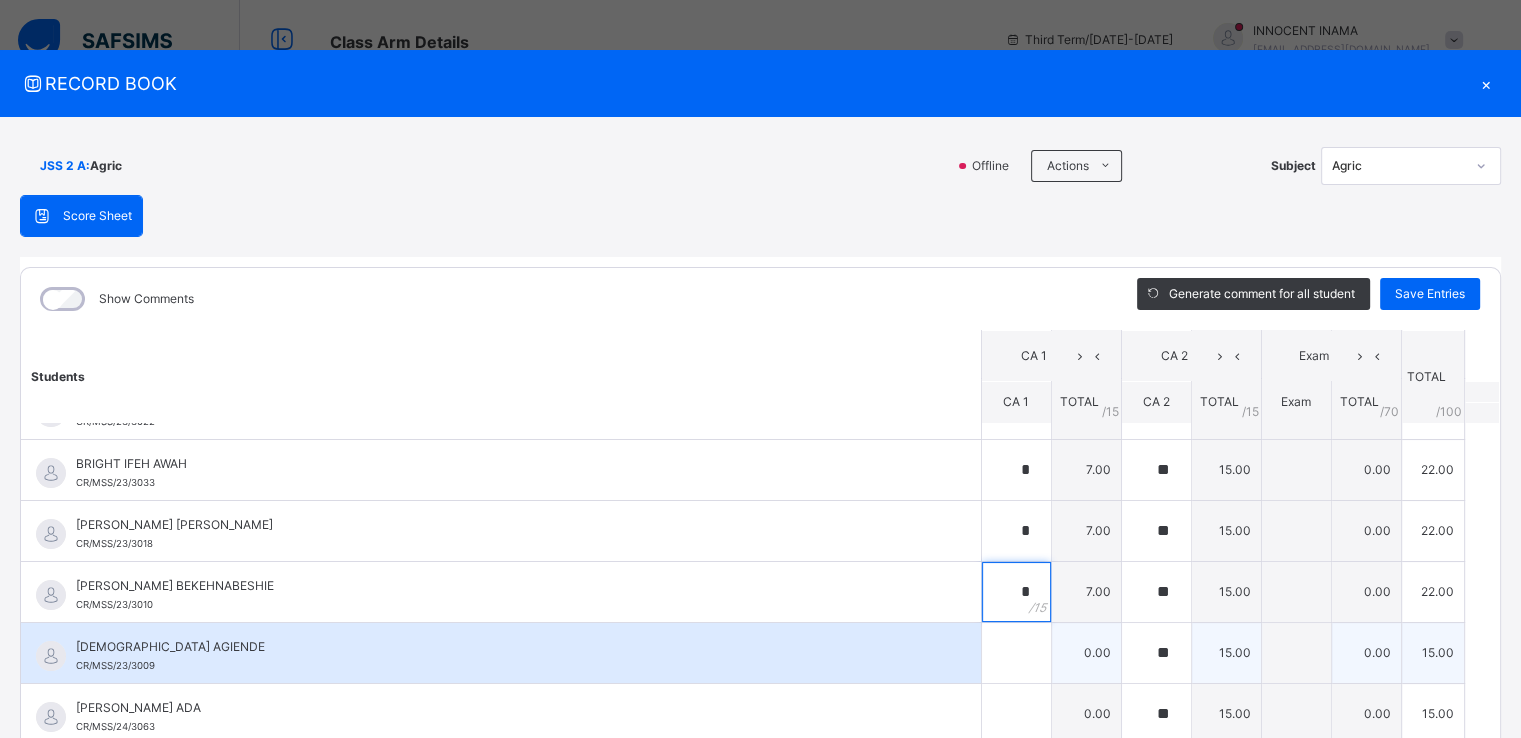 type on "*" 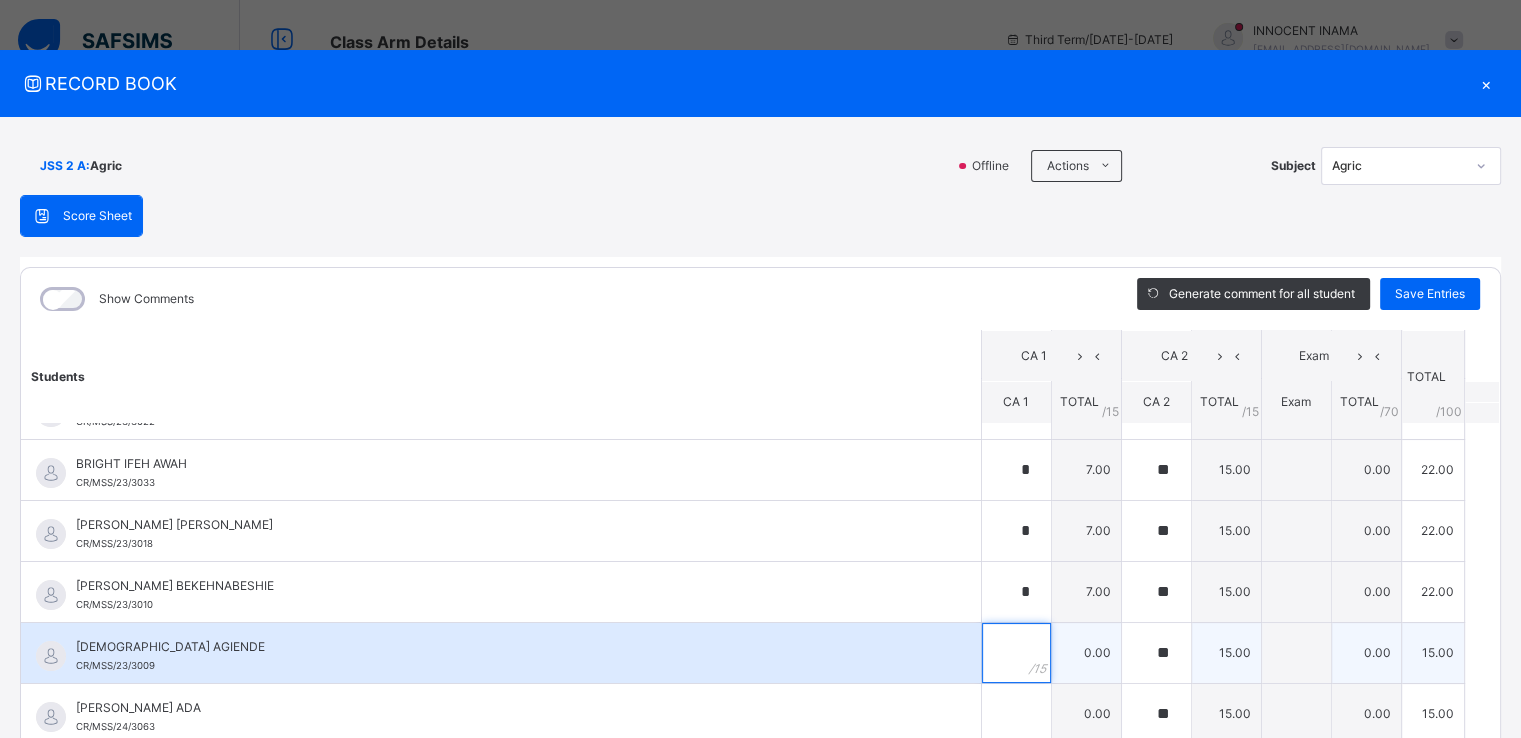 click at bounding box center [1016, 653] 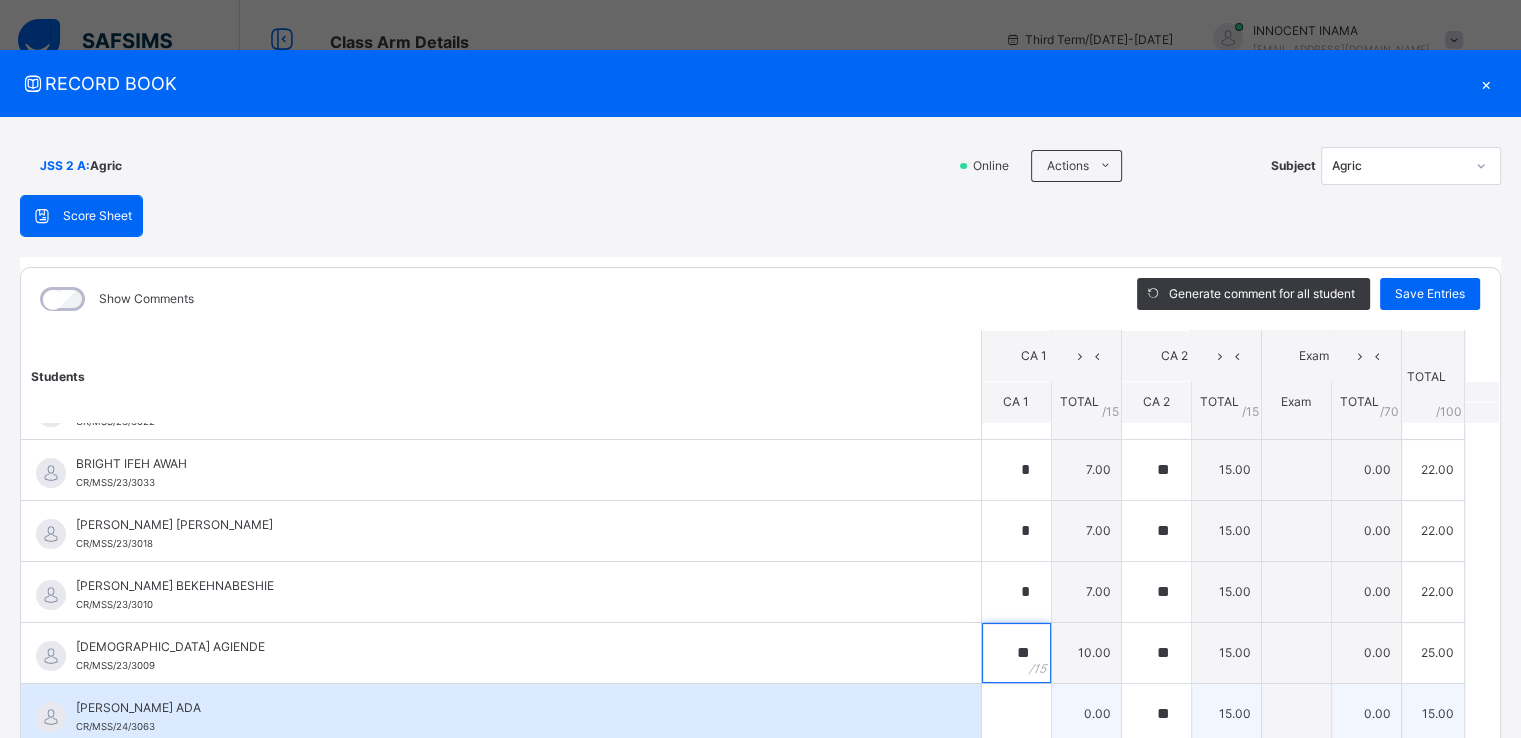 type on "**" 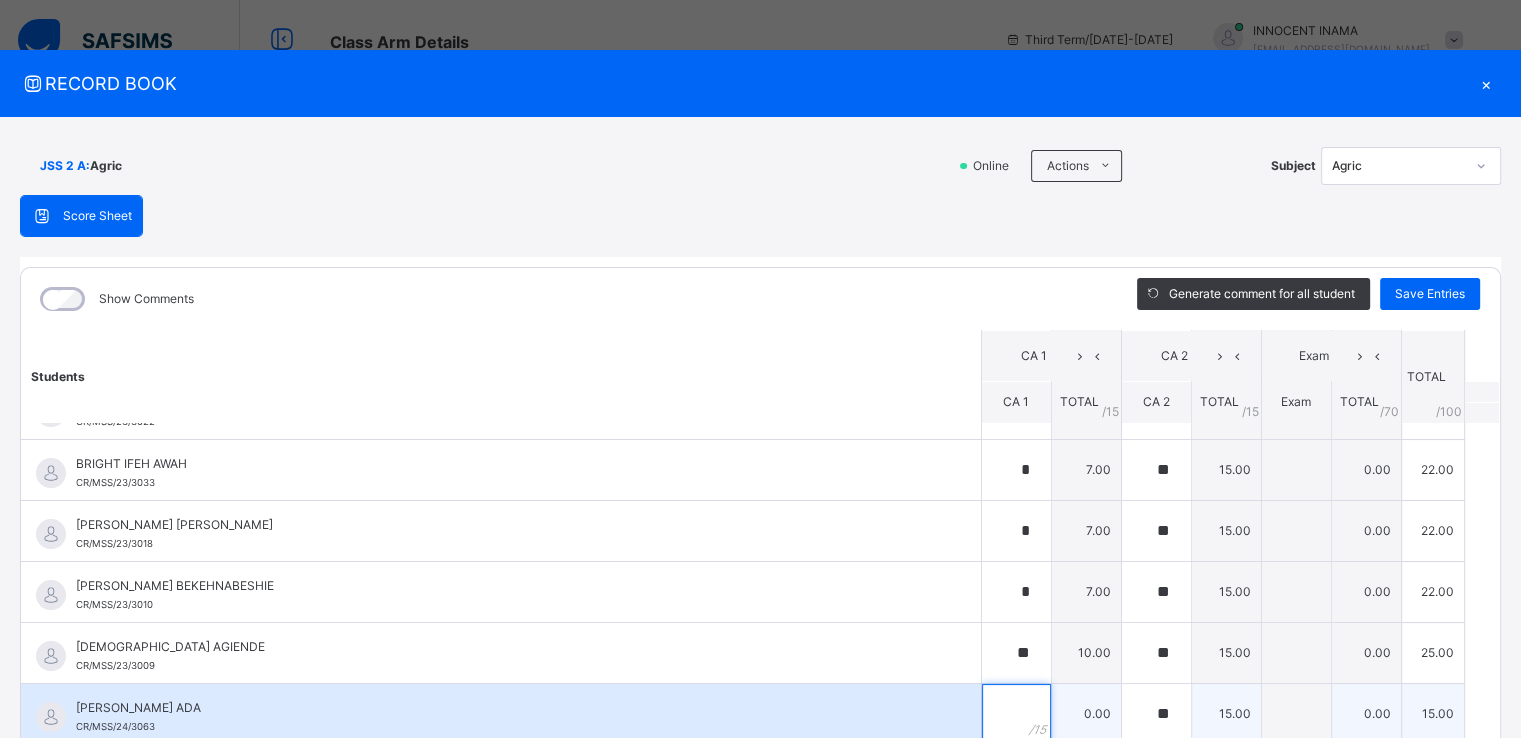click at bounding box center [1016, 714] 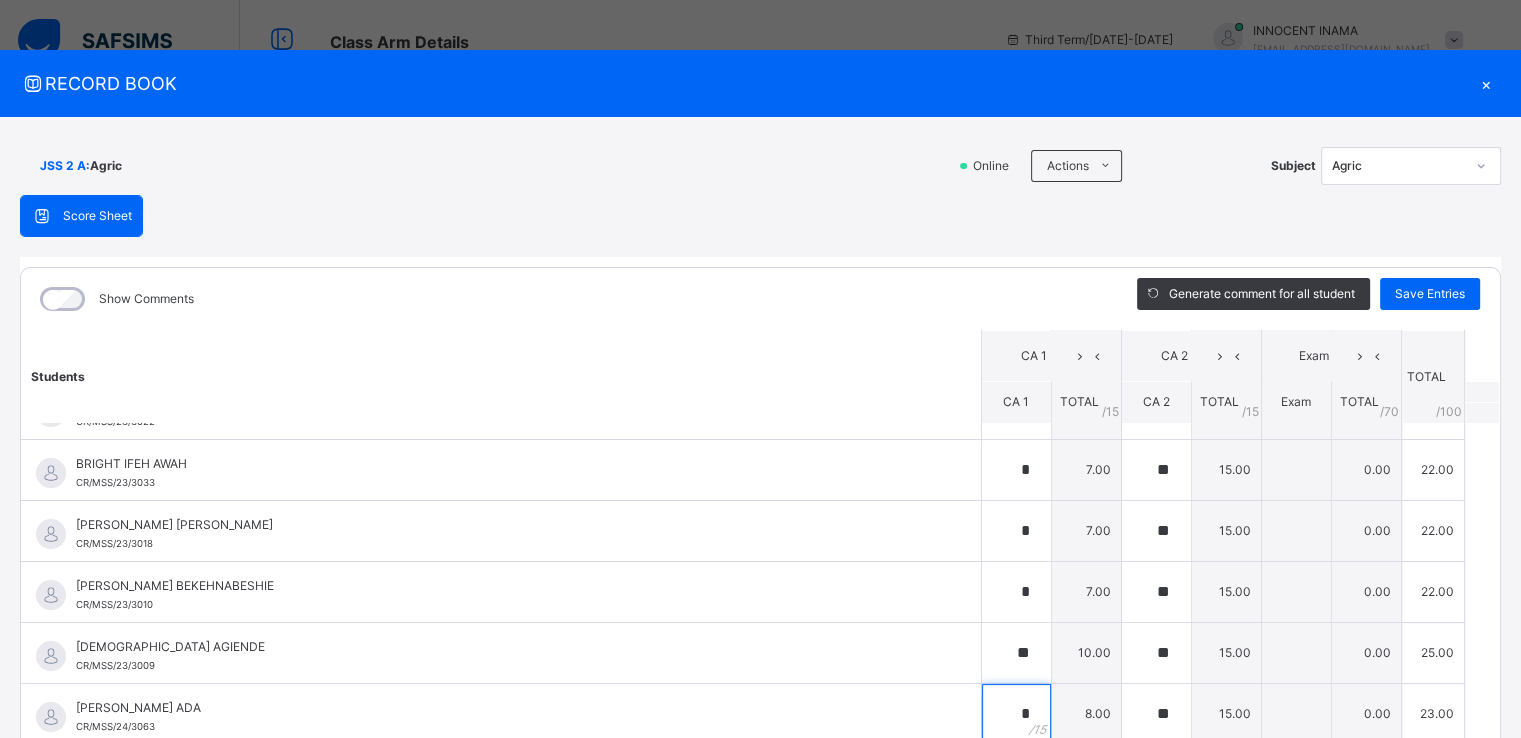 scroll, scrollTop: 665, scrollLeft: 0, axis: vertical 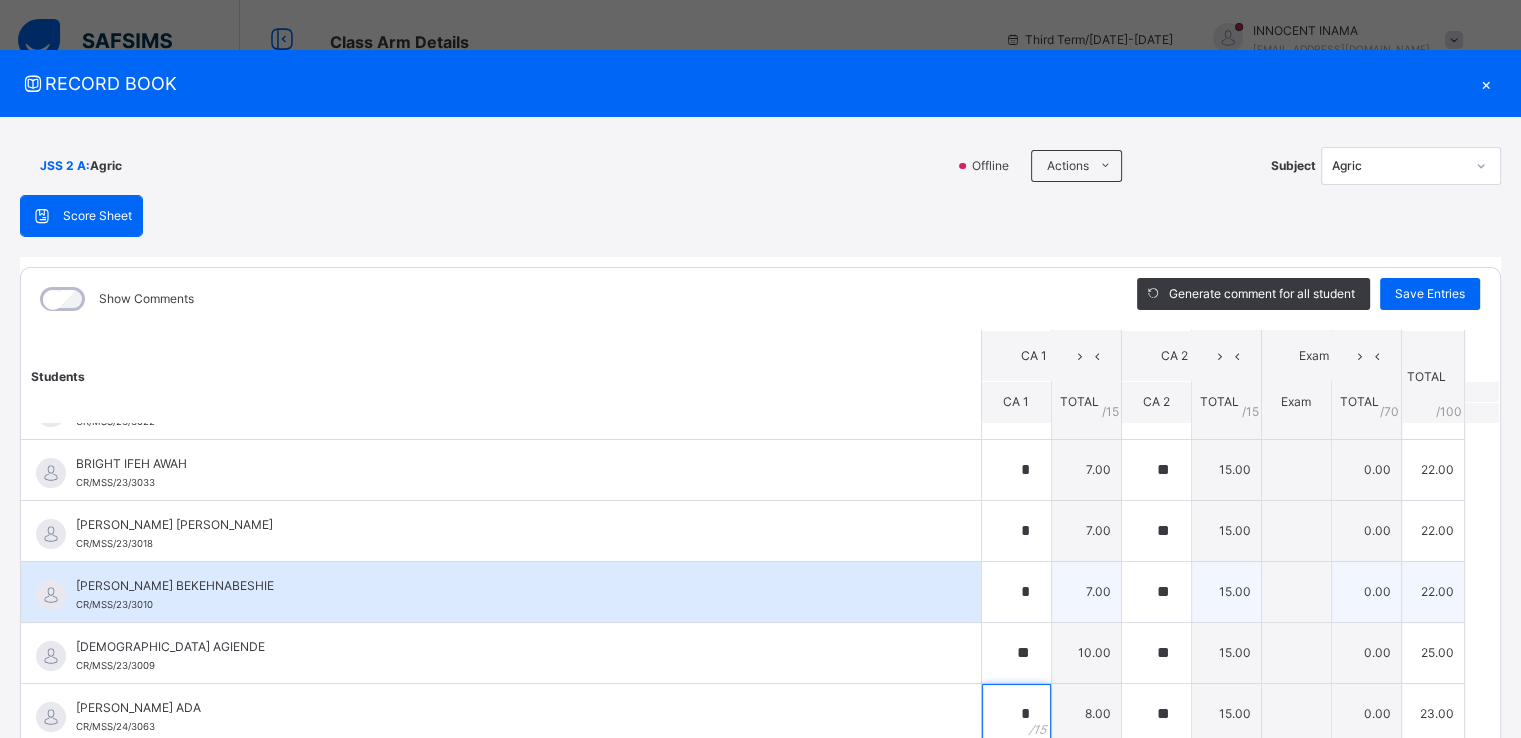 type on "*" 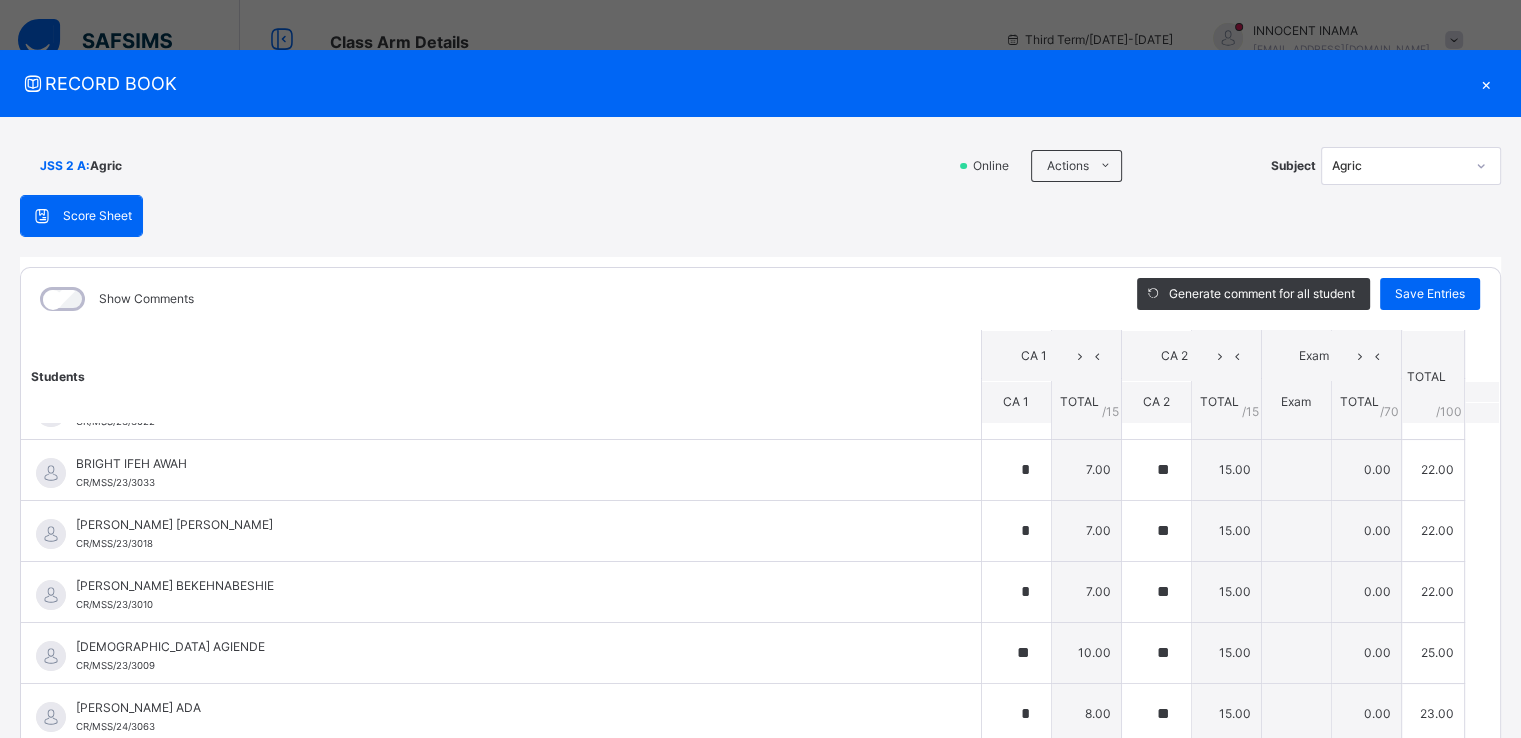 click on "Students CA 1 CA 2 Exam TOTAL /100 Comment CA 1 TOTAL / 15 CA 2 TOTAL / 15 Exam TOTAL / 70 [PERSON_NAME] AGIOUNIM ABUA CR/MSS/24/3062 [PERSON_NAME] AGIOUNIM ABUA CR/MSS/24/3062 ** 15.00 ** 15.00 0.00 30.00 Generate comment 0 / 250   ×   Subject Teacher’s Comment Generate and see in full the comment developed by the AI with an option to regenerate the comment [PERSON_NAME] [PERSON_NAME]/MSS/24/3062   Total 30.00  / 100.00 [PERSON_NAME] Bot   Regenerate     Use this comment   [PERSON_NAME] [PERSON_NAME]/MSS/23/3011 [PERSON_NAME] [PERSON_NAME]/MSS/23/3011 ** 11.00 ** 15.00 0.00 26.00 Generate comment 0 / 250   ×   Subject Teacher’s Comment Generate and see in full the comment developed by the AI with an option to regenerate the comment JS [PERSON_NAME] [PERSON_NAME]/MSS/23/3011   Total 26.00  / 100.00 [PERSON_NAME] Bot   Regenerate     Use this comment   ANOINTING UBEME [PERSON_NAME]/MSS/24/3064 ANOINTING UBEME [PERSON_NAME]/MSS/24/3064 * 9.00 ** 15.00 0.00 24.00 Generate comment 0 / 250   ×   Subject Teacher’s Comment JS ANOINTING UBEME ADIE      /" at bounding box center [760, 580] 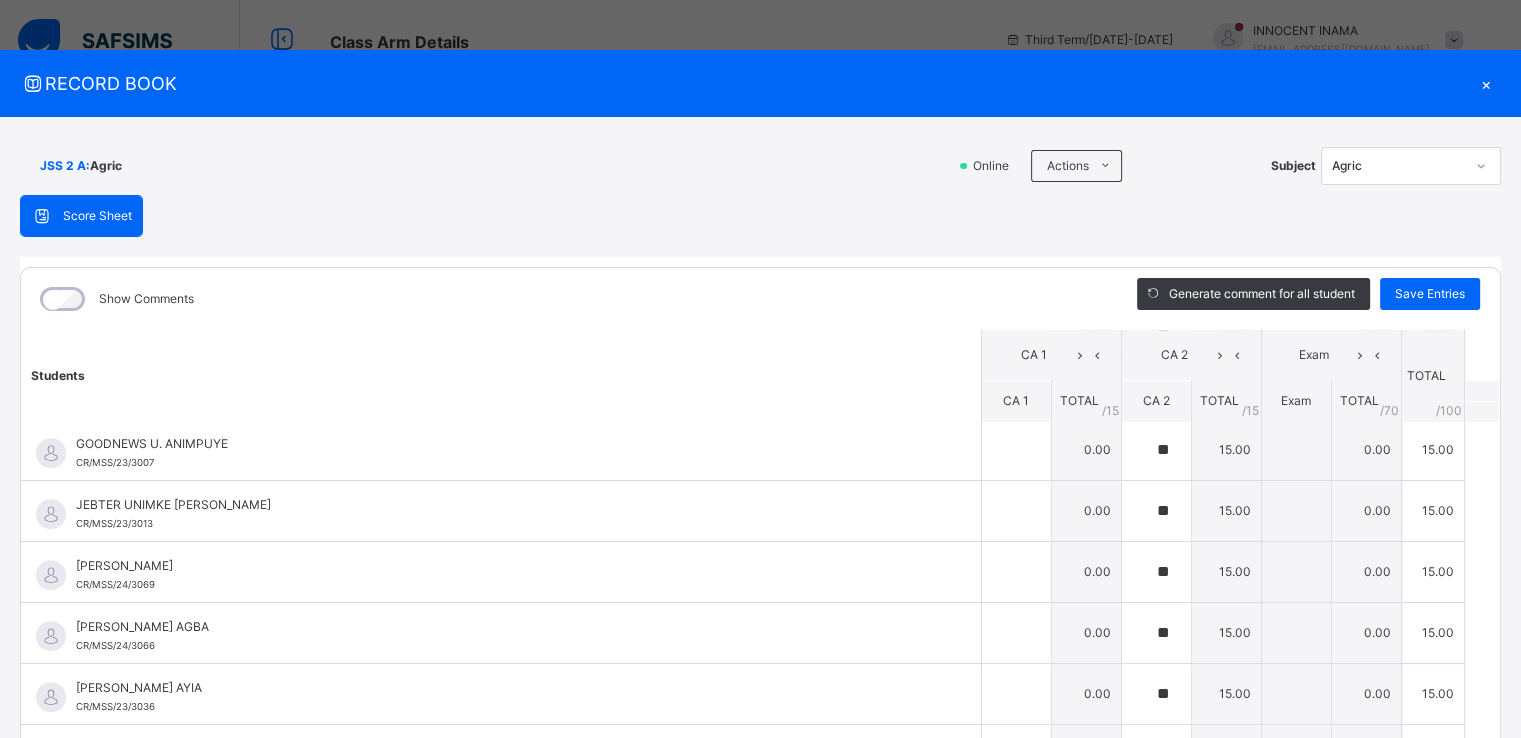scroll, scrollTop: 1101, scrollLeft: 0, axis: vertical 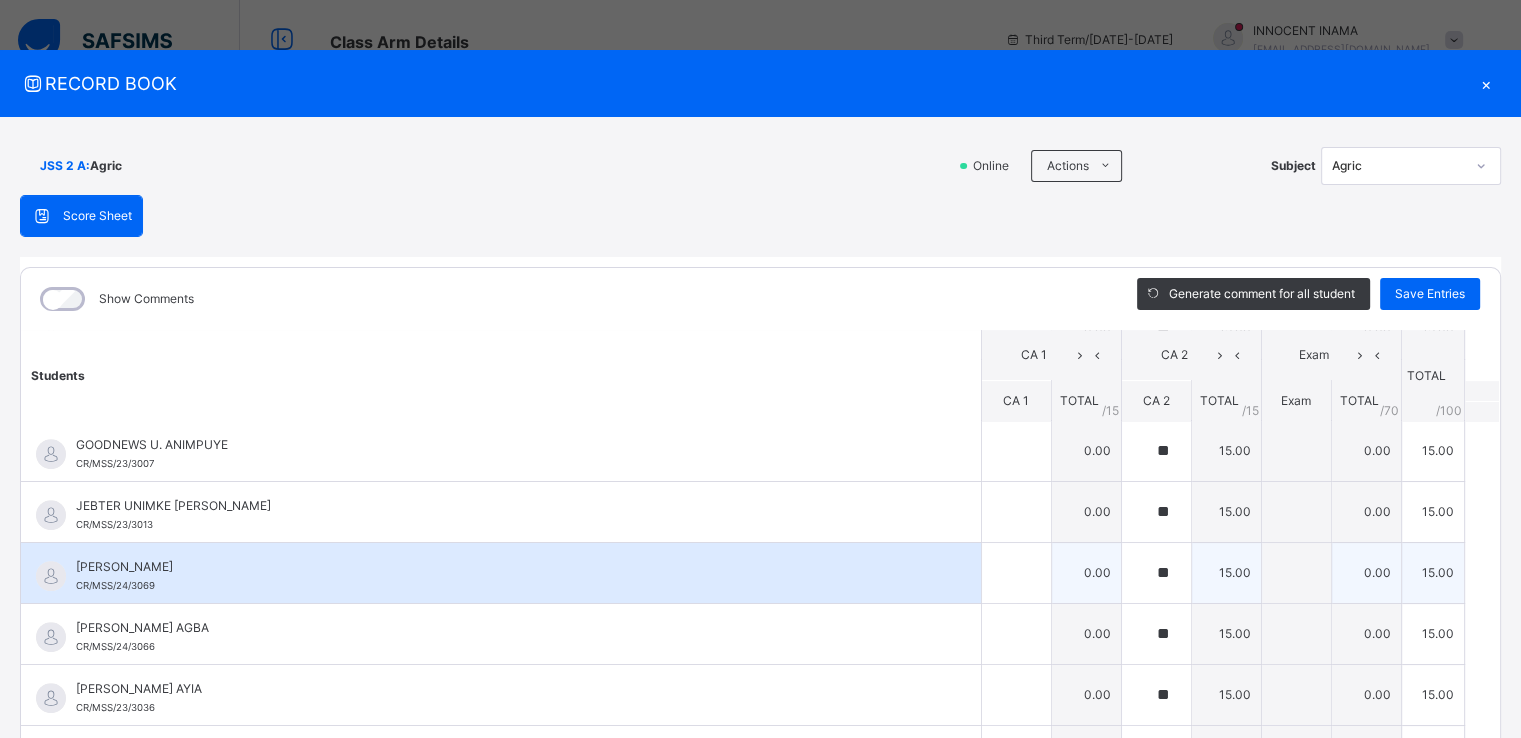 click on "15.00" at bounding box center (1432, 572) 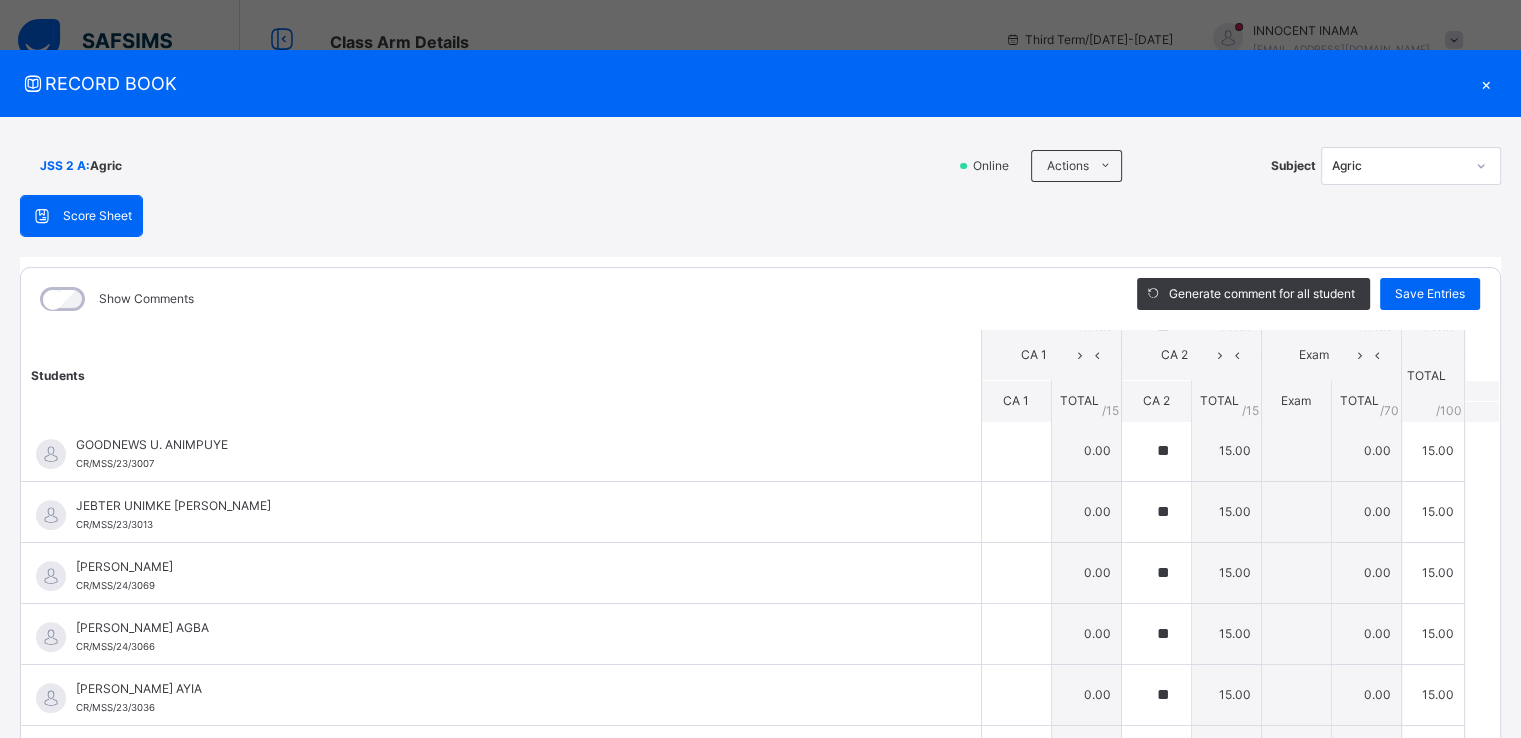 scroll, scrollTop: 664, scrollLeft: 0, axis: vertical 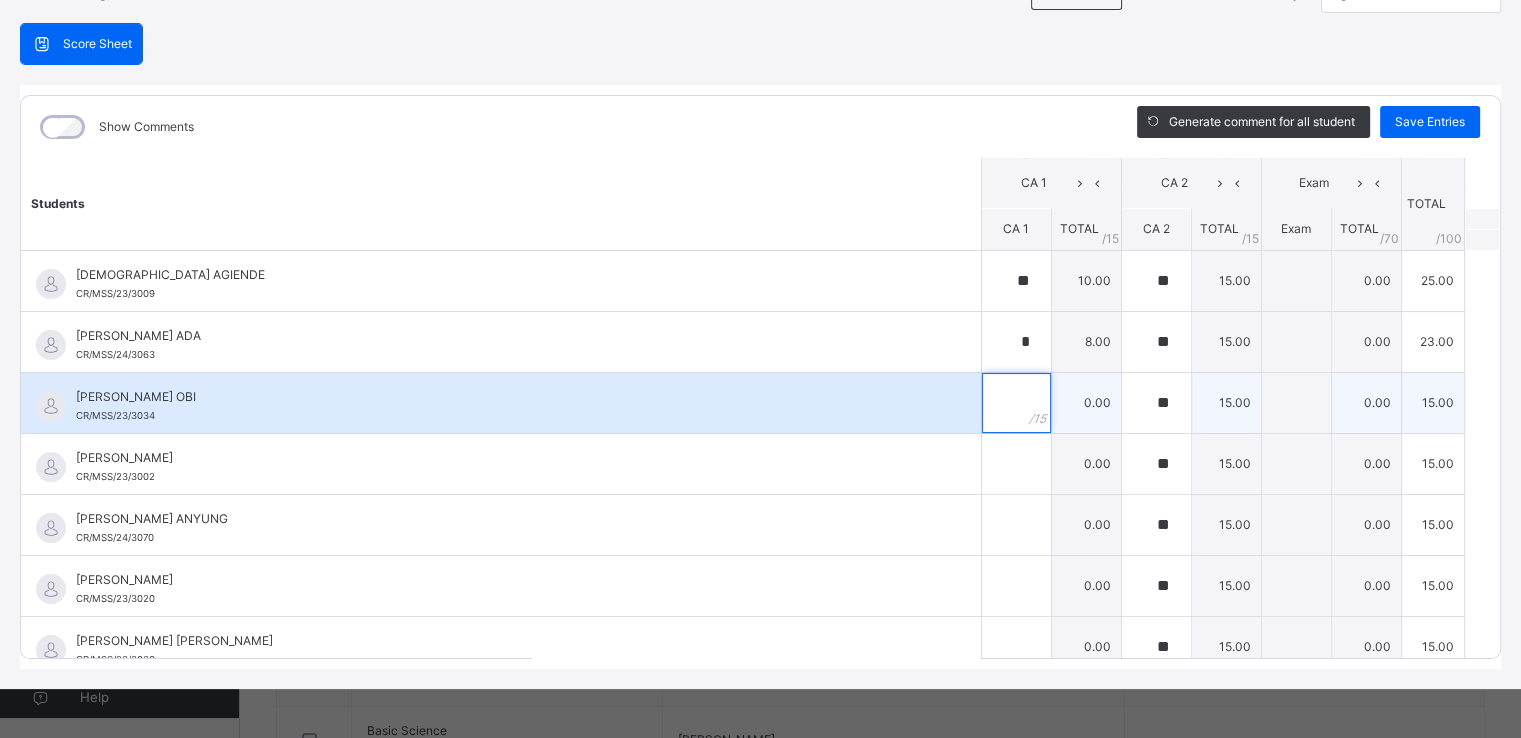 click at bounding box center (1016, 403) 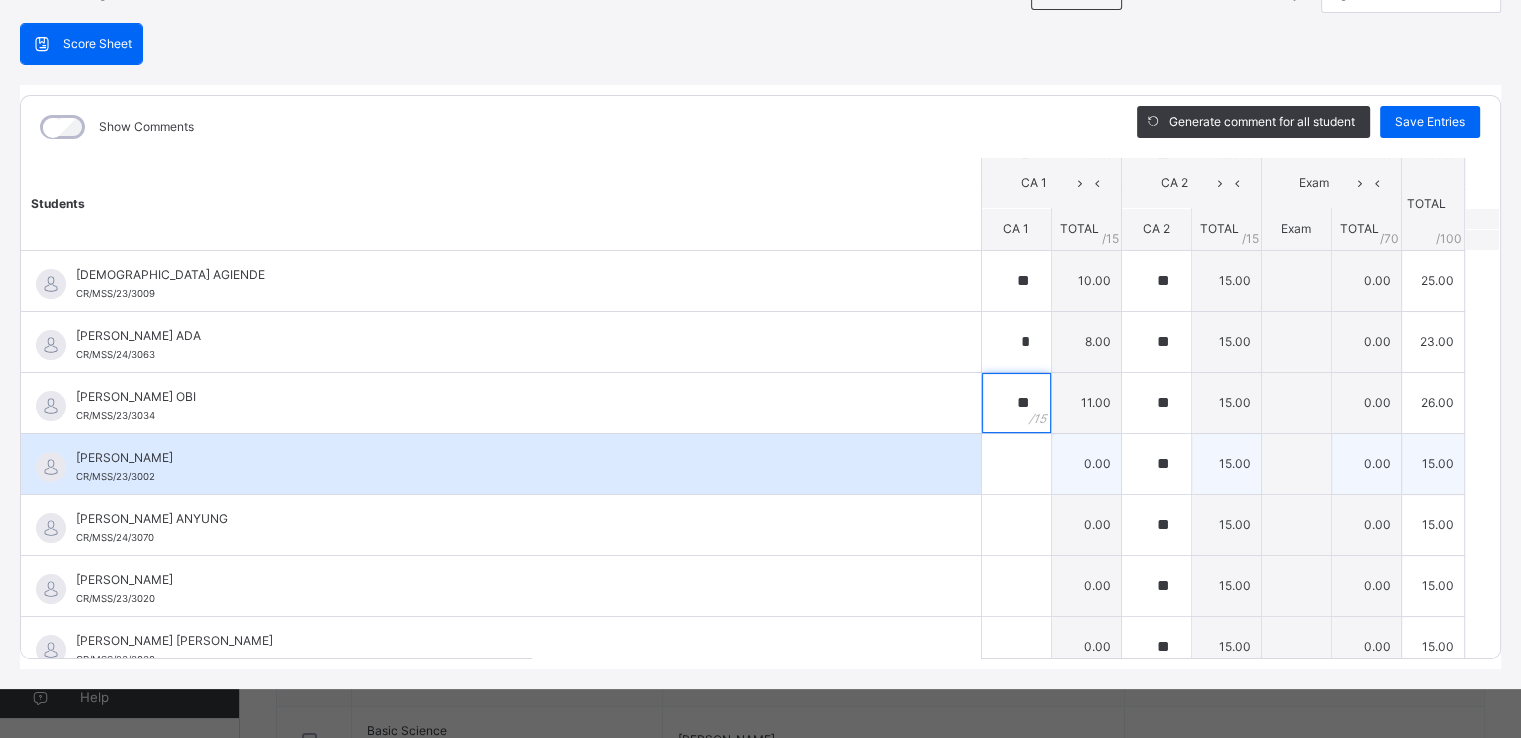 type on "**" 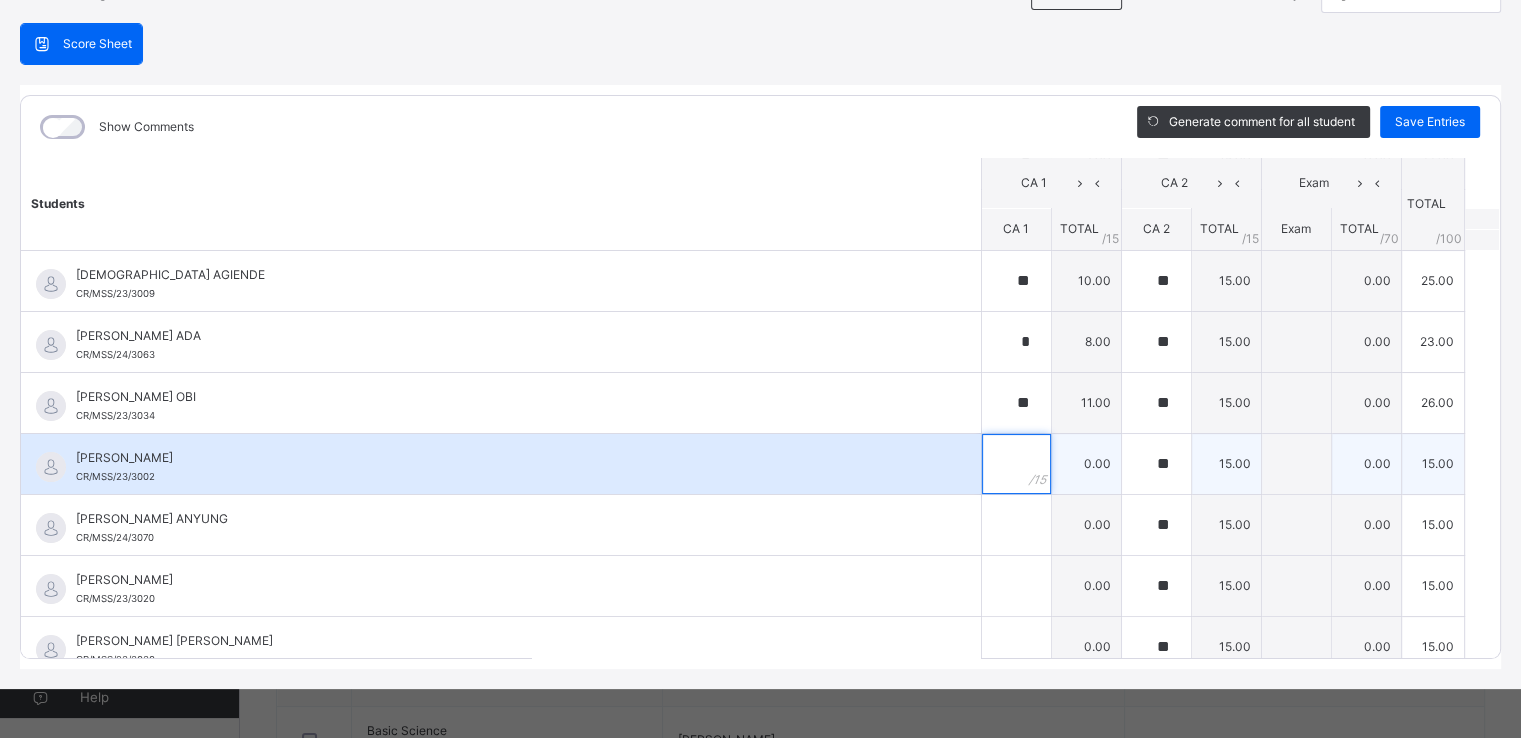click at bounding box center [1016, 464] 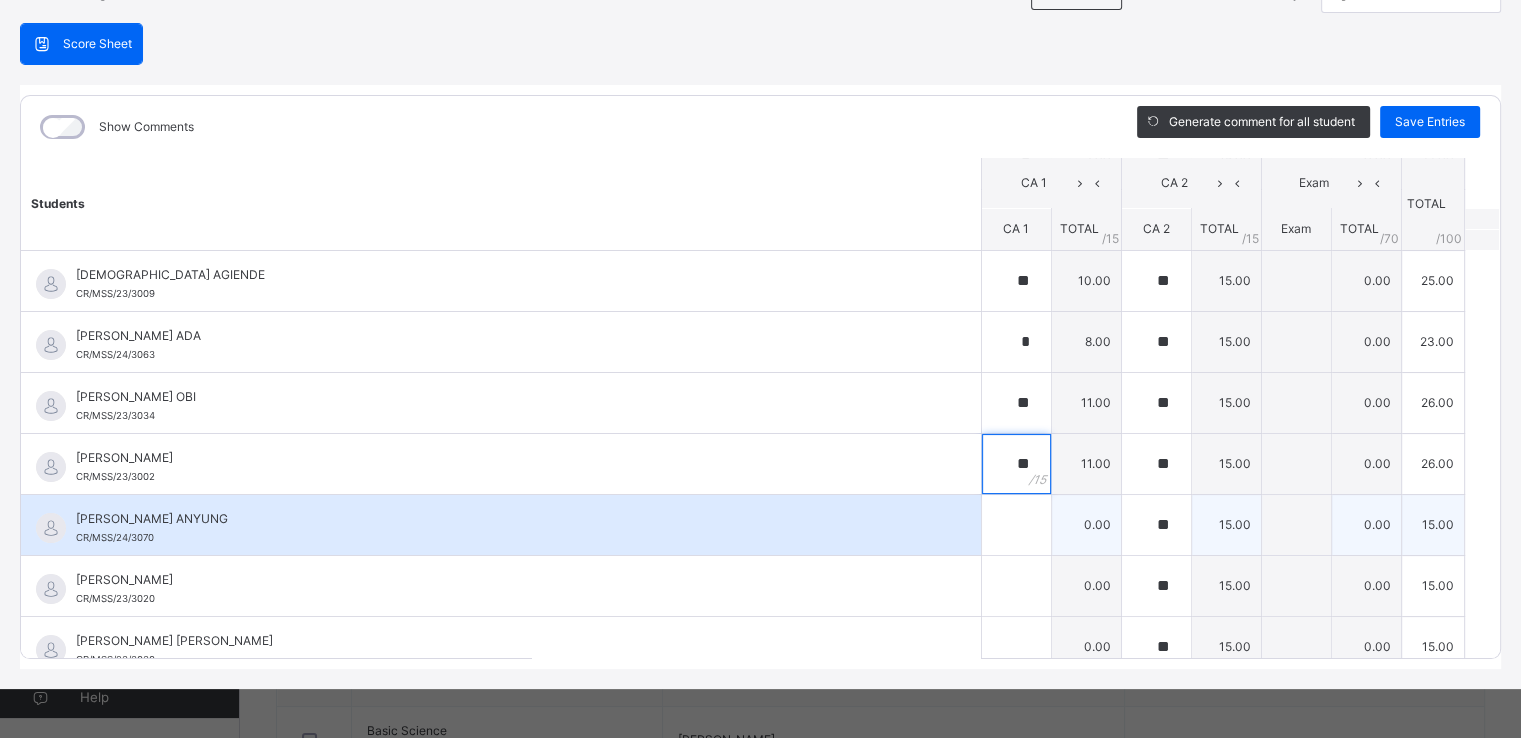 type on "**" 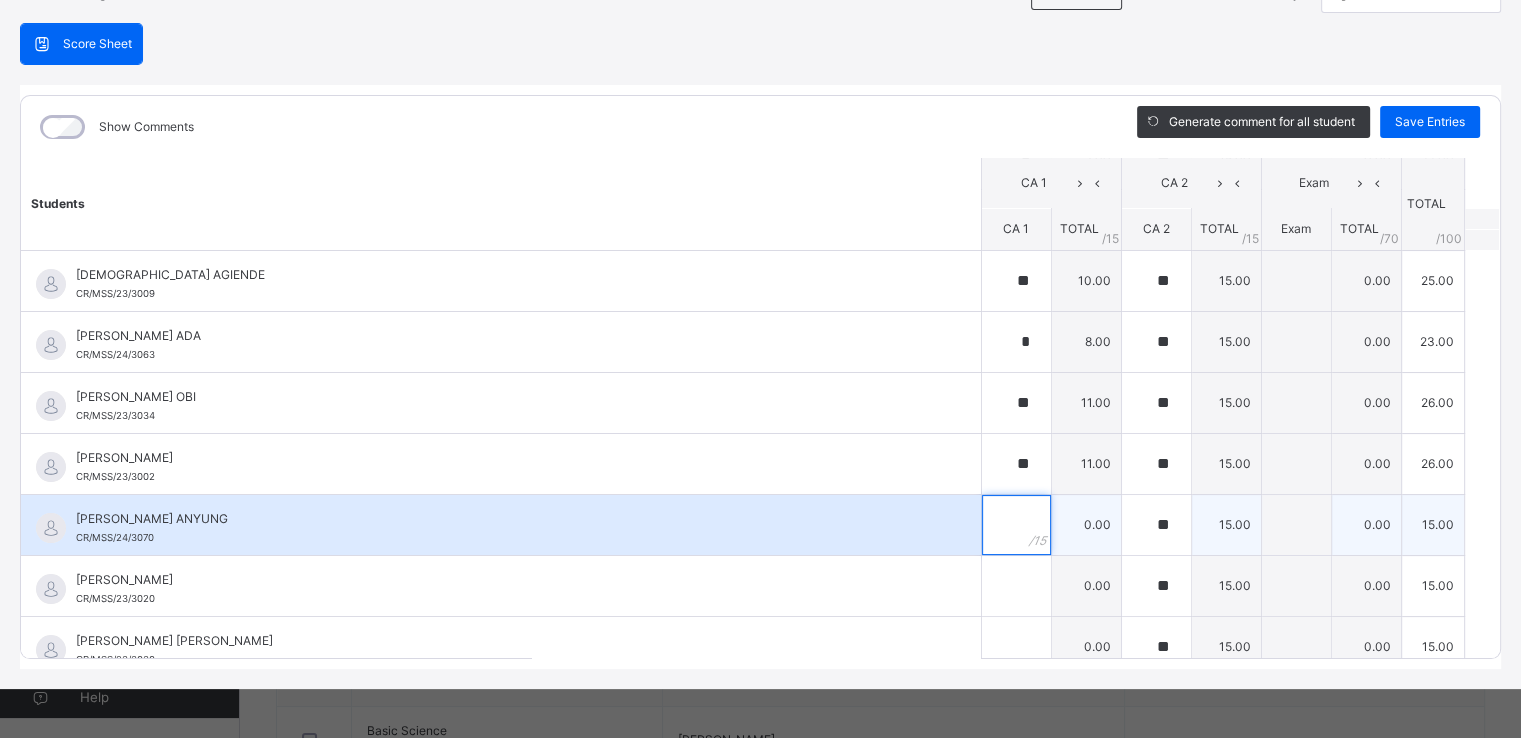 click at bounding box center (1016, 525) 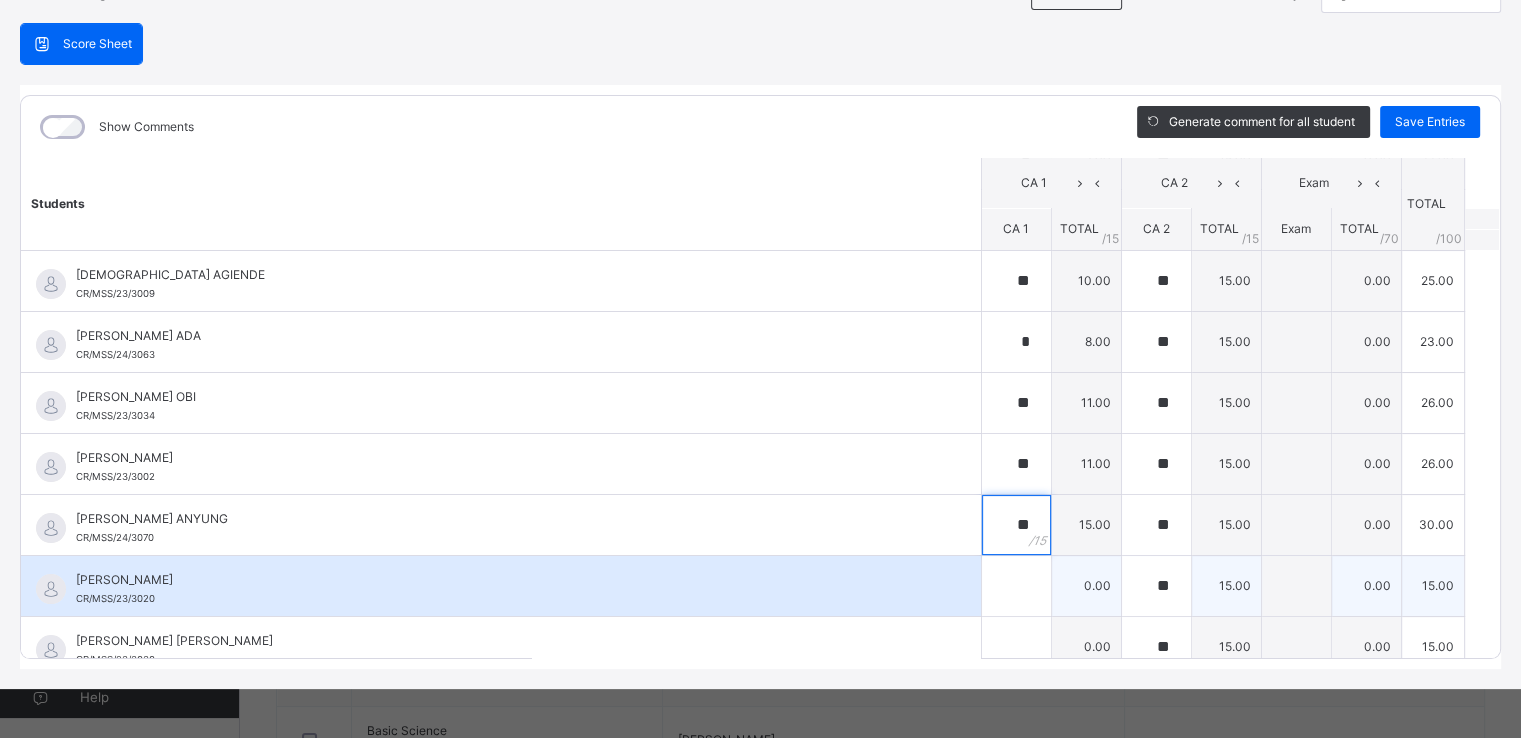 type on "**" 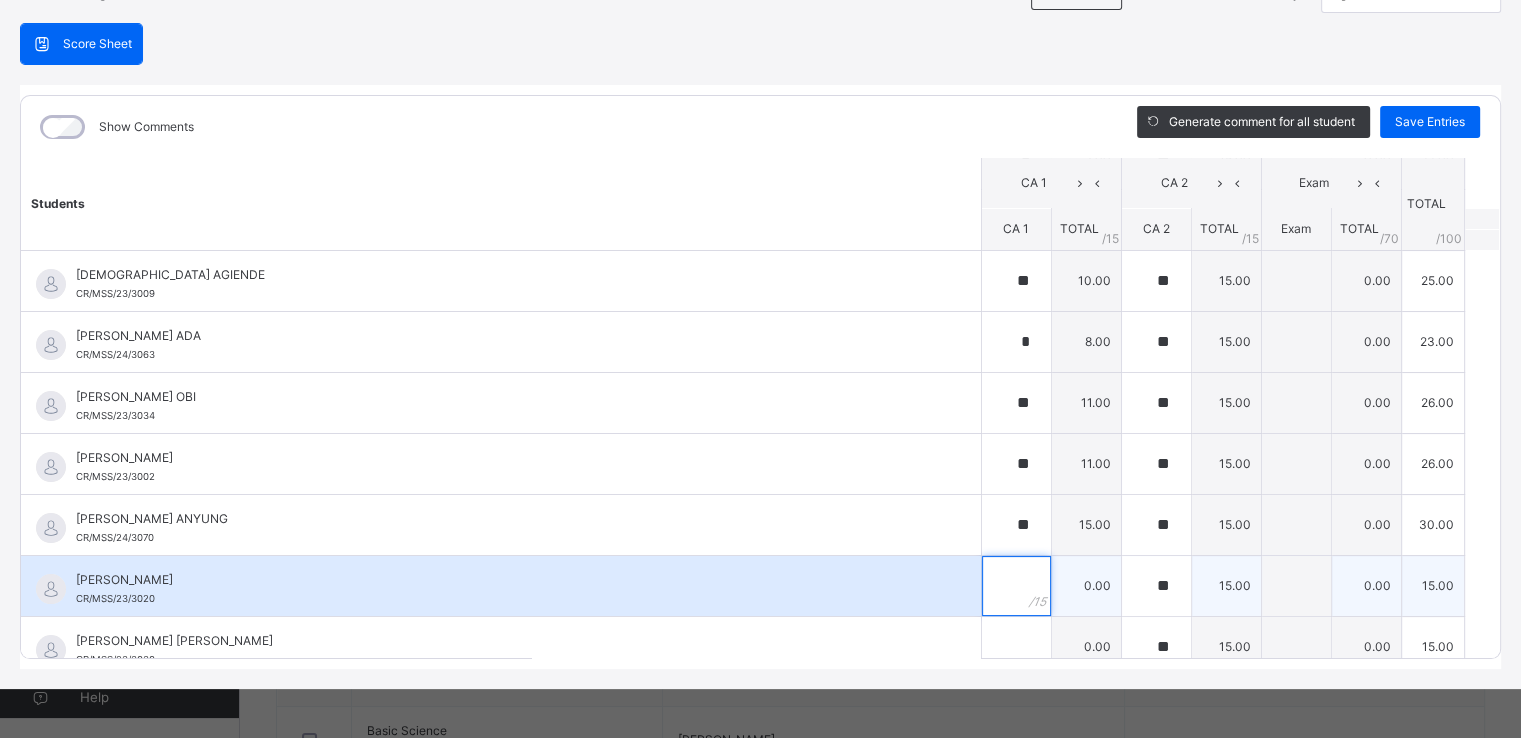 click at bounding box center [1016, 586] 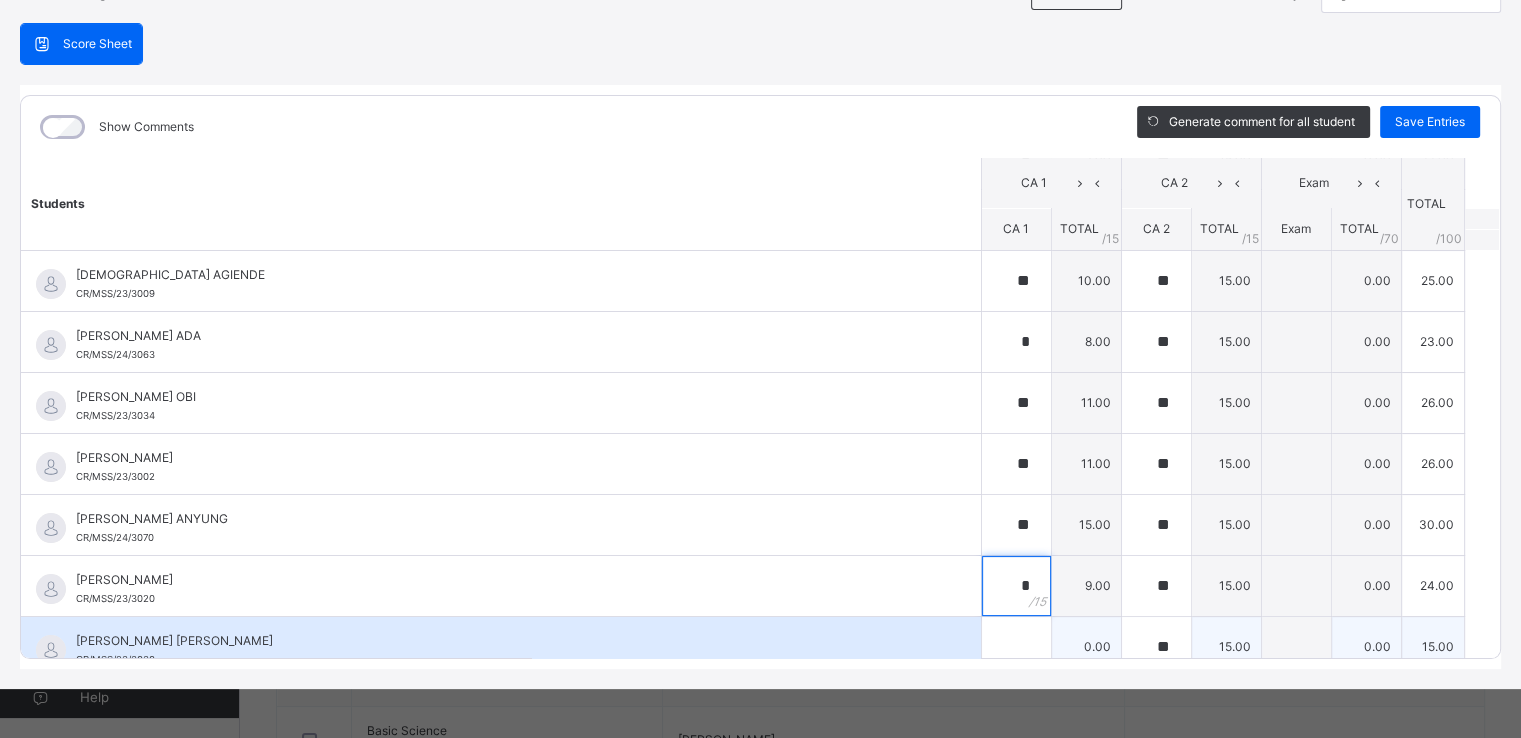 type on "*" 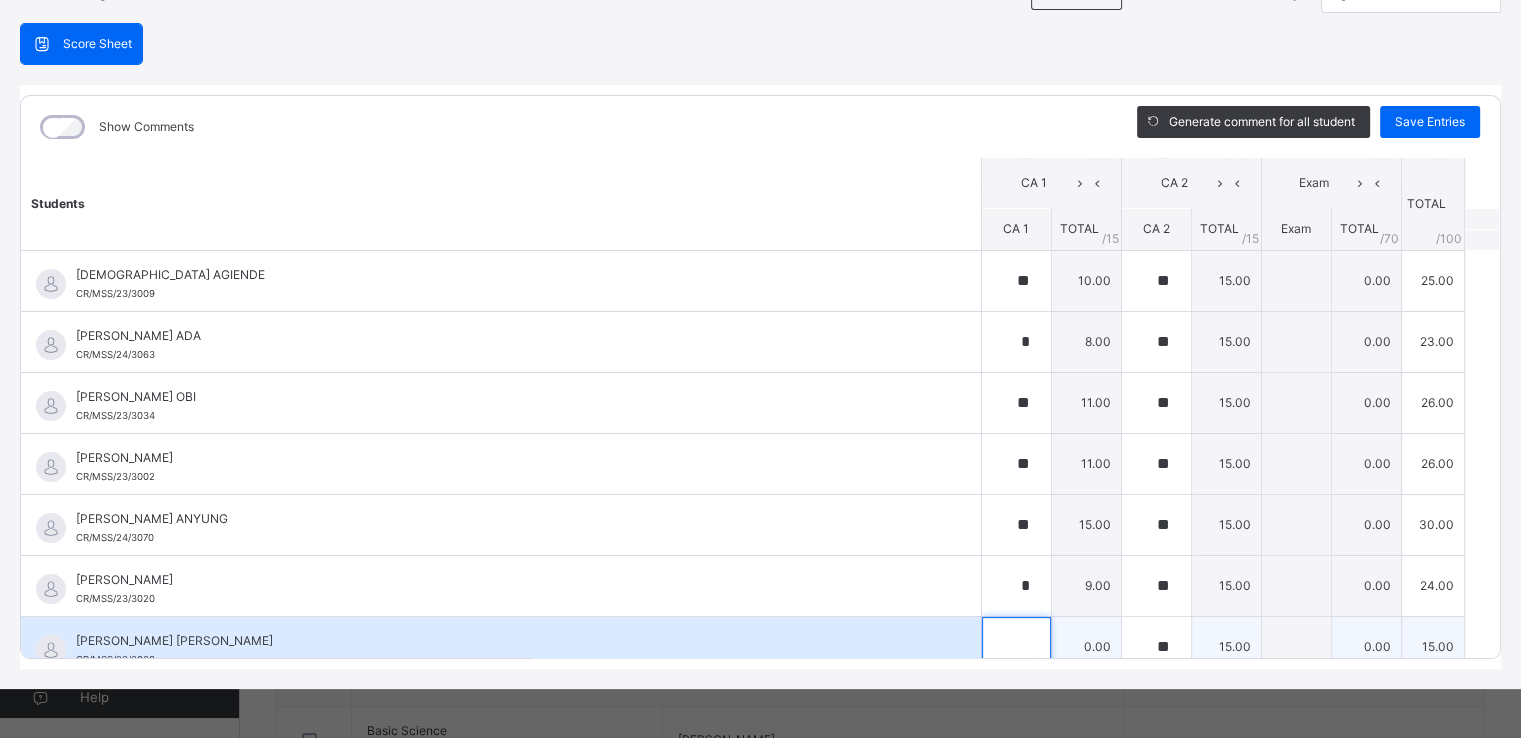 drag, startPoint x: 1006, startPoint y: 649, endPoint x: 1040, endPoint y: 613, distance: 49.517673 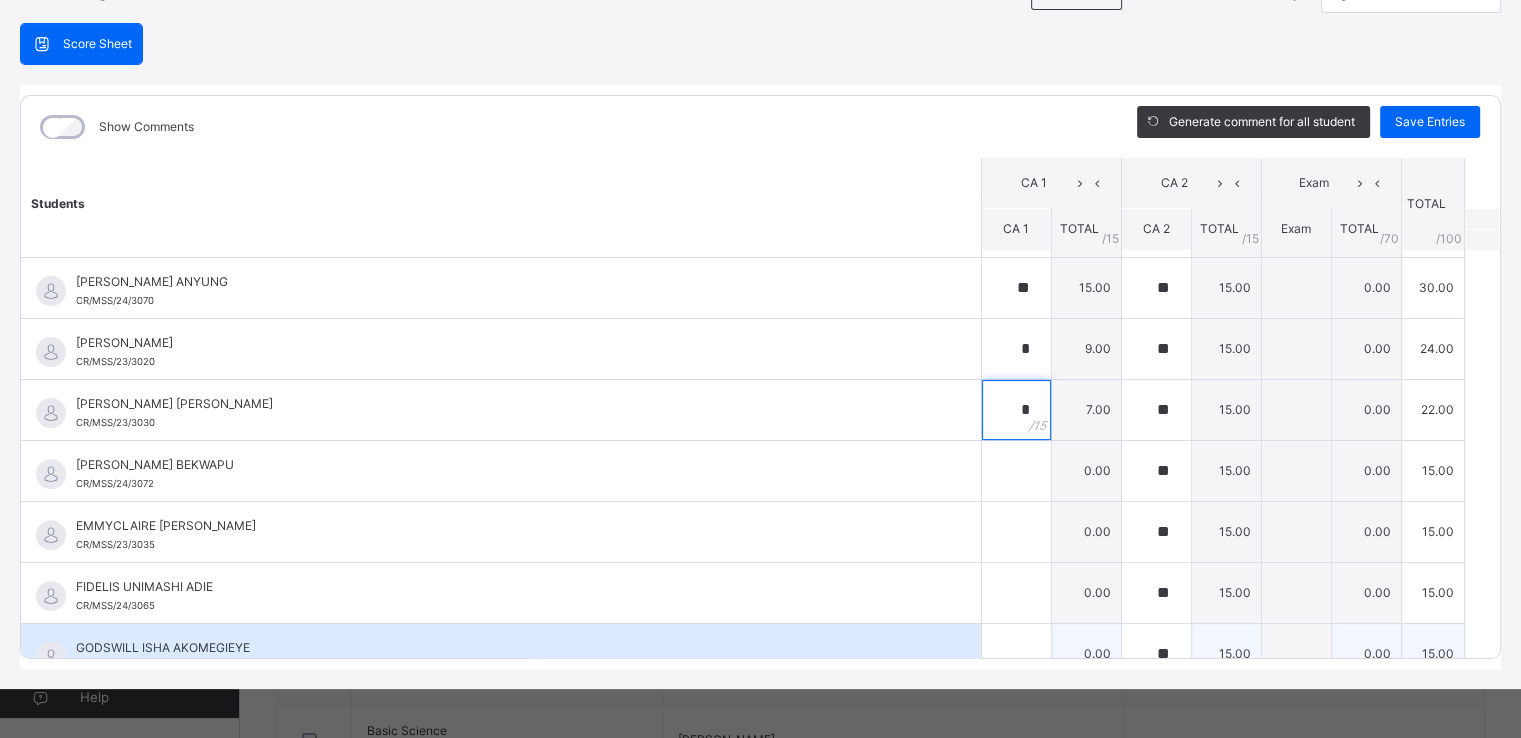 scroll, scrollTop: 728, scrollLeft: 0, axis: vertical 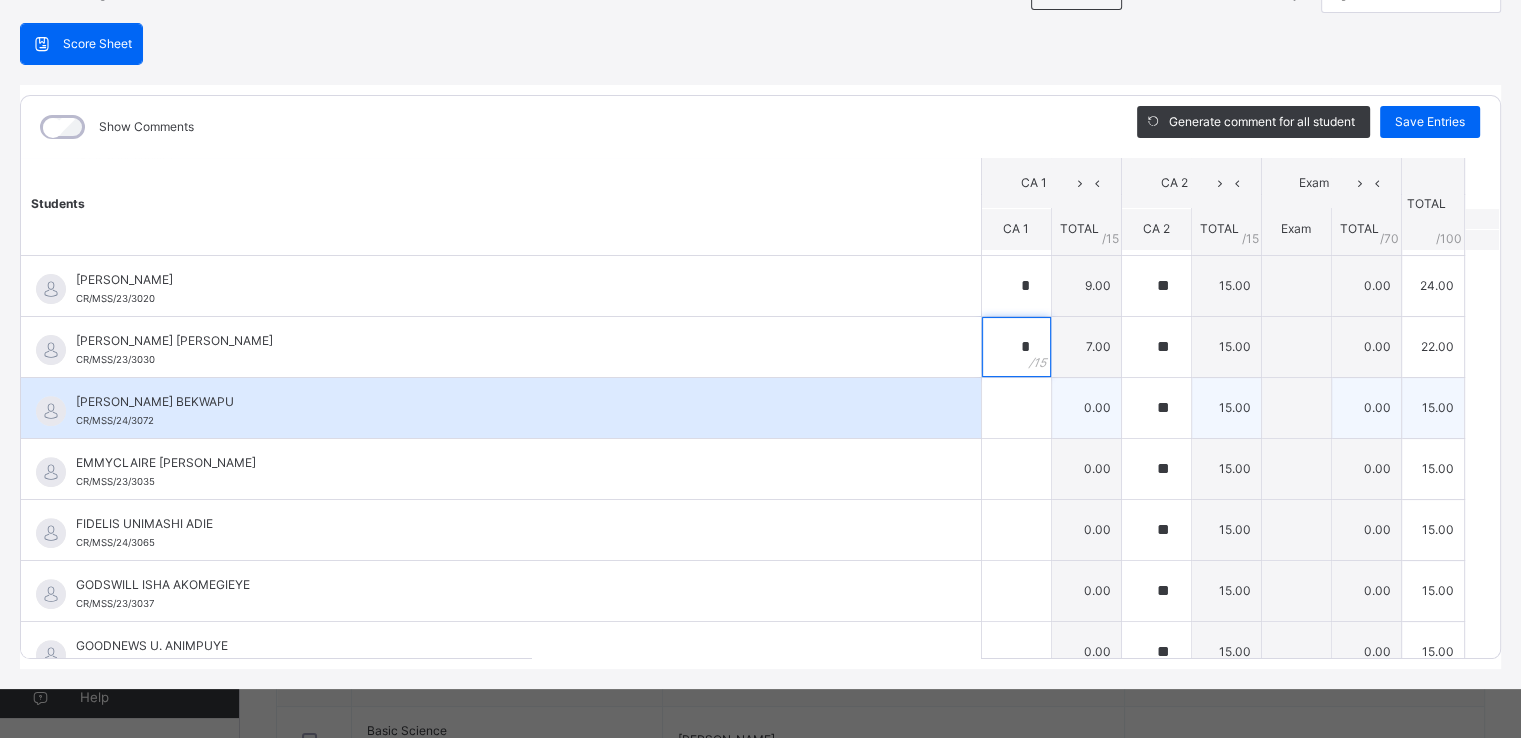 type on "*" 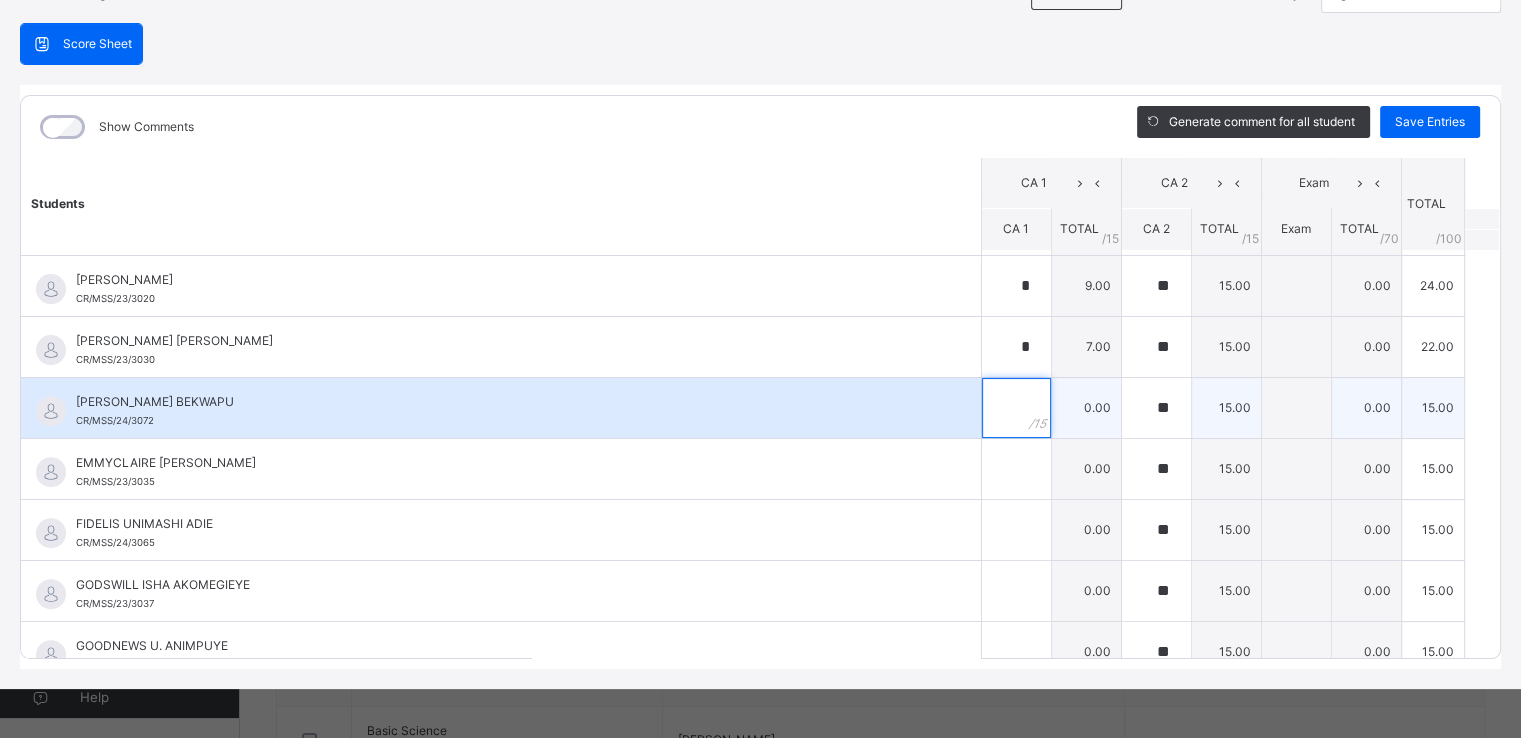 click at bounding box center [1016, 408] 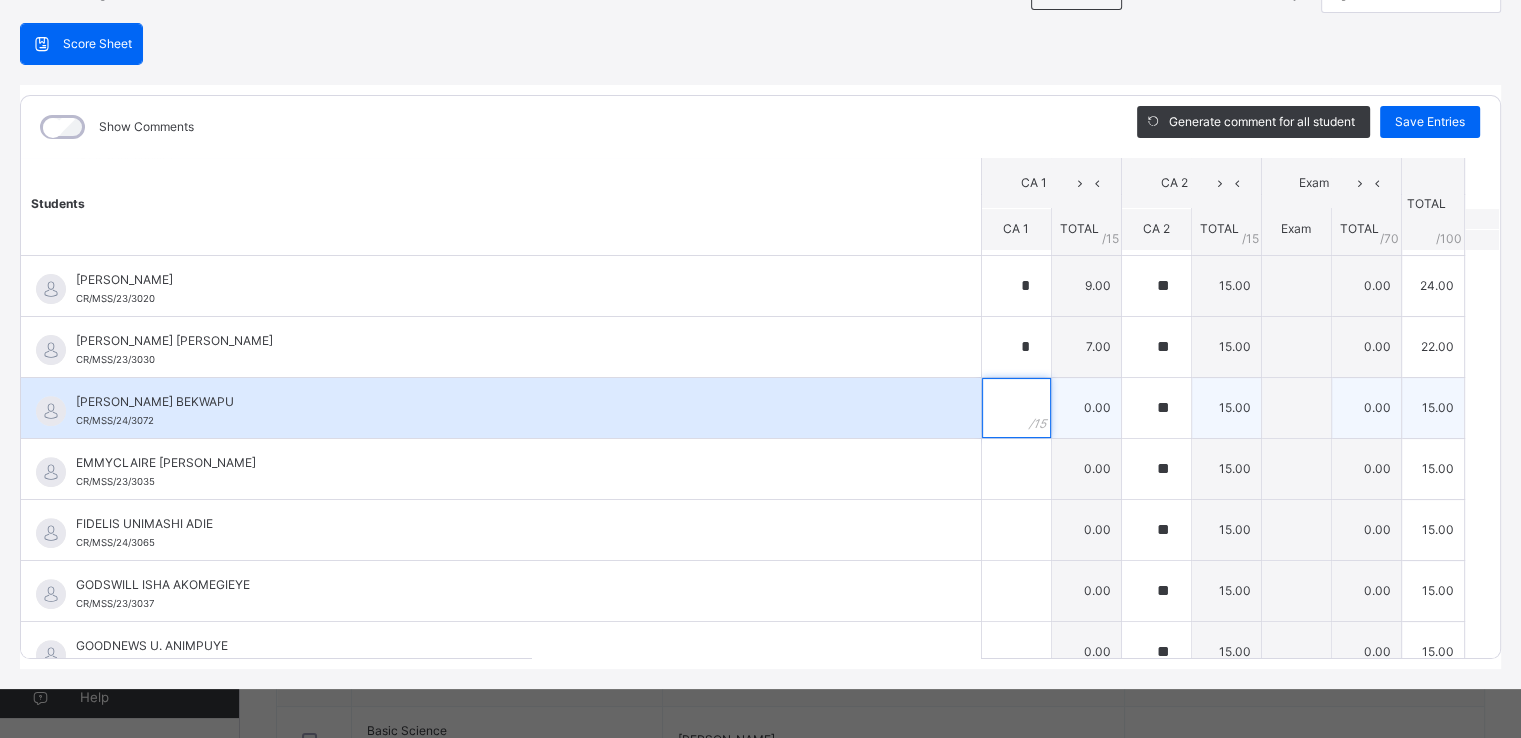 type on "*" 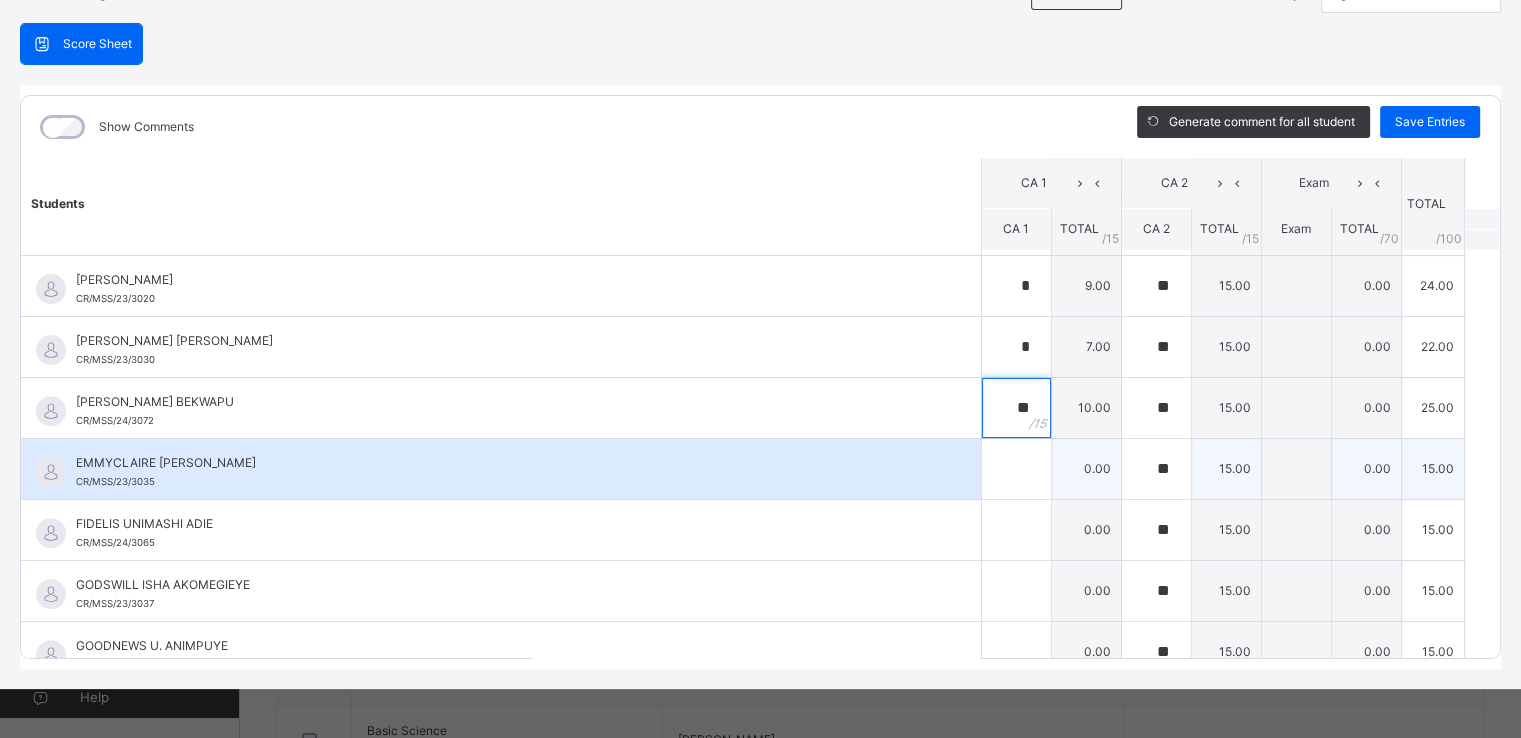type on "**" 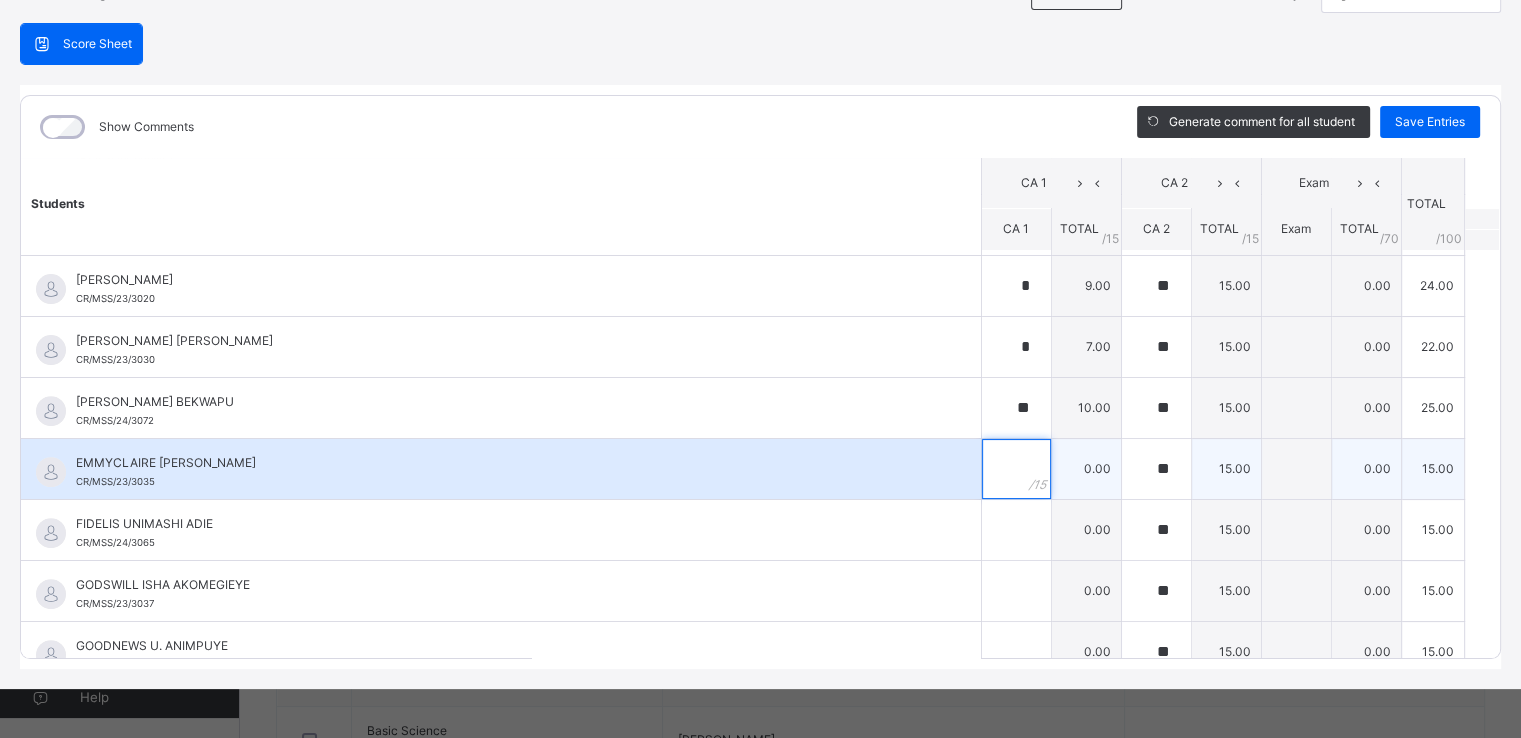 click at bounding box center (1016, 469) 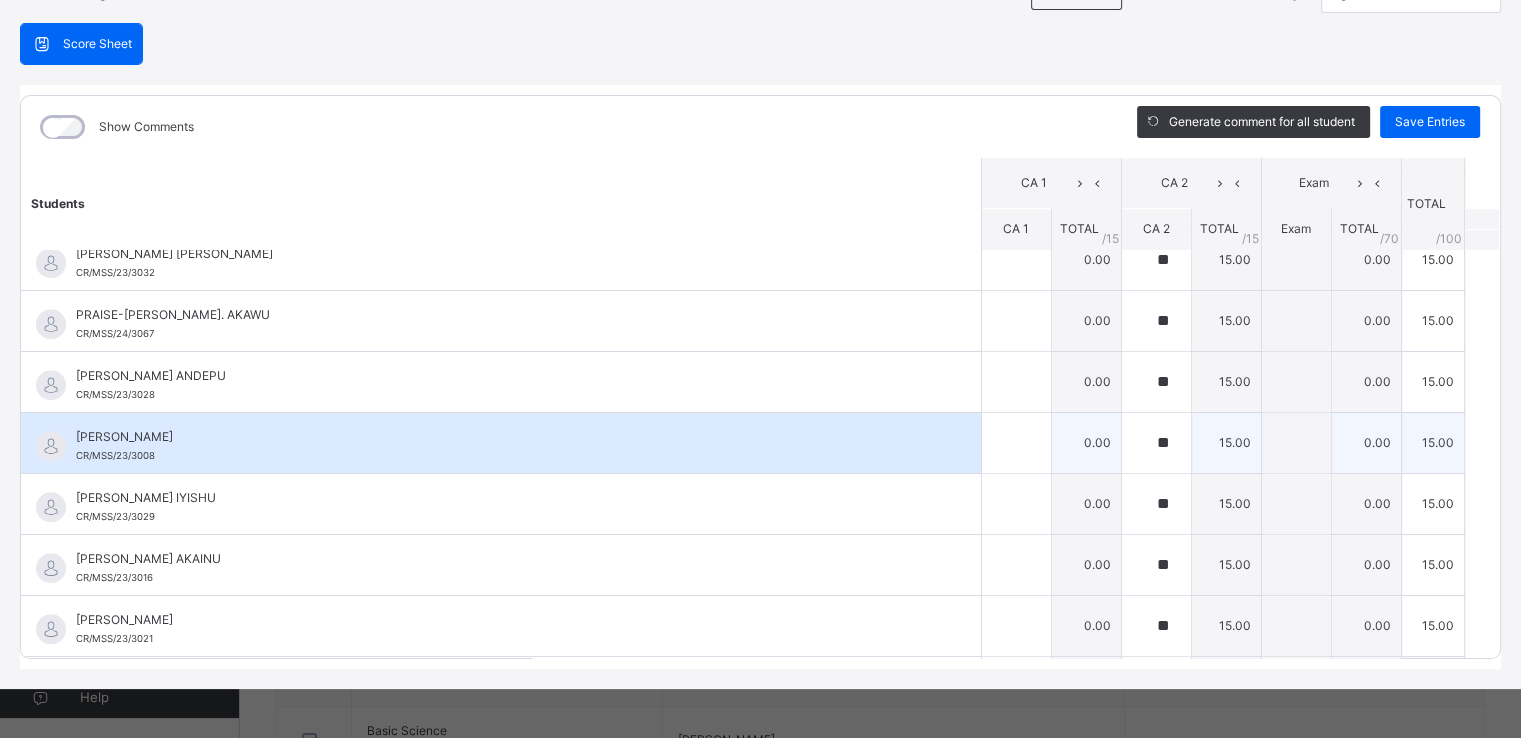 scroll, scrollTop: 1720, scrollLeft: 0, axis: vertical 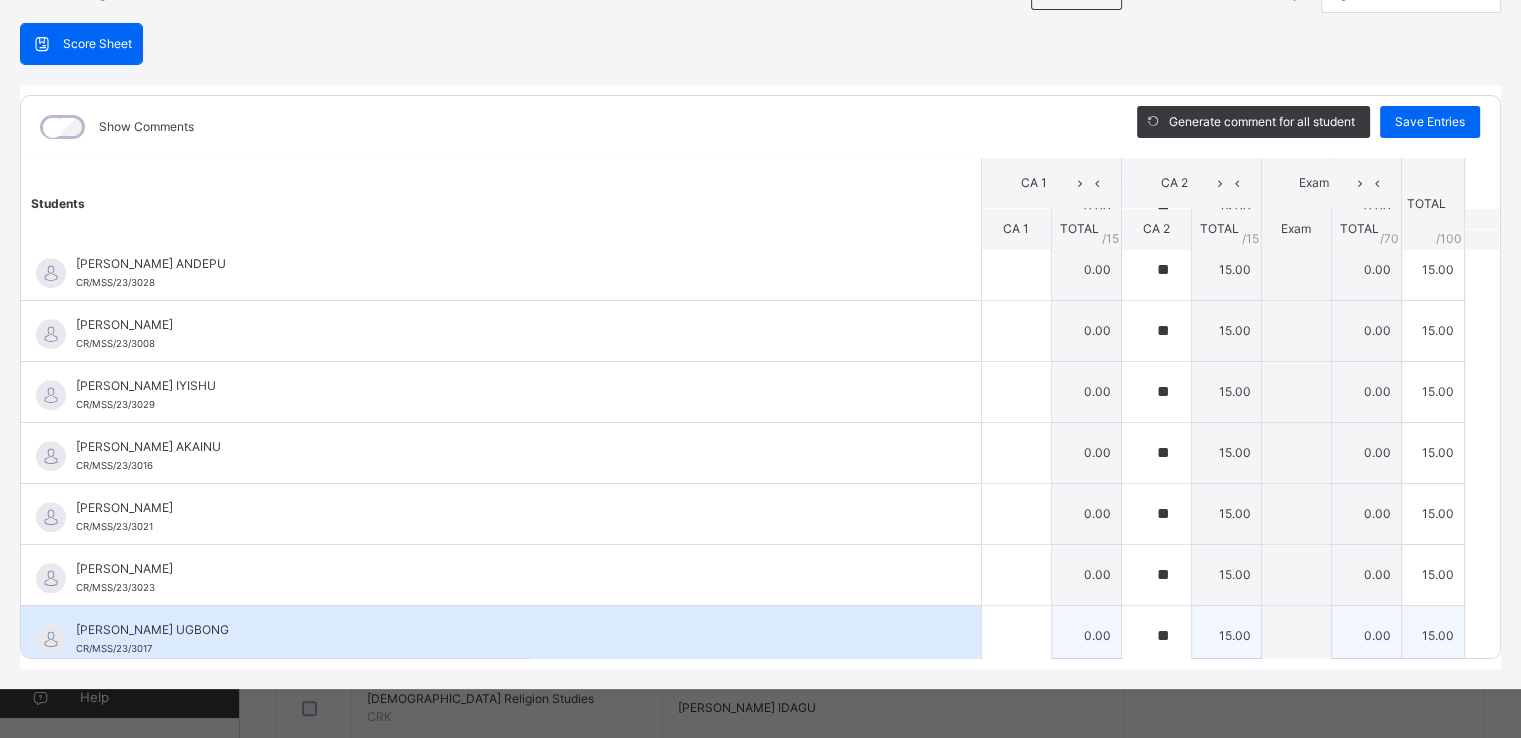 type on "**" 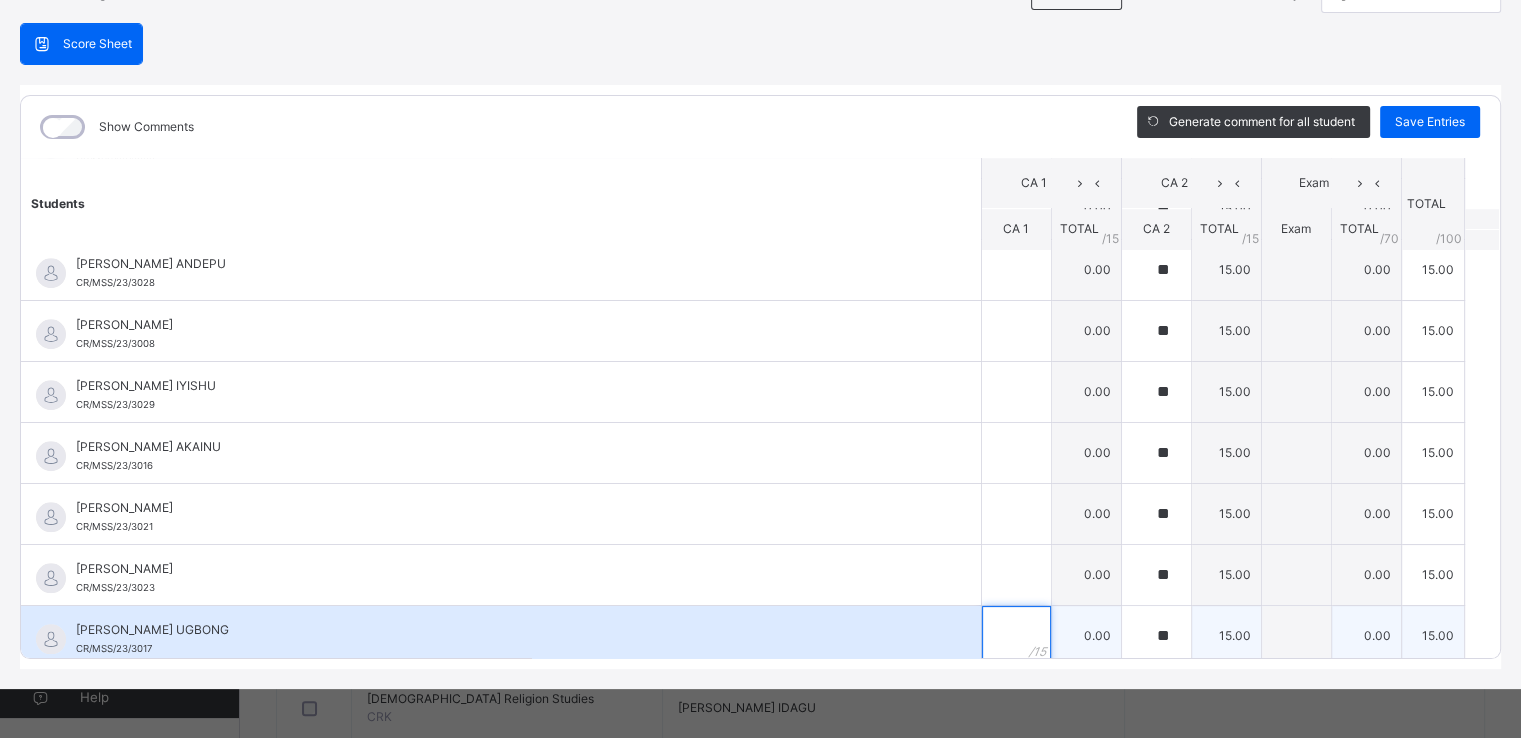 click at bounding box center (1016, 636) 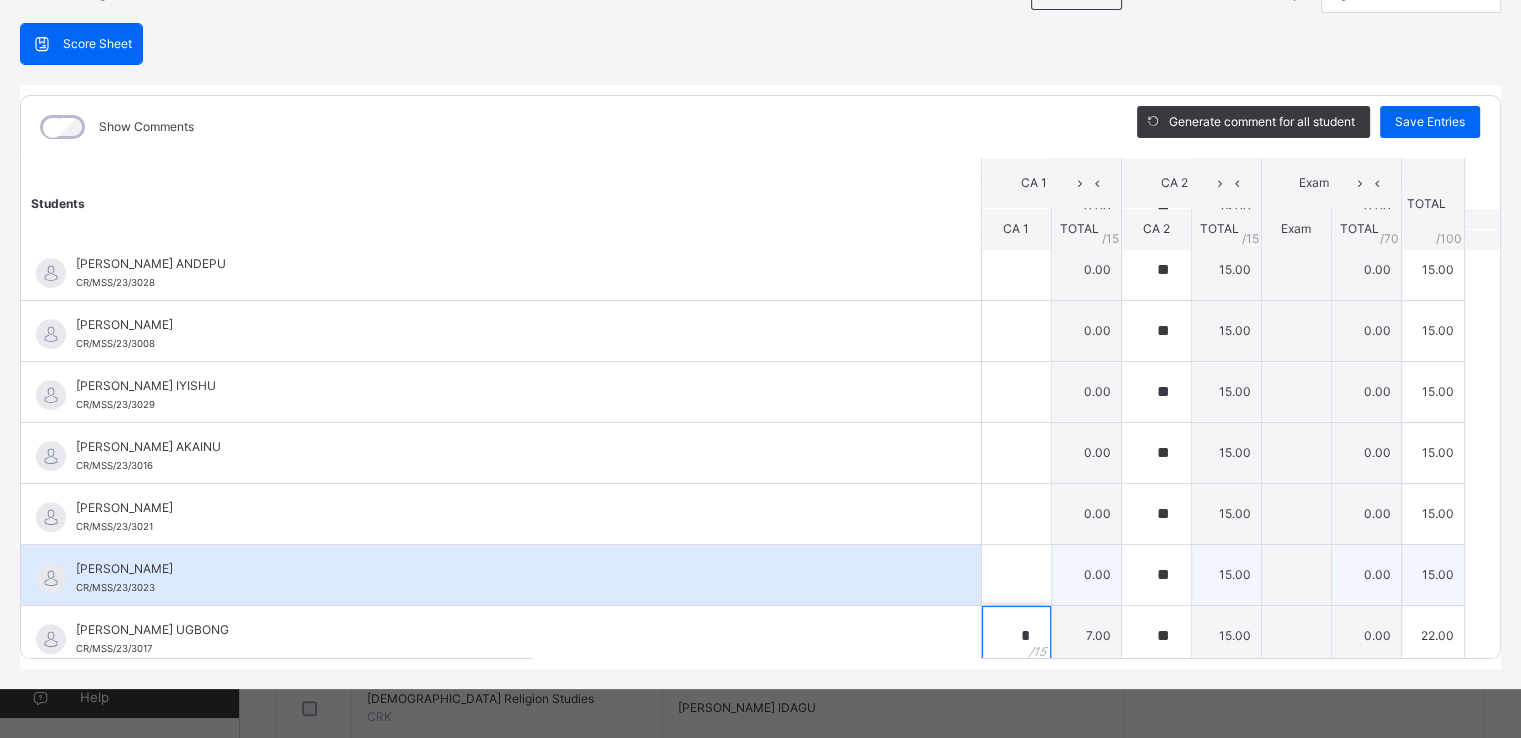 type on "*" 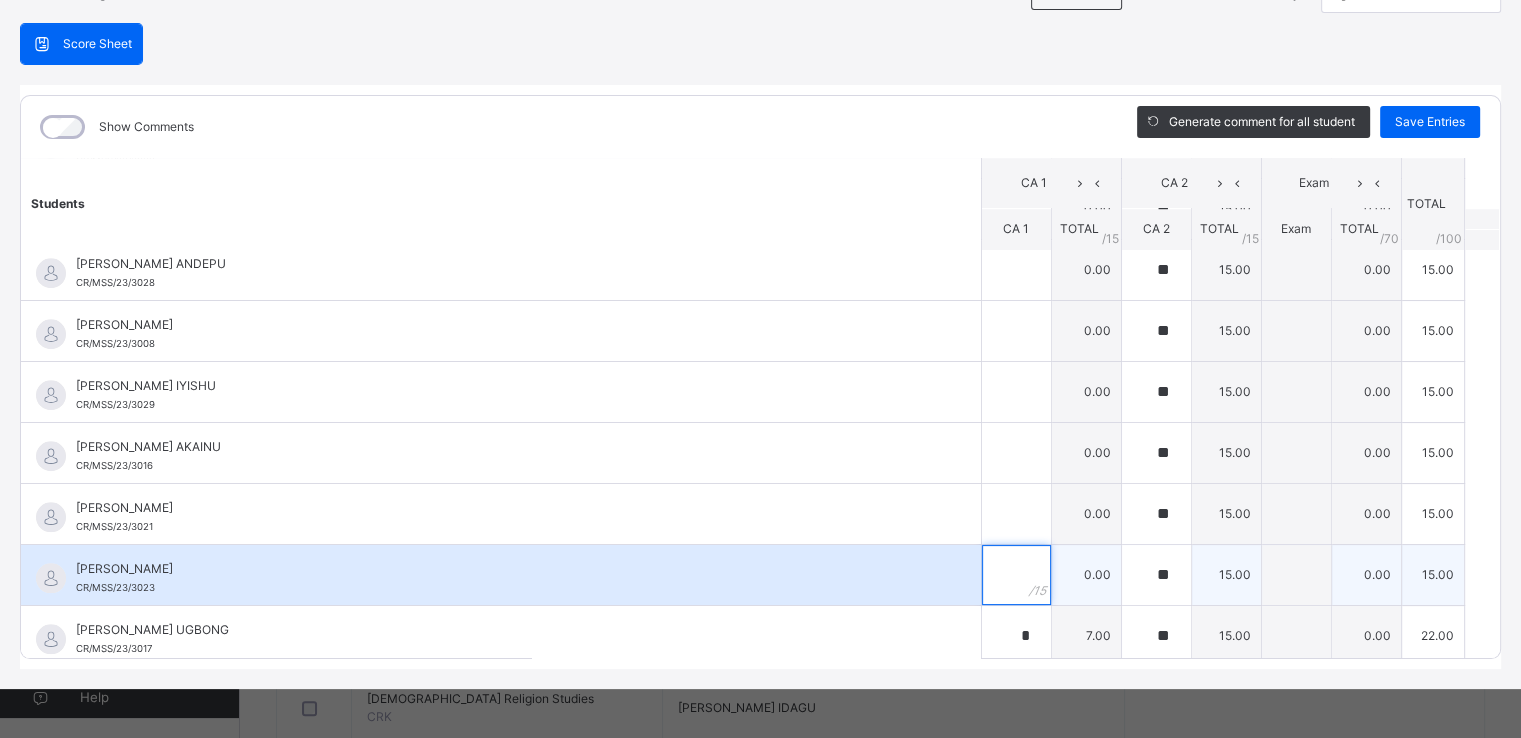 click at bounding box center (1016, 575) 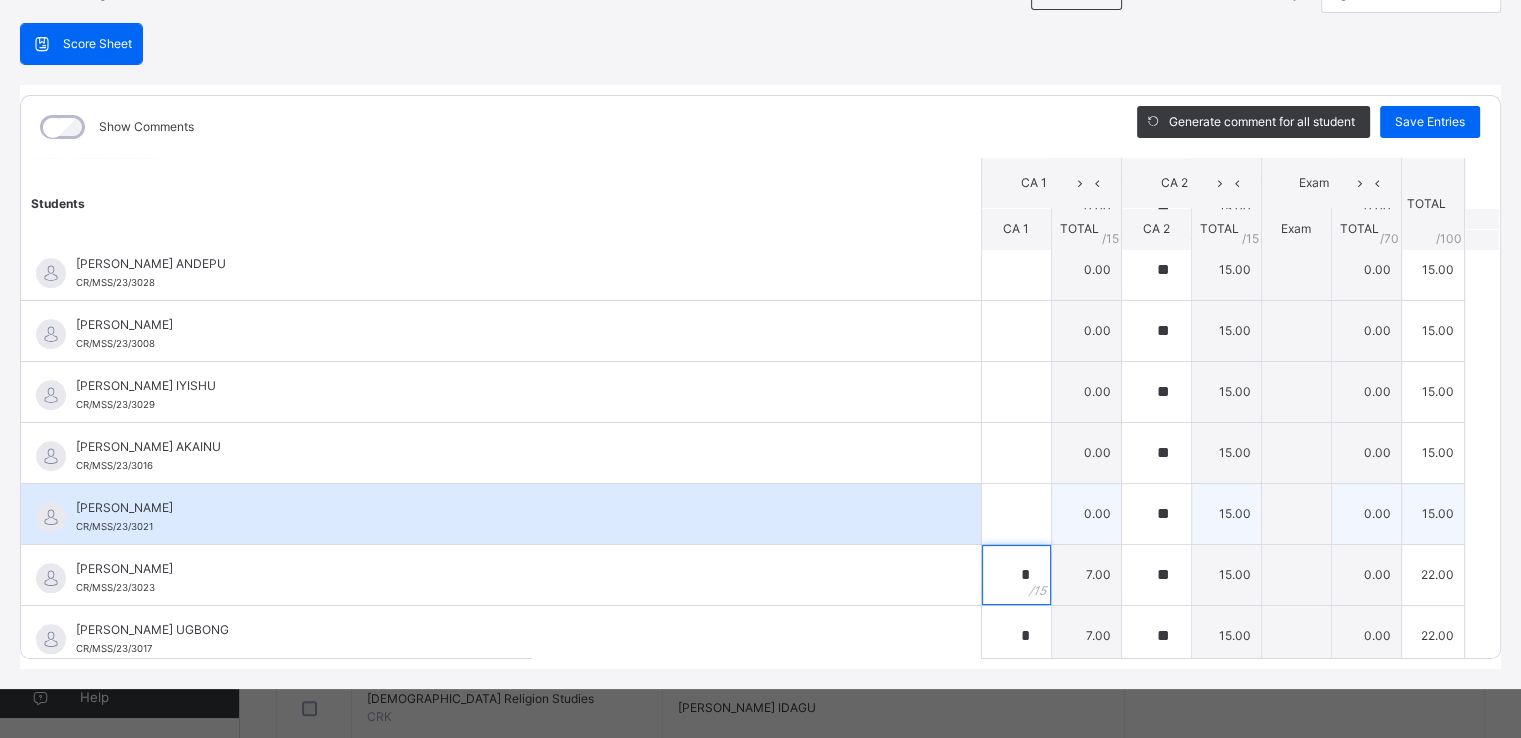 type on "*" 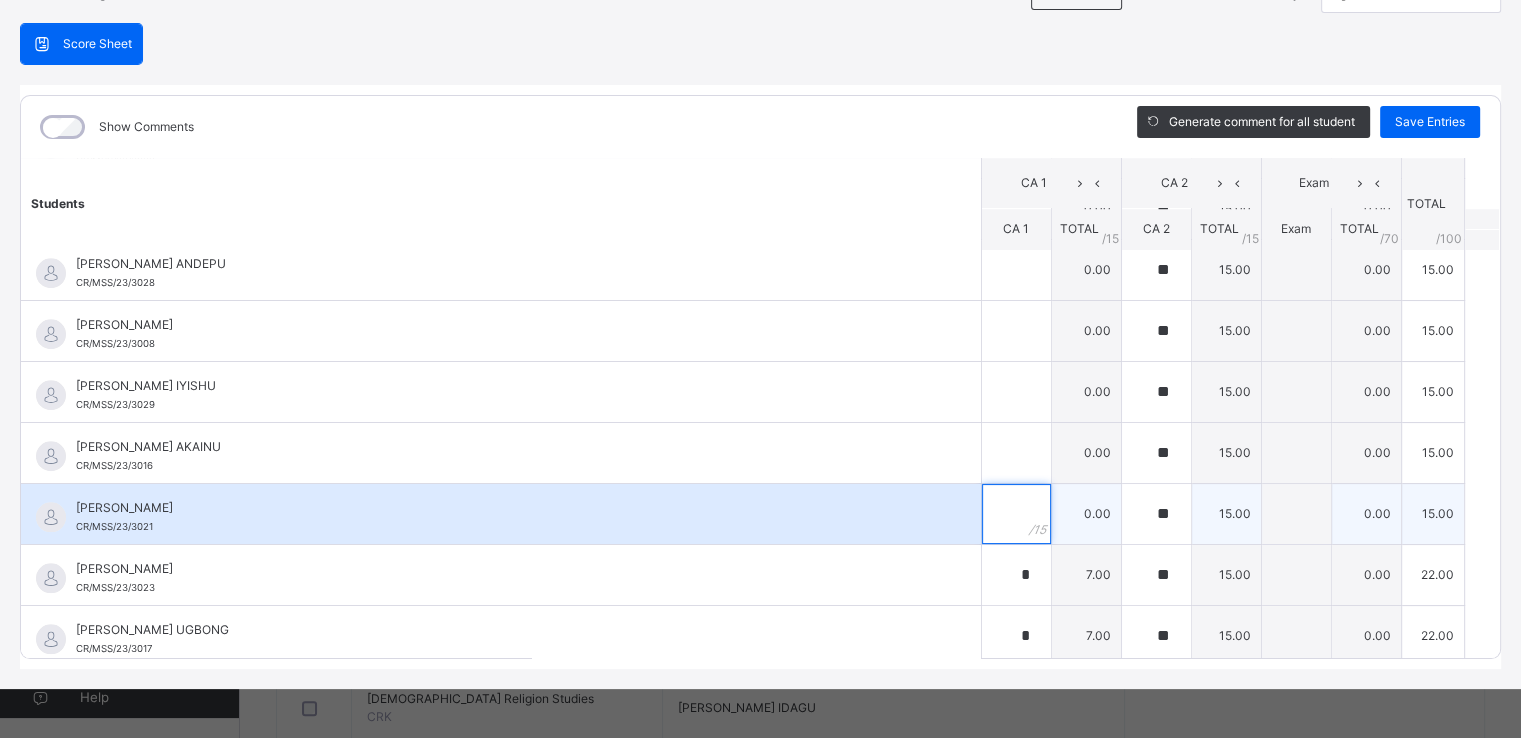 click at bounding box center [1016, 514] 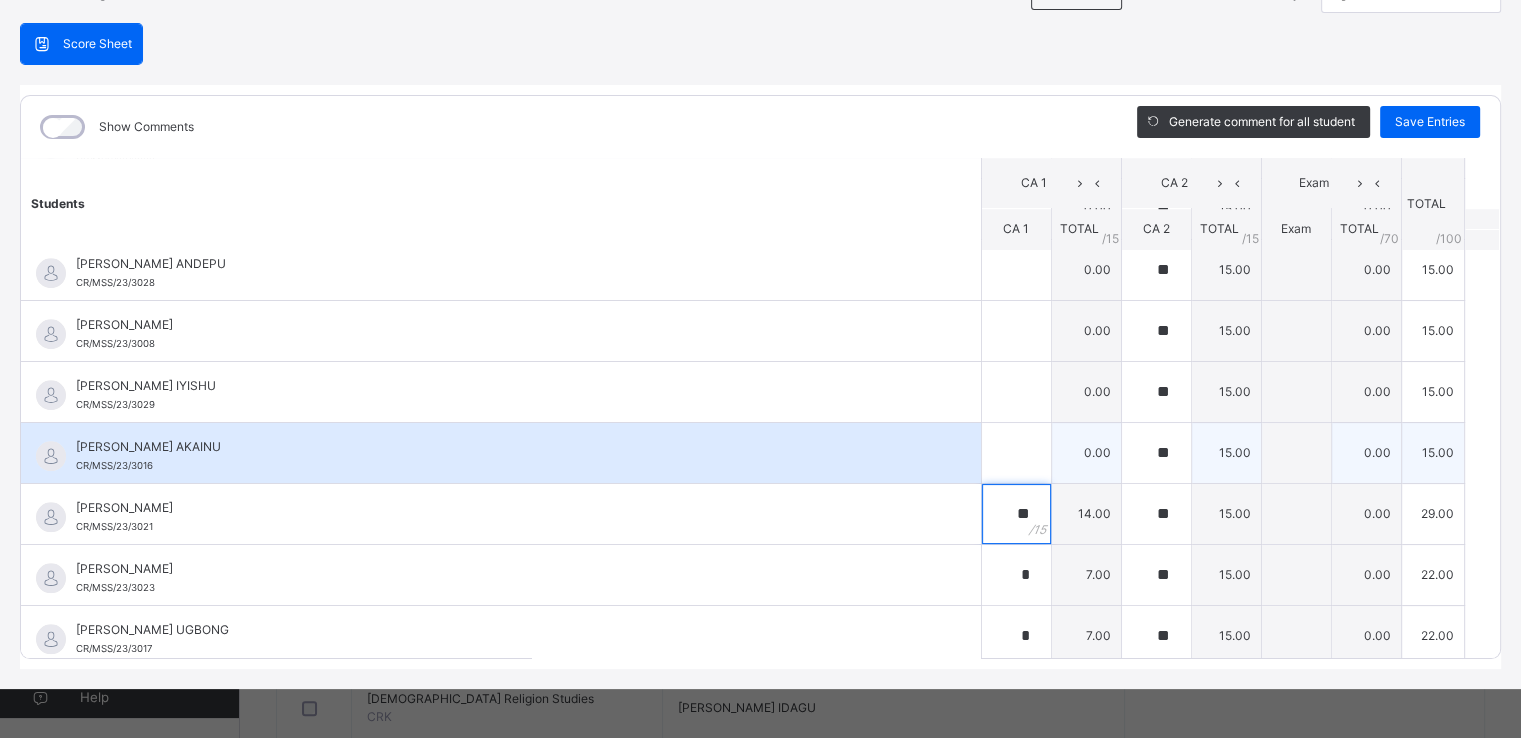 type on "**" 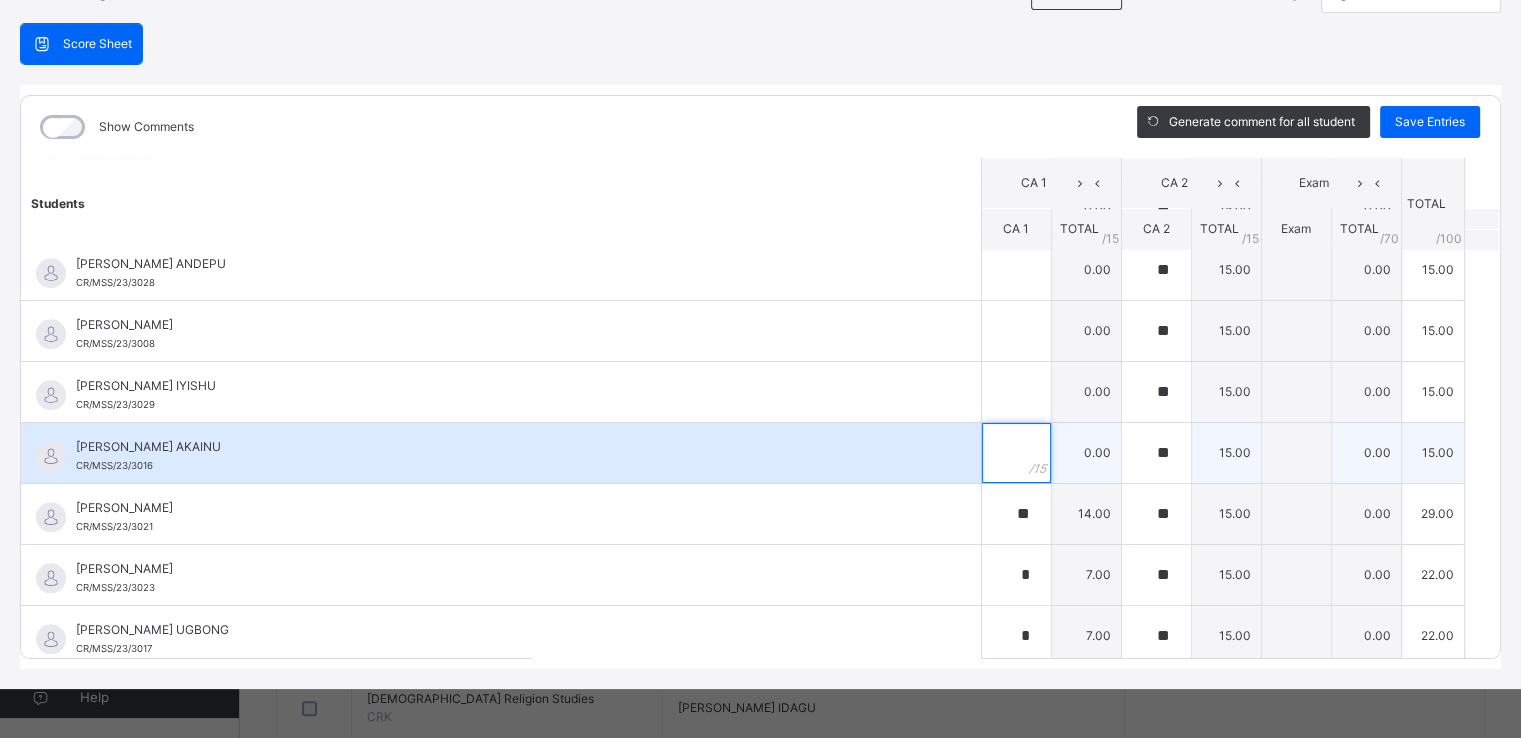 click at bounding box center (1016, 453) 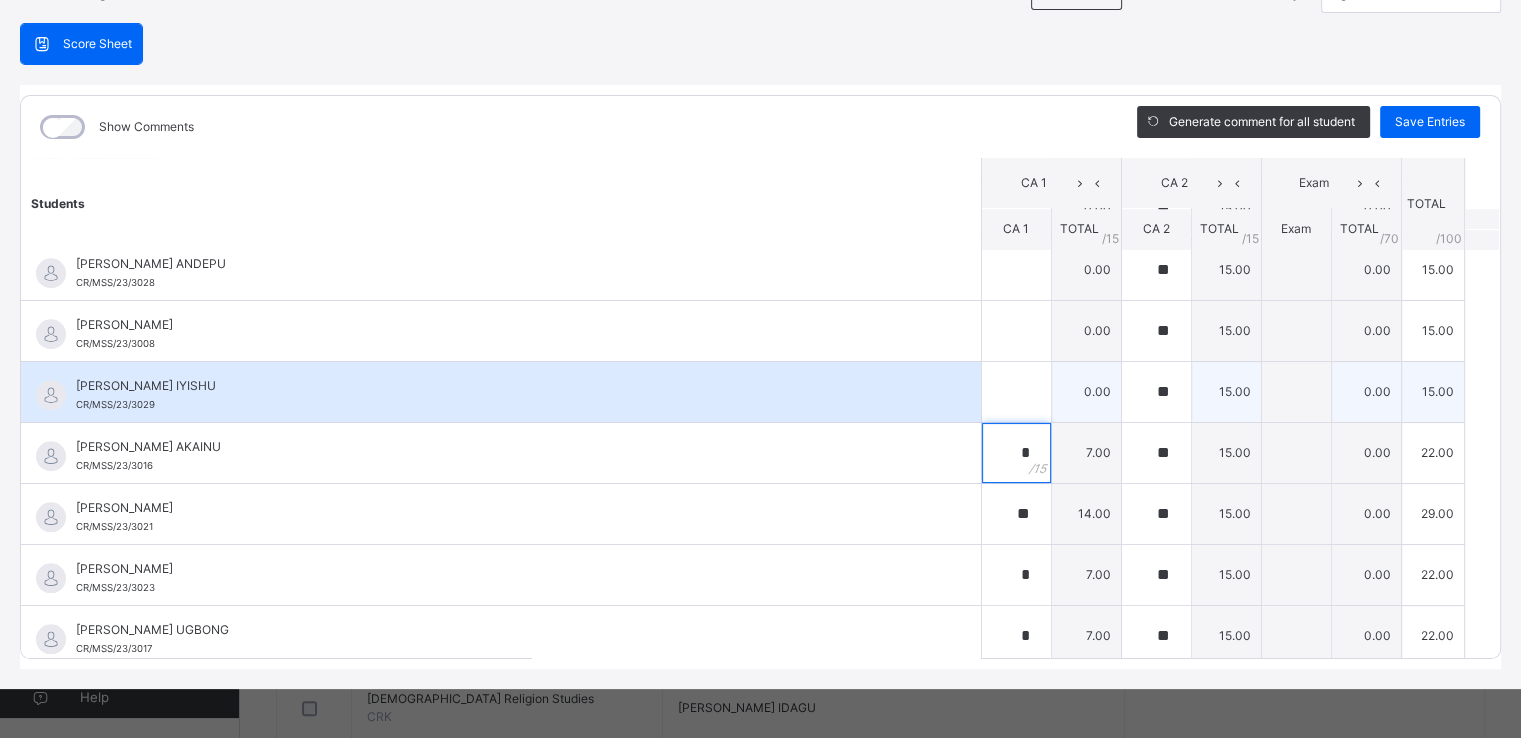 type on "*" 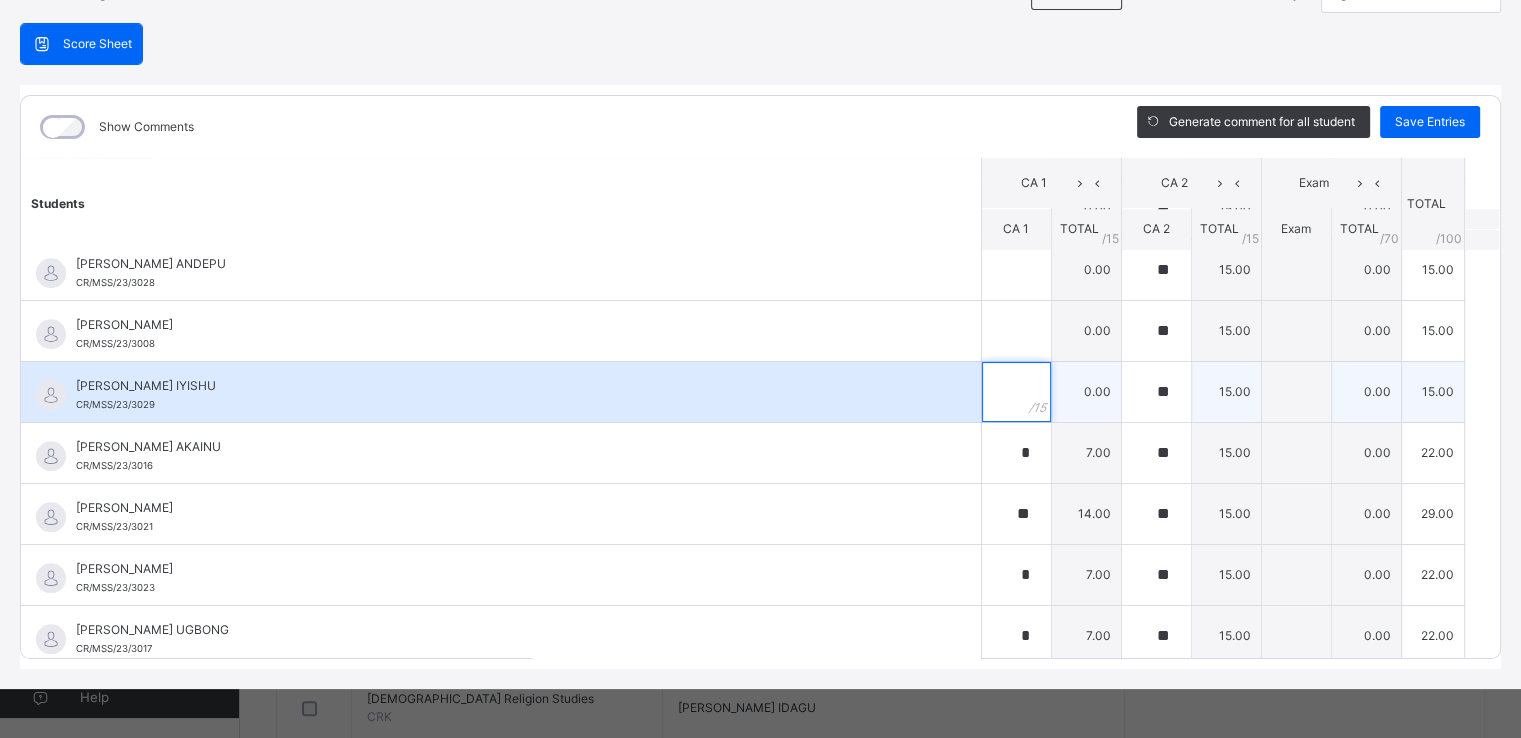 click at bounding box center (1016, 392) 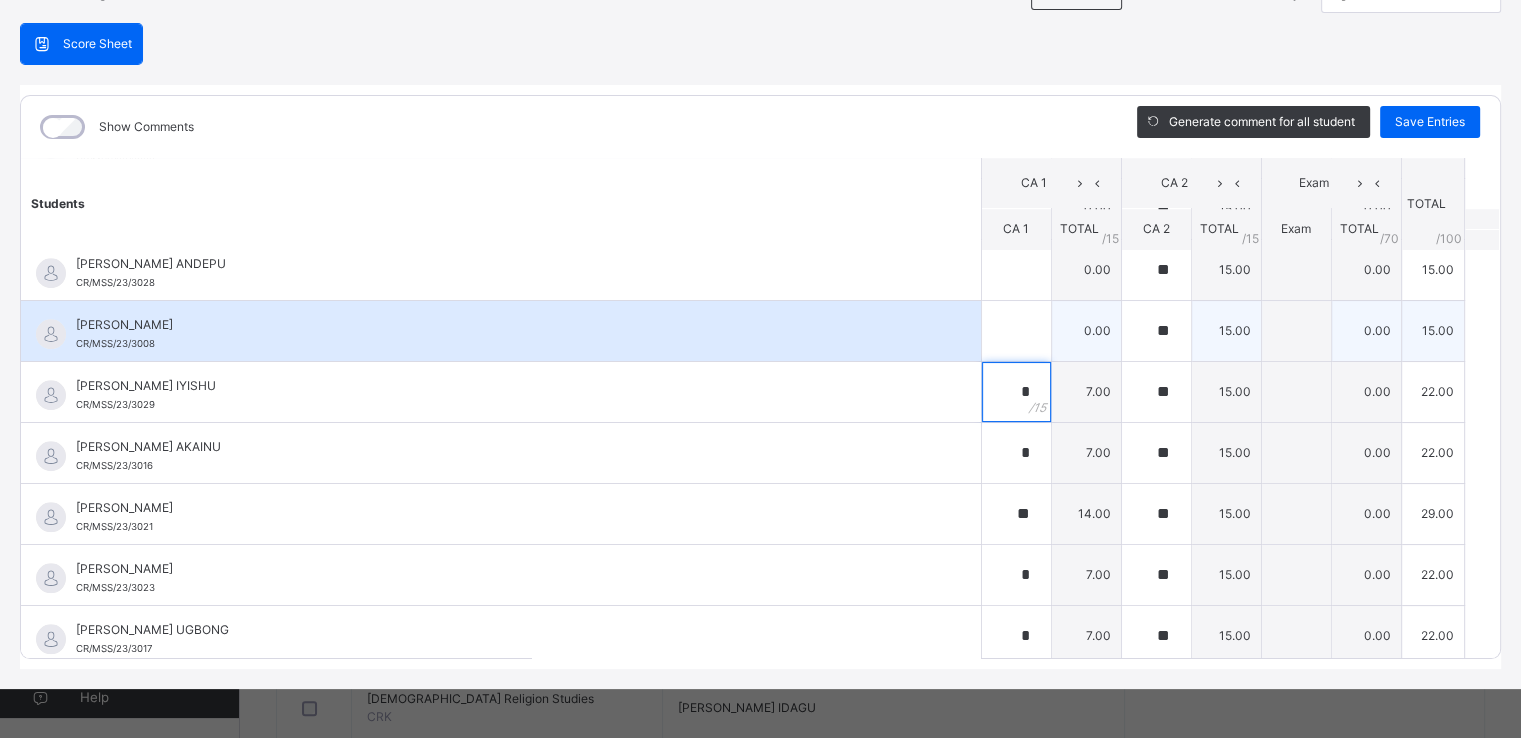 type on "*" 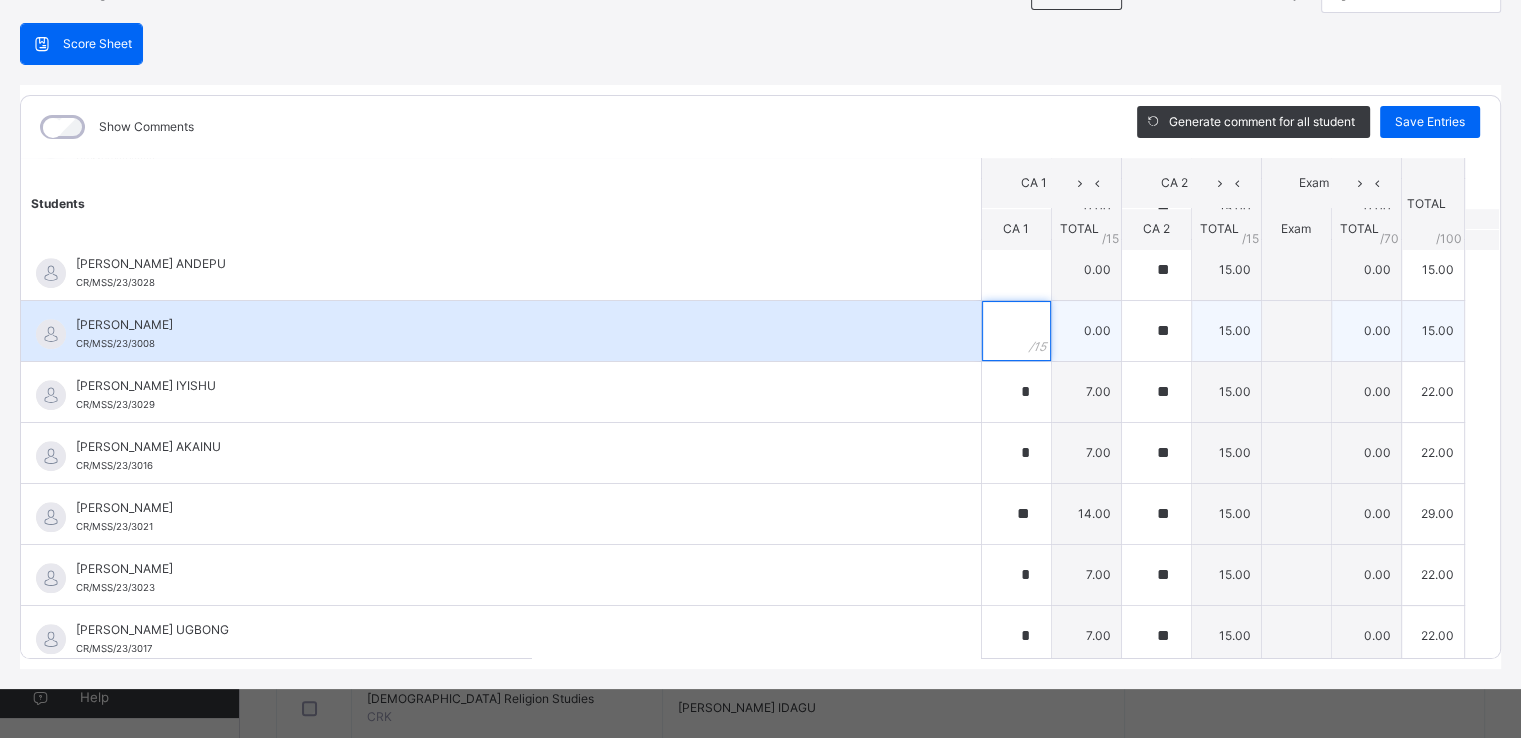 click at bounding box center [1016, 331] 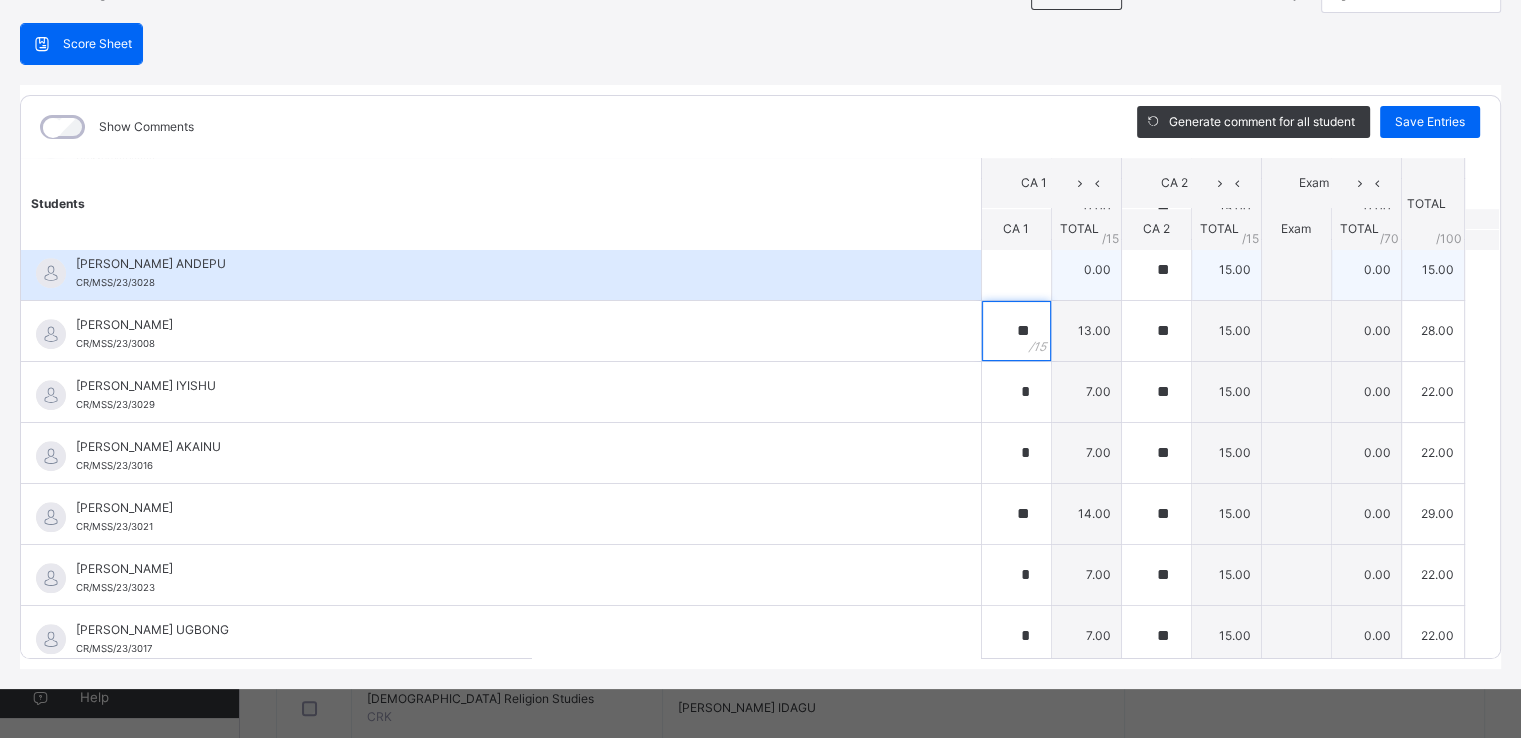 type on "**" 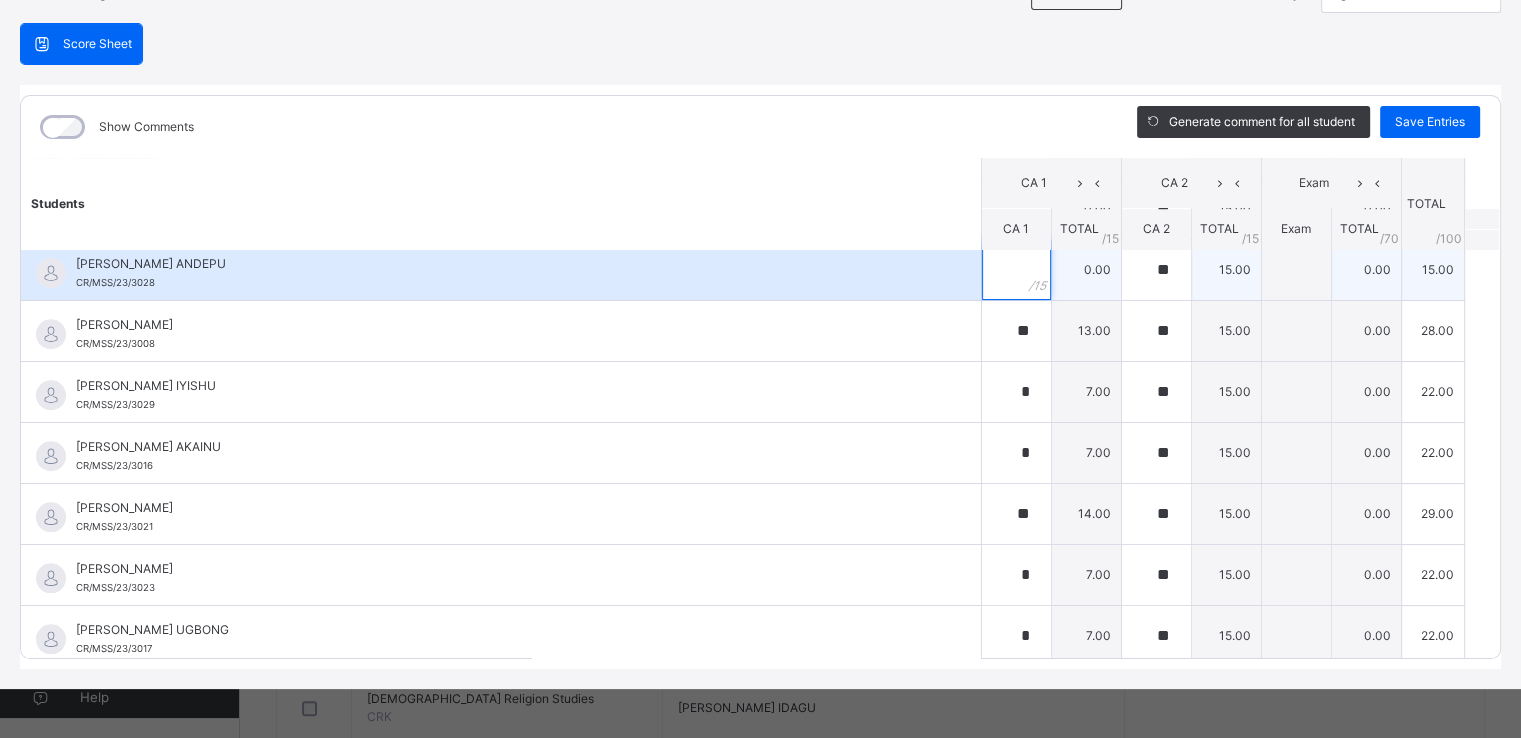 click at bounding box center [1016, 270] 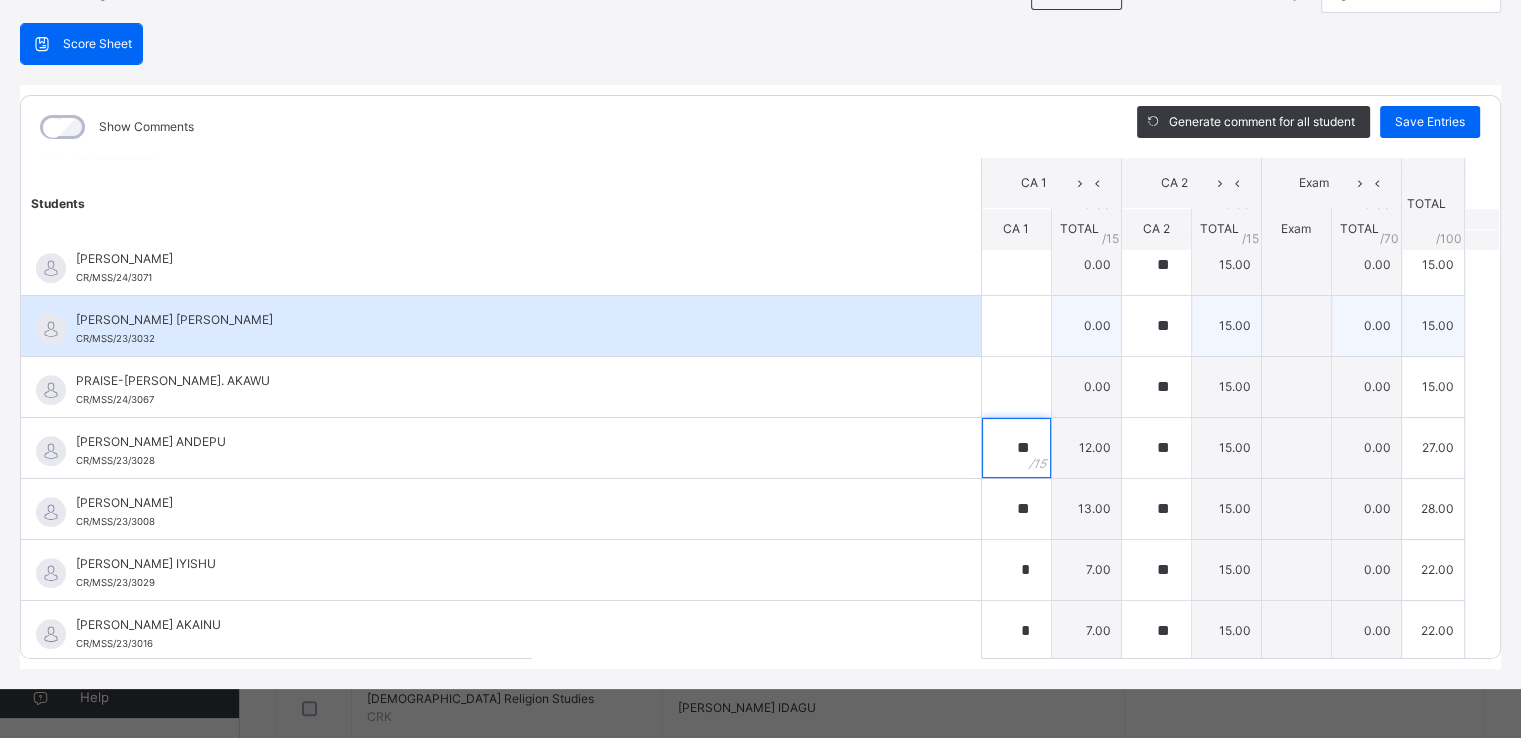 scroll, scrollTop: 1520, scrollLeft: 0, axis: vertical 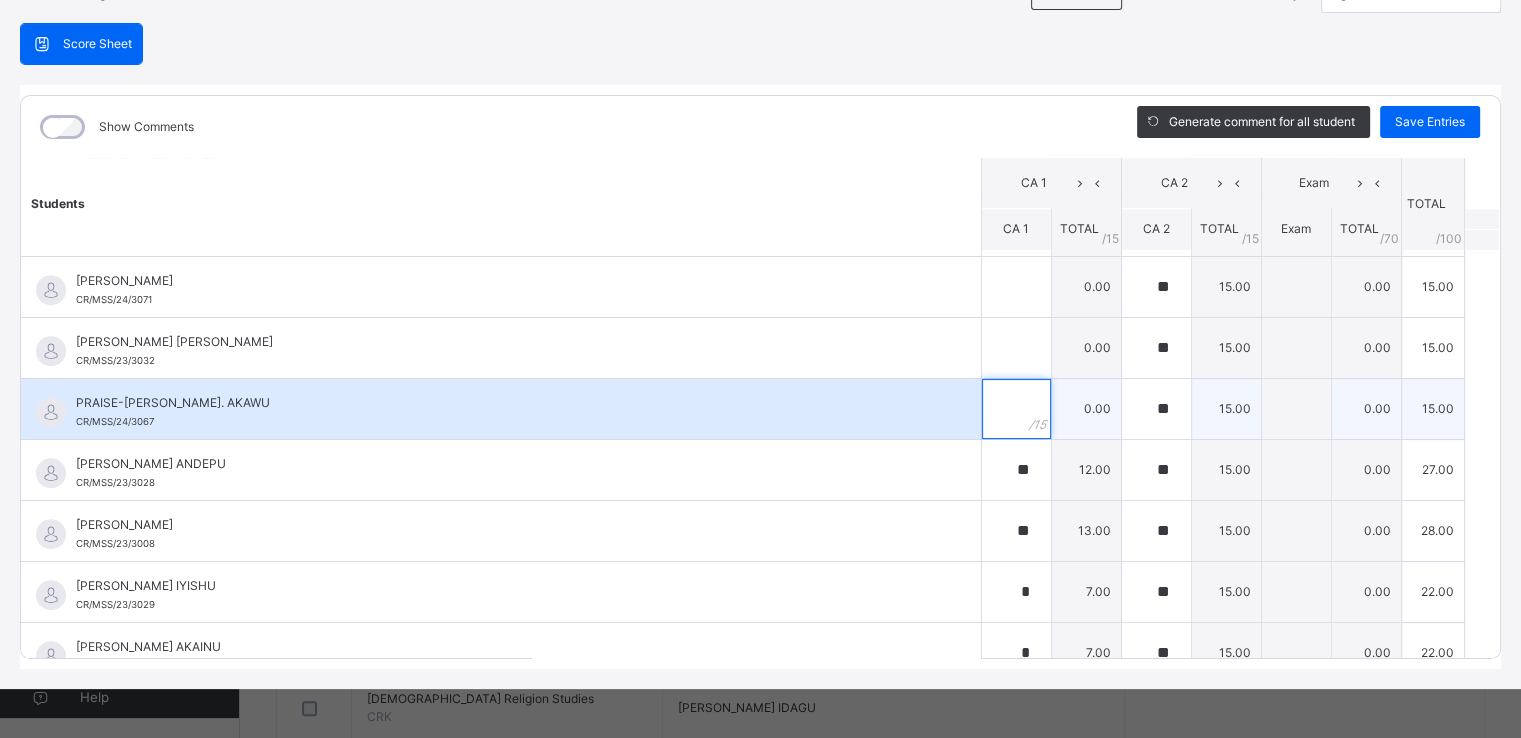 drag, startPoint x: 989, startPoint y: 387, endPoint x: 968, endPoint y: 388, distance: 21.023796 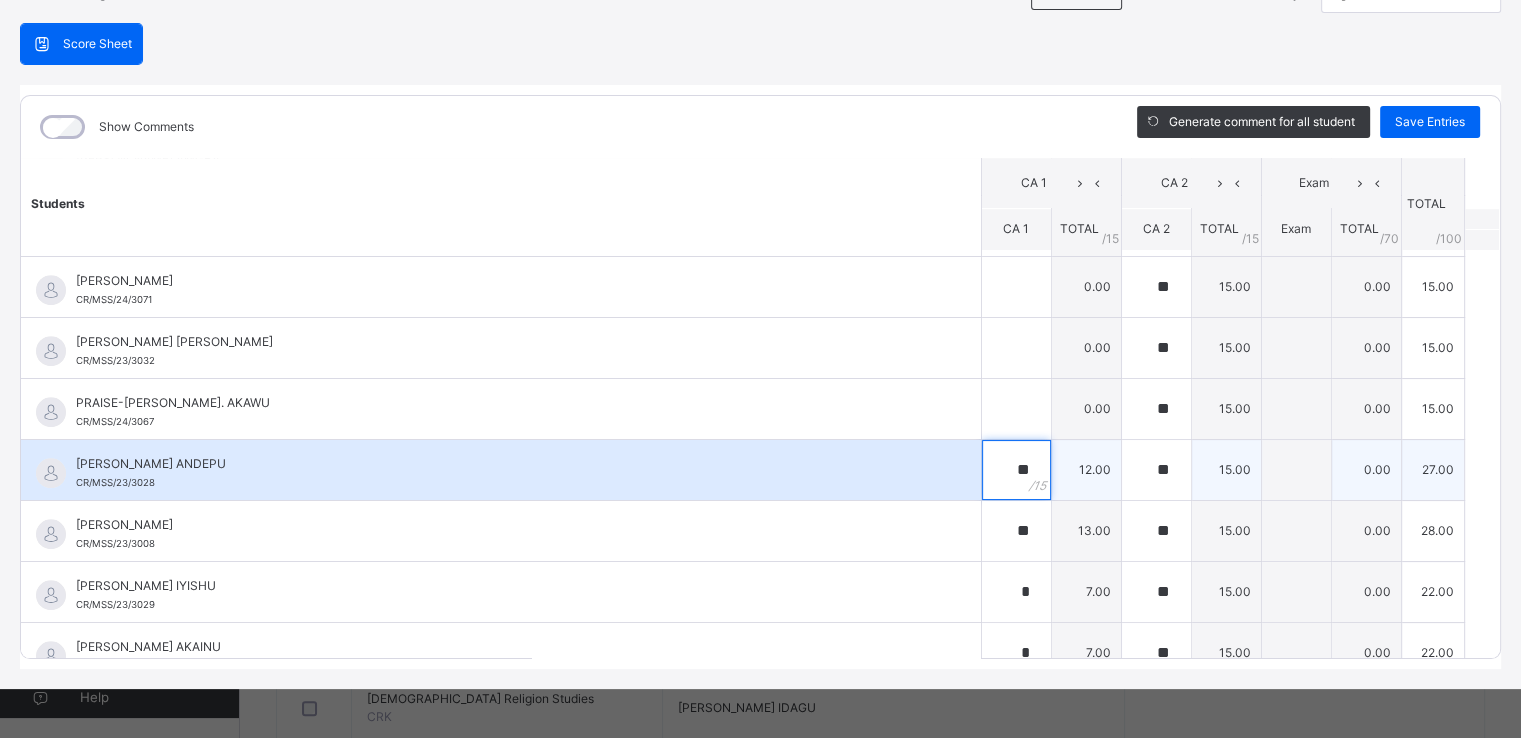 drag, startPoint x: 1001, startPoint y: 458, endPoint x: 1012, endPoint y: 459, distance: 11.045361 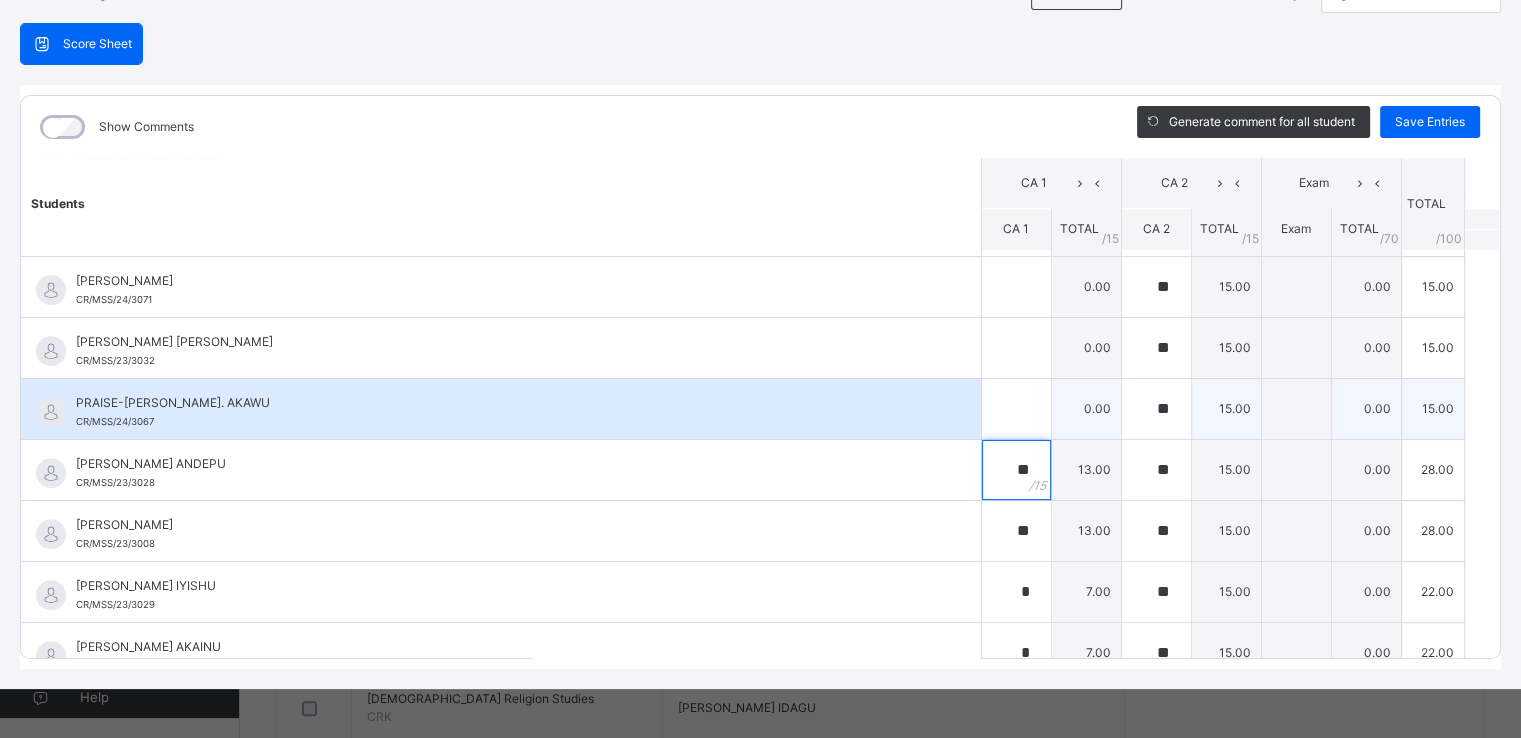type on "**" 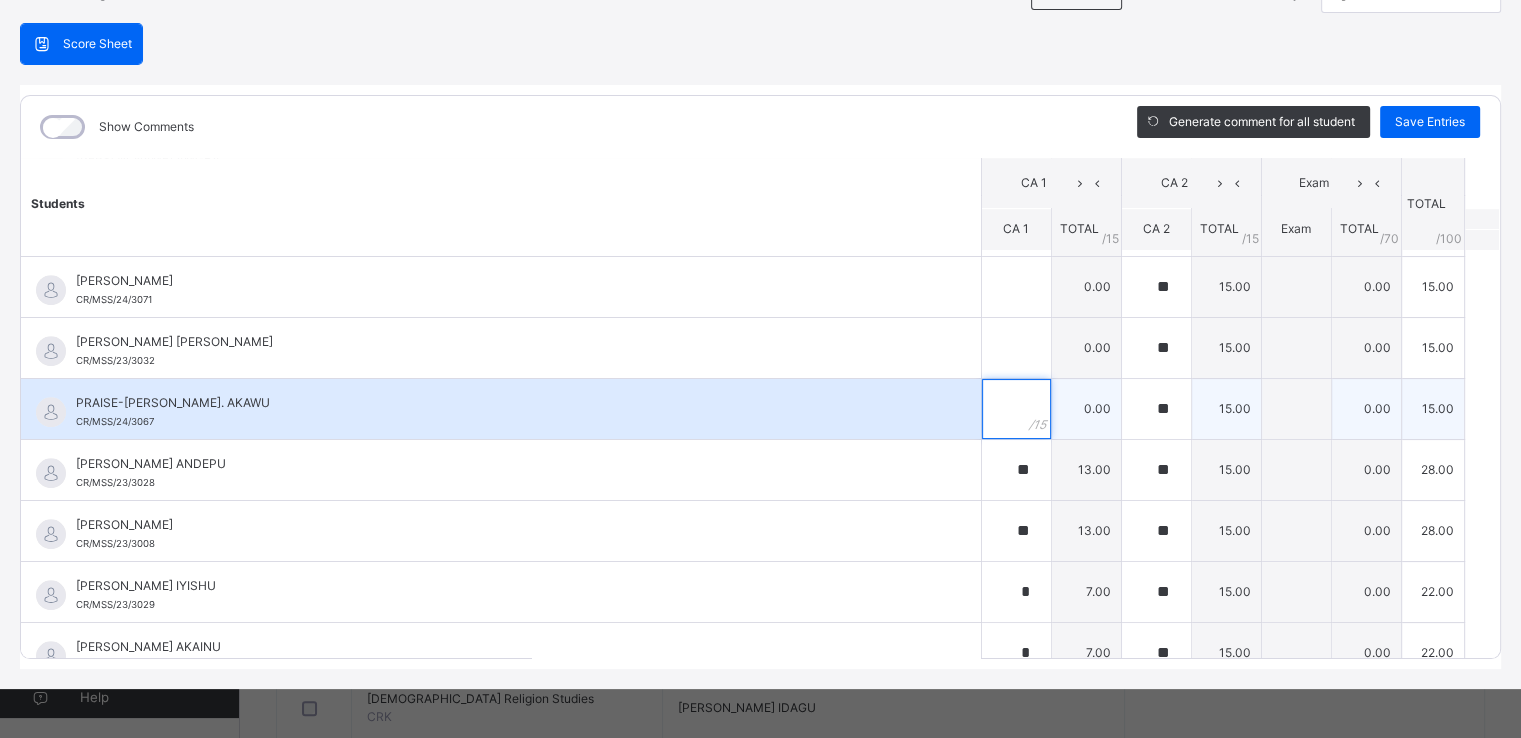 click at bounding box center (1016, 409) 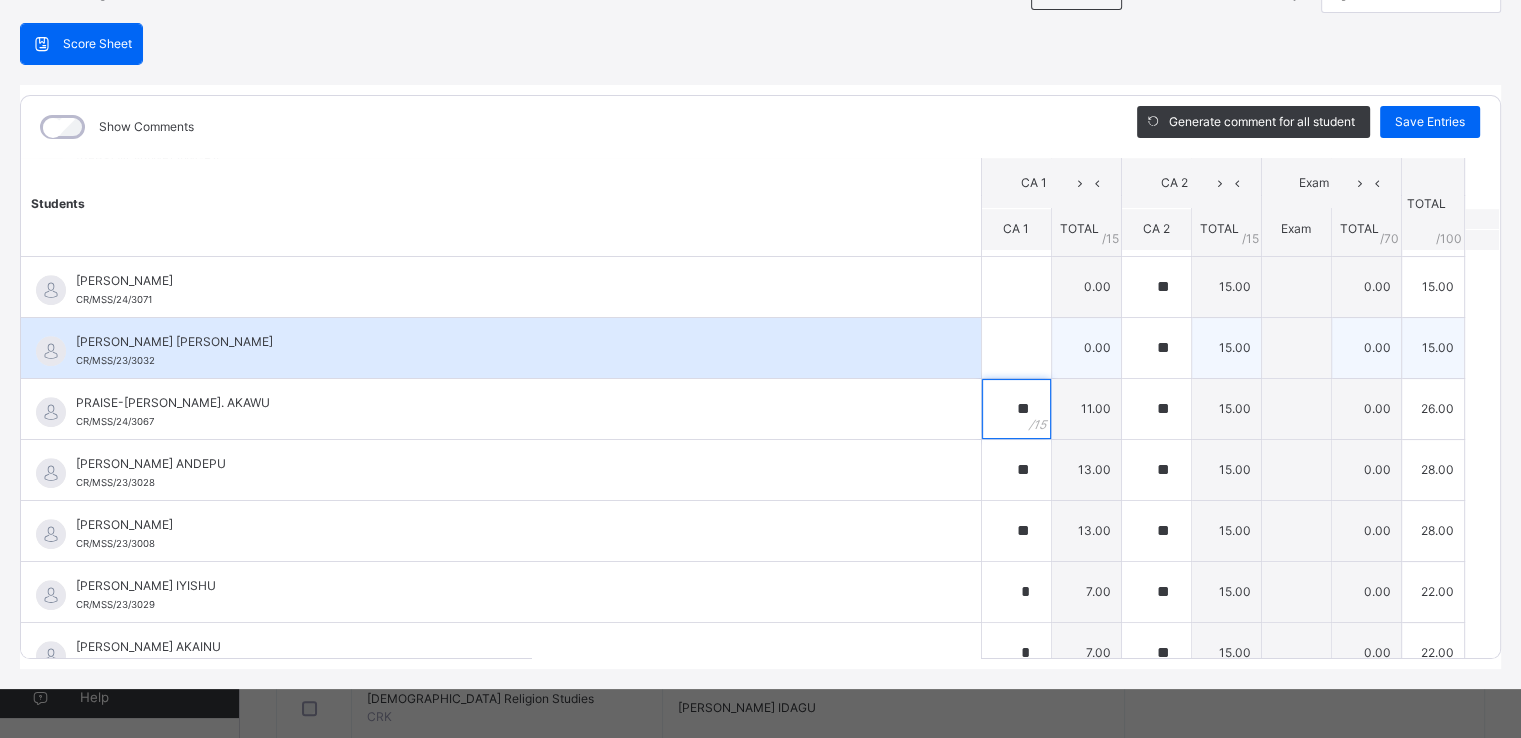 type on "**" 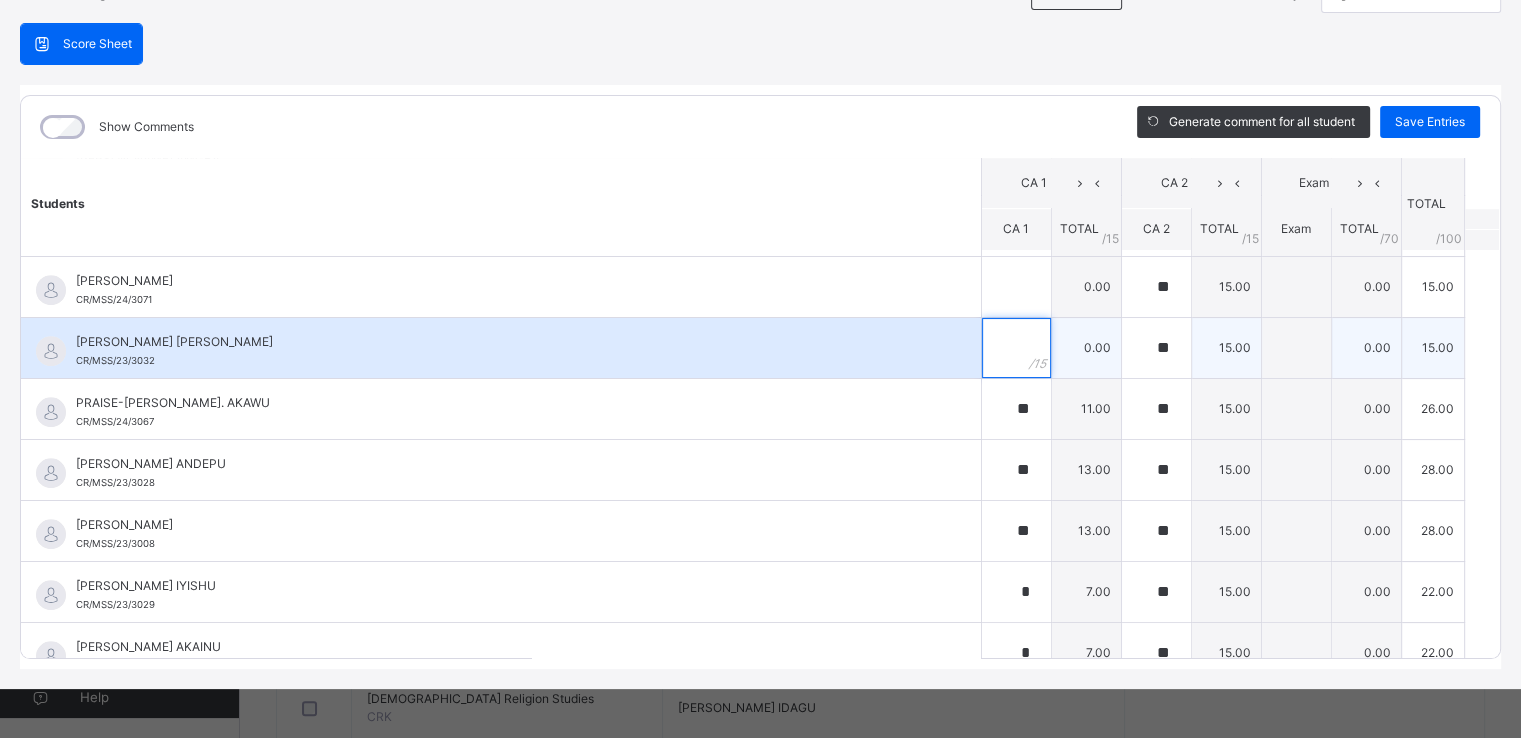 click at bounding box center [1016, 348] 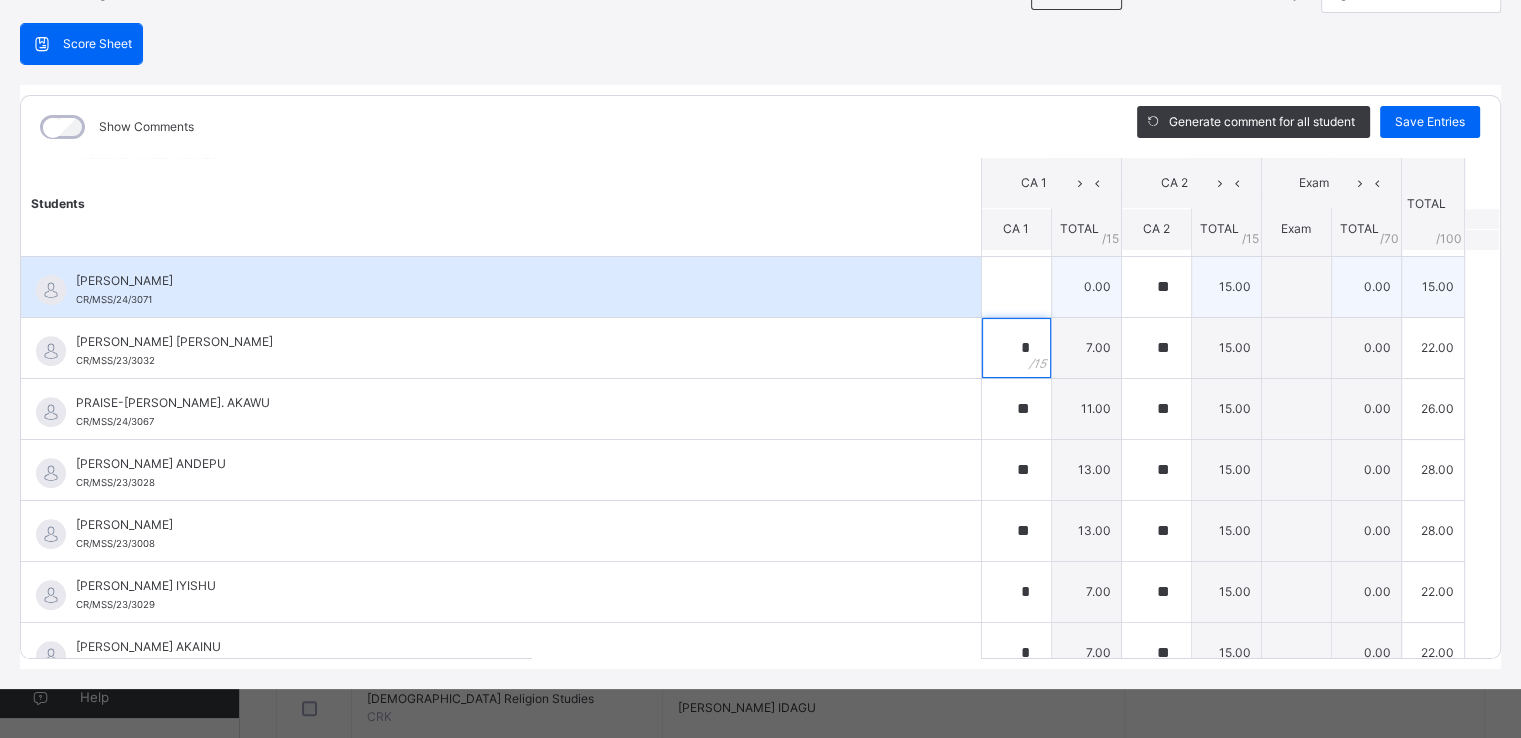 type on "*" 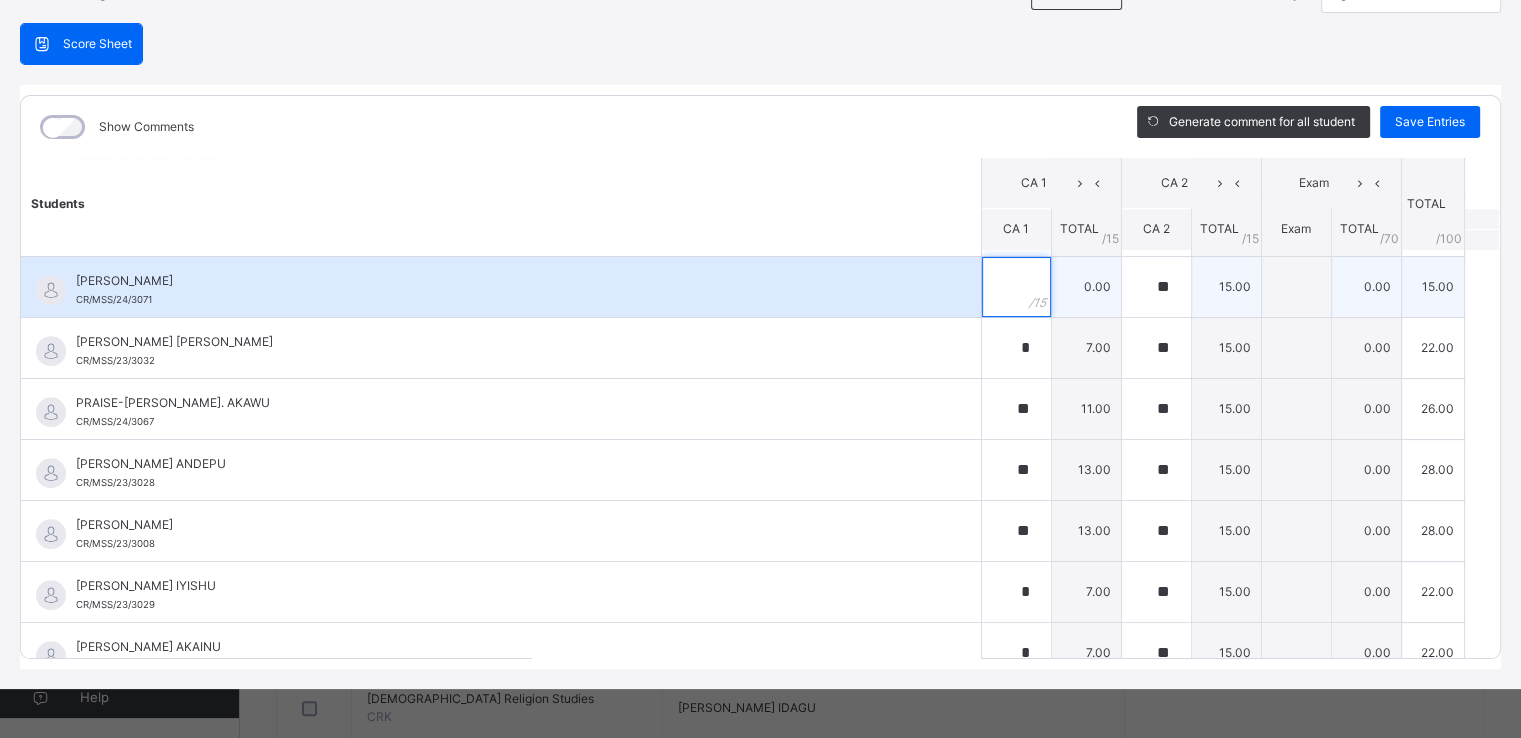click at bounding box center [1016, 287] 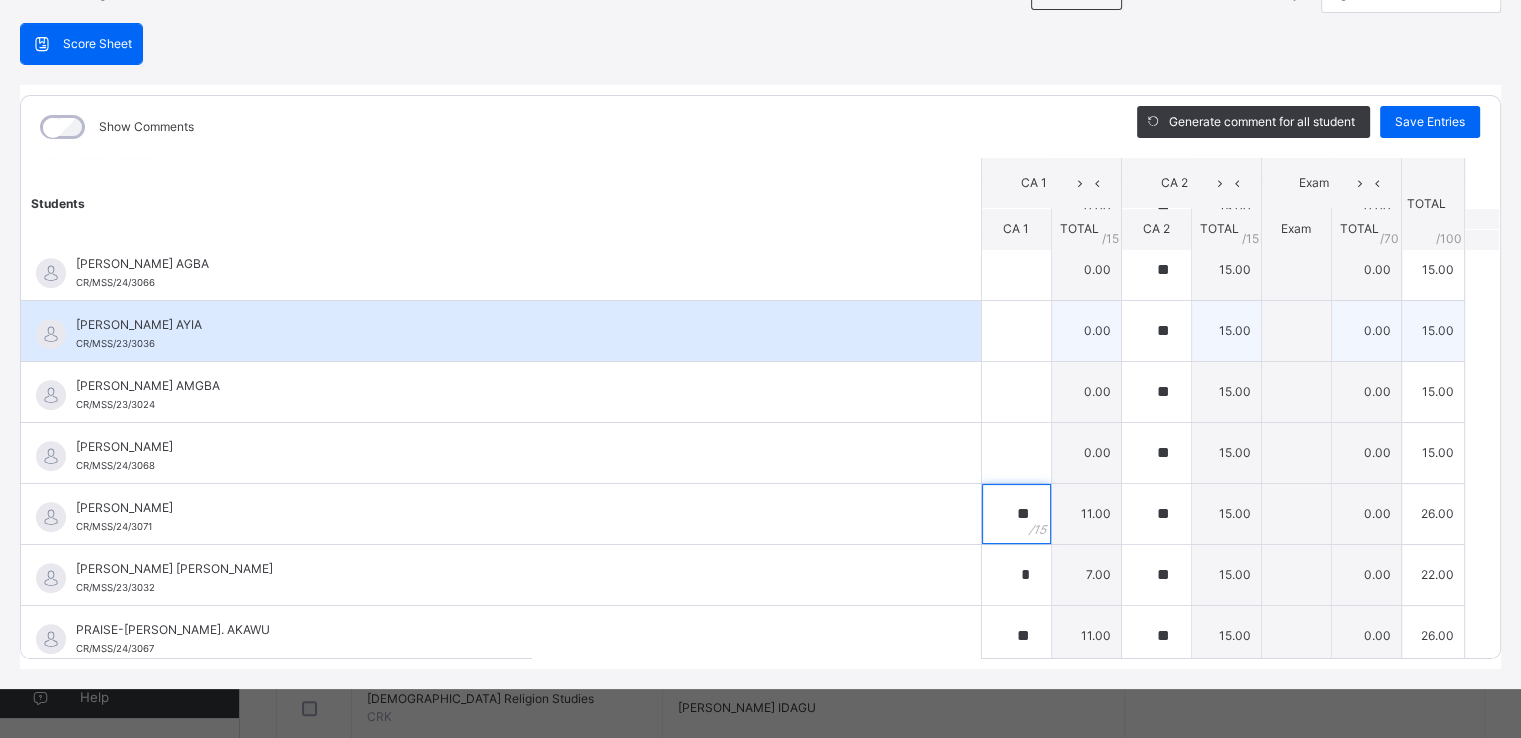 scroll, scrollTop: 1220, scrollLeft: 0, axis: vertical 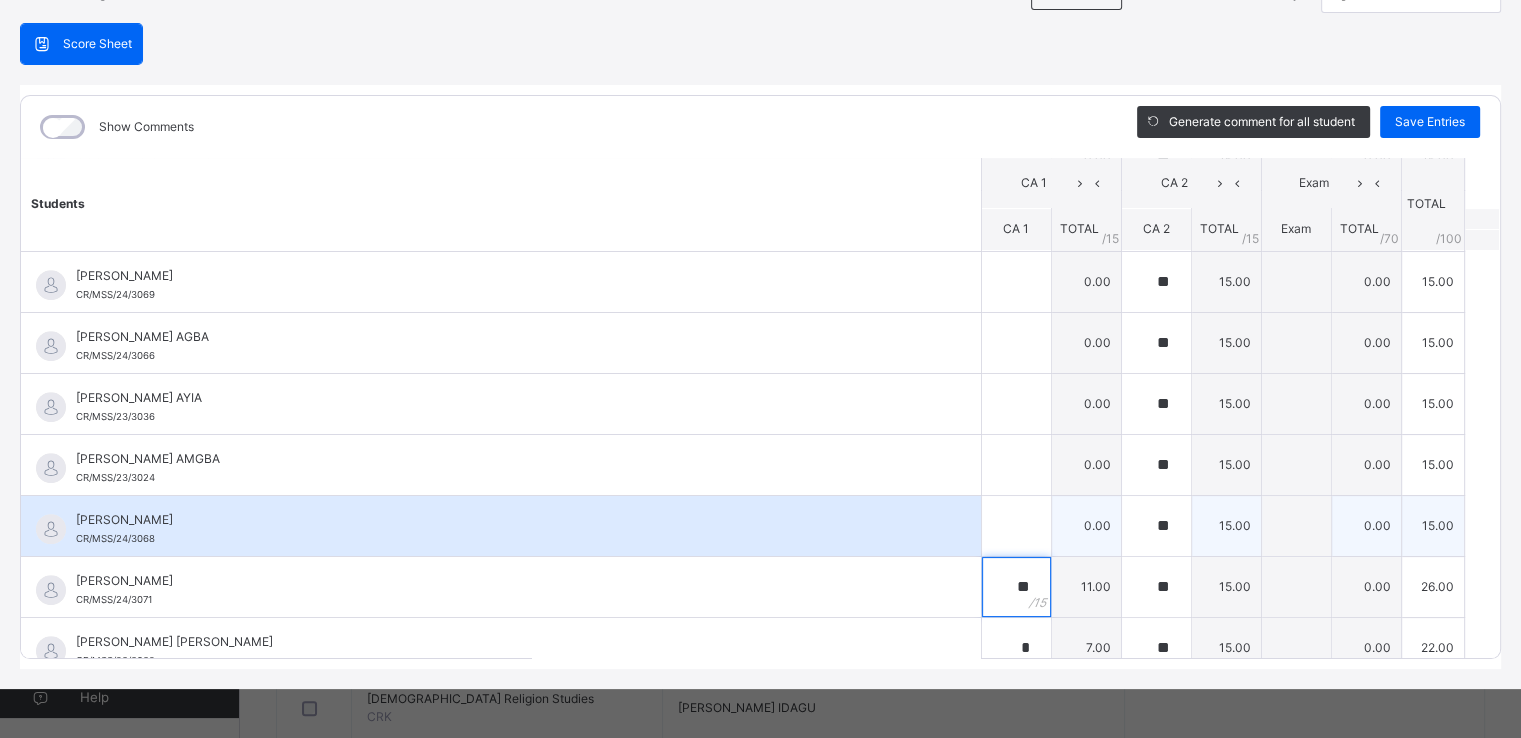 type on "**" 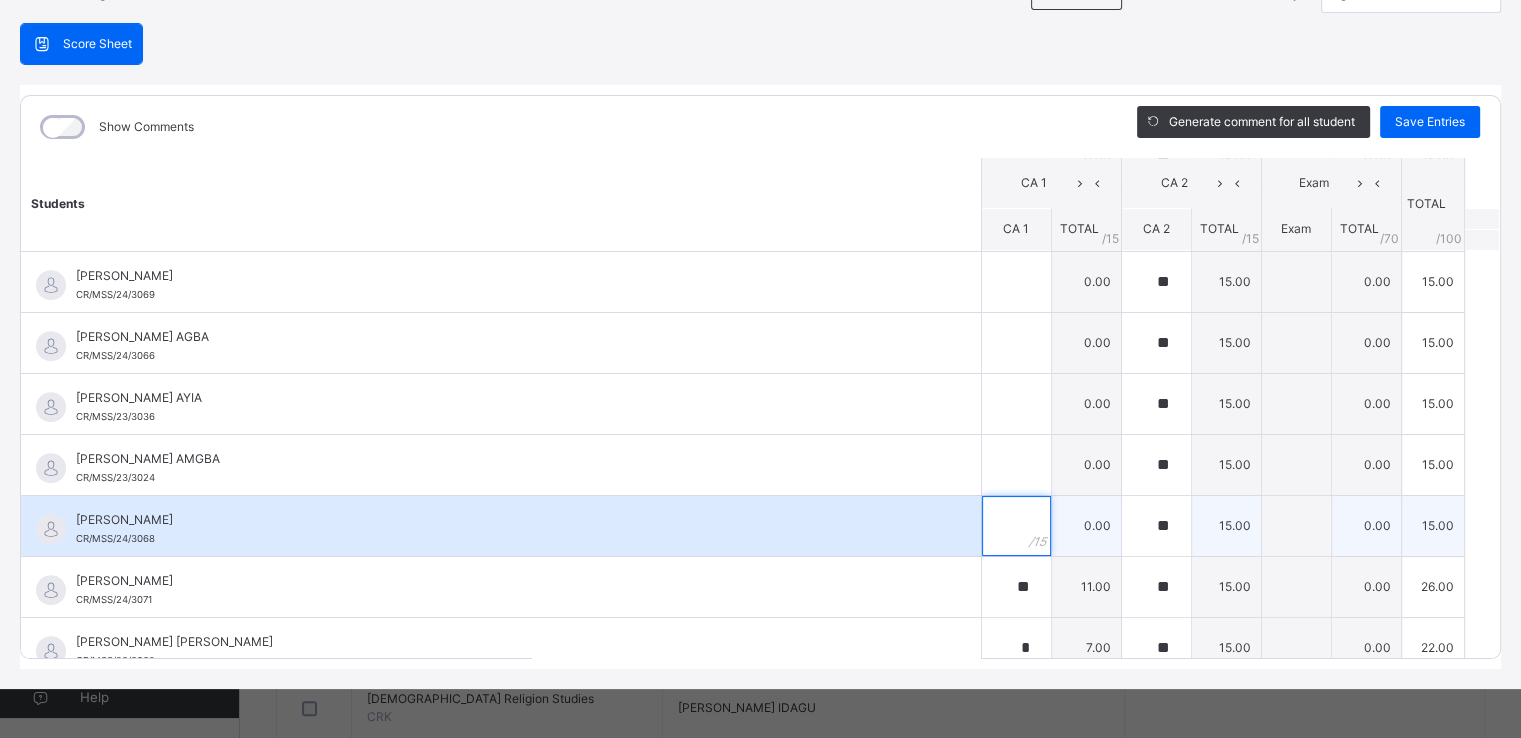 click at bounding box center (1016, 526) 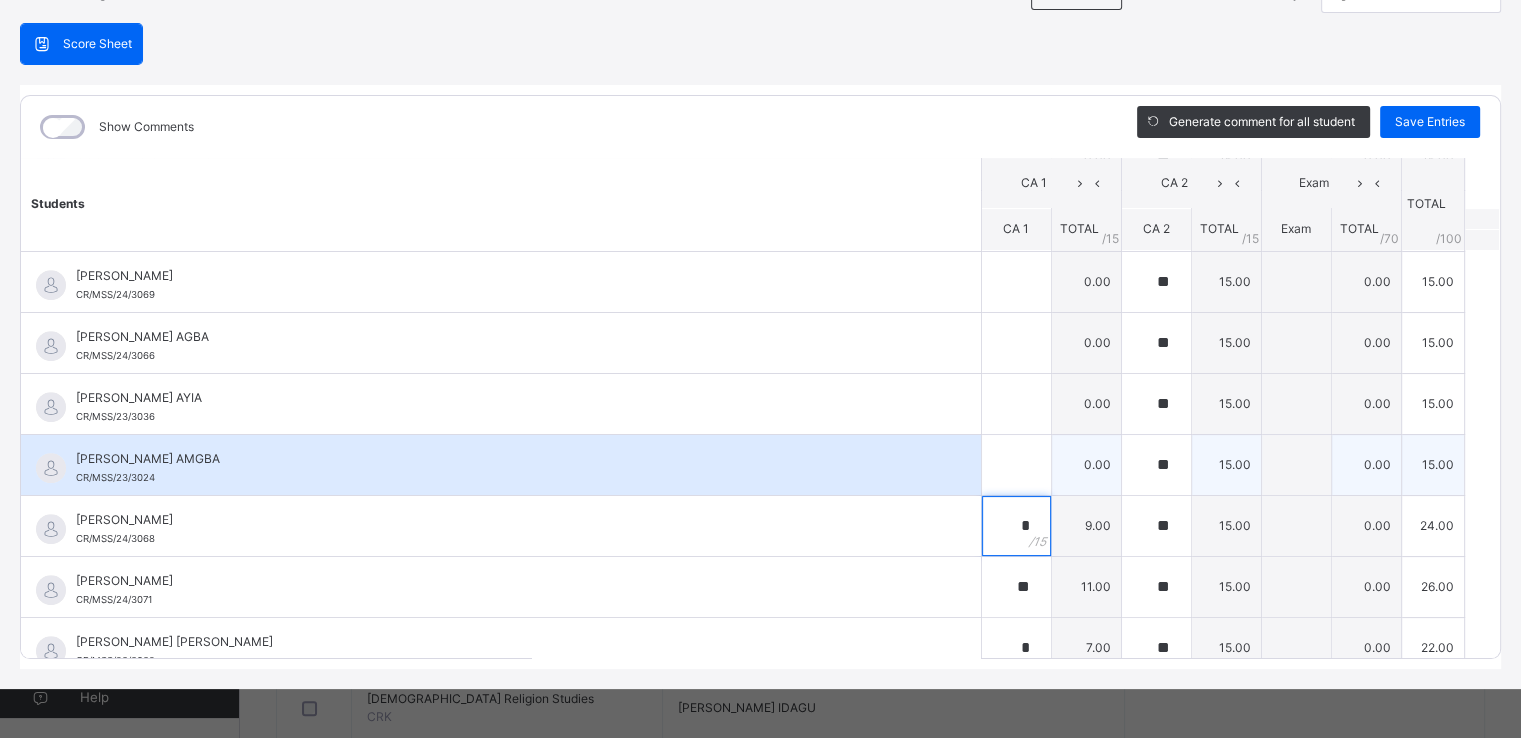 type on "*" 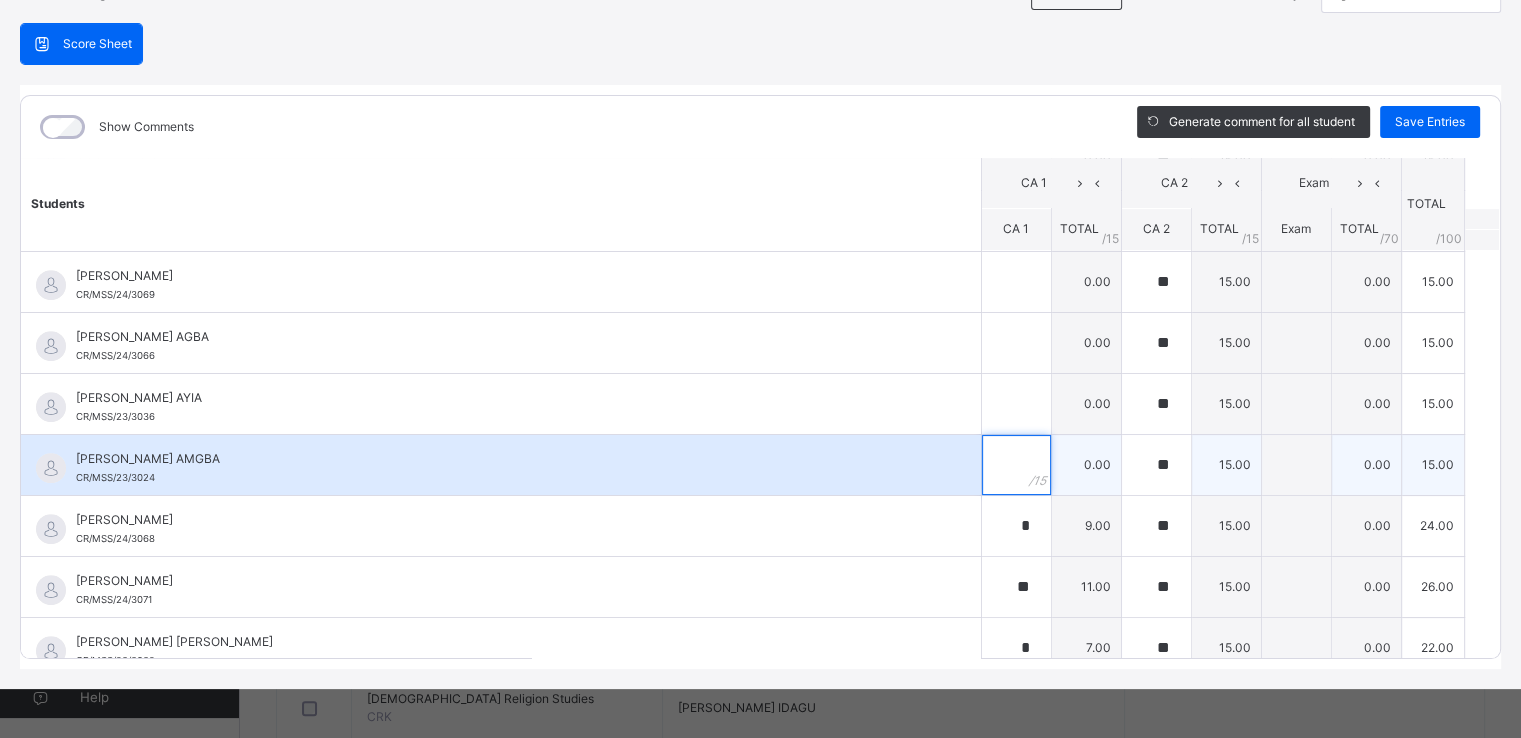 click at bounding box center [1016, 465] 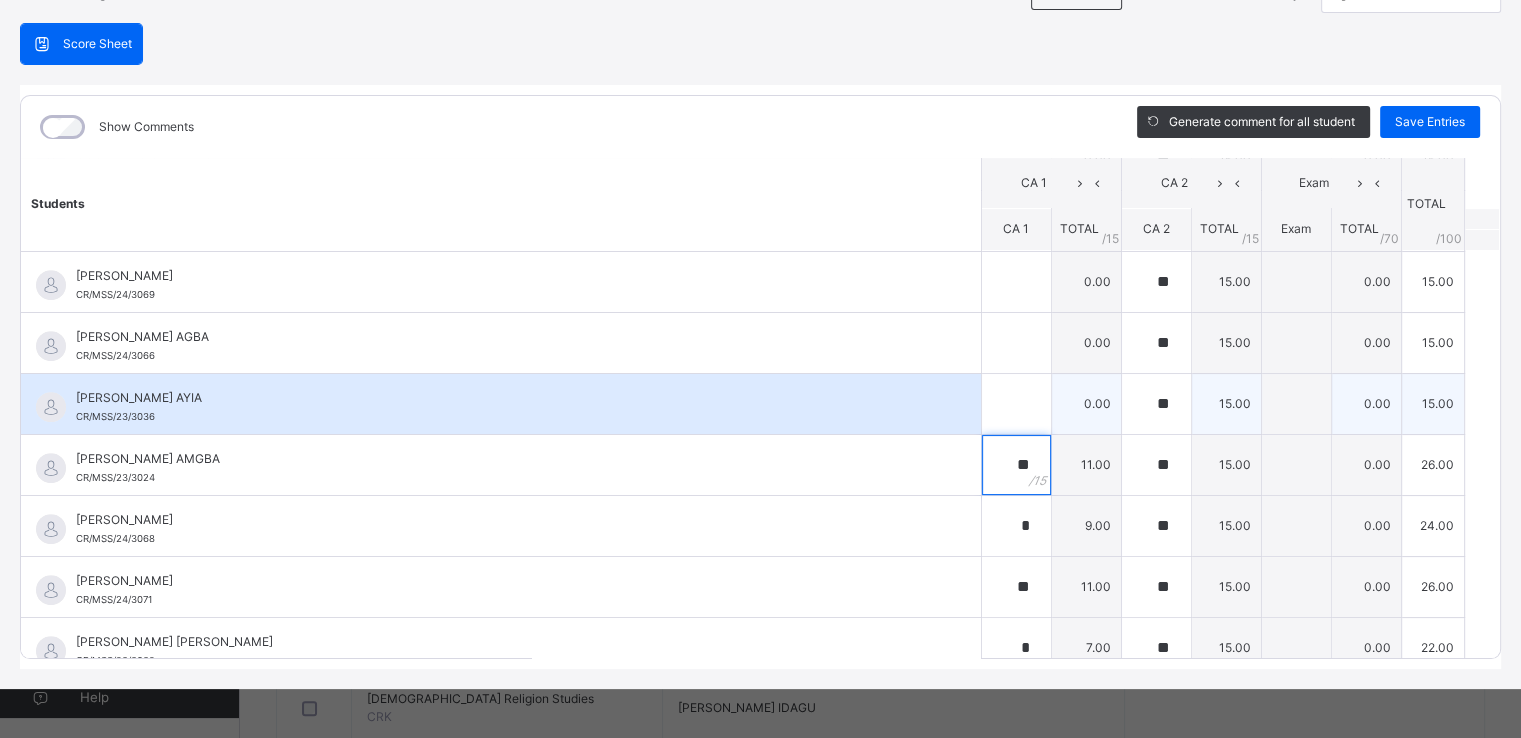 type on "**" 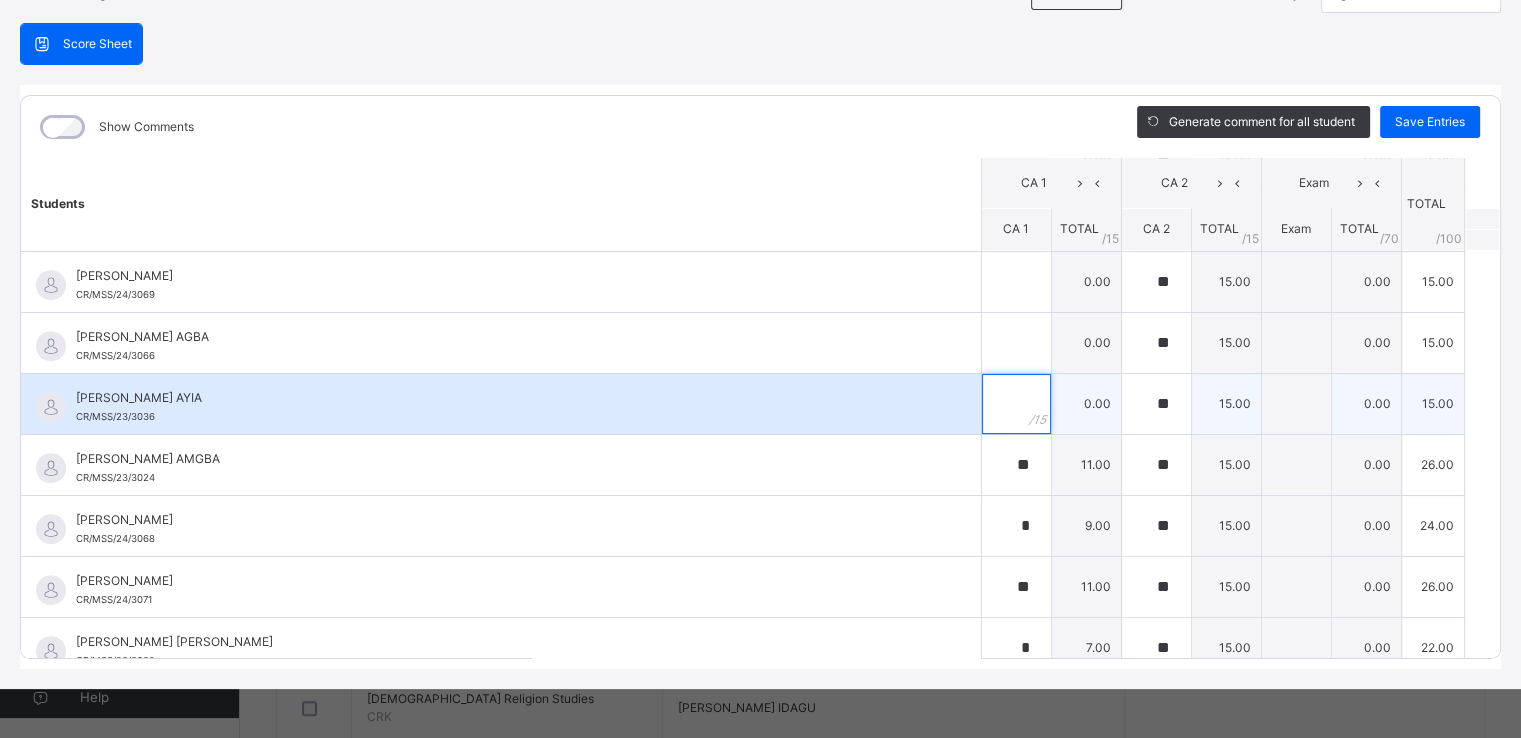 click at bounding box center [1016, 404] 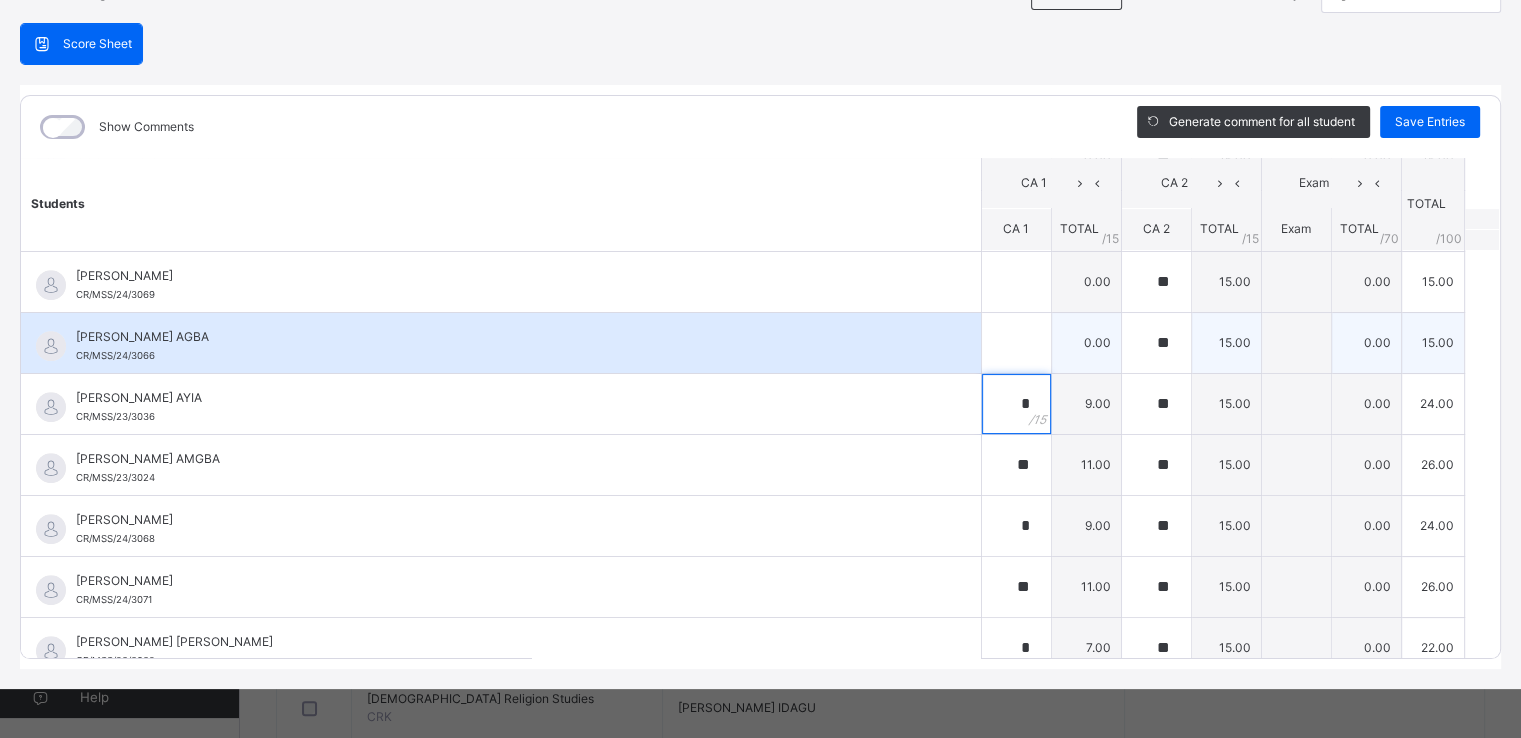 type on "*" 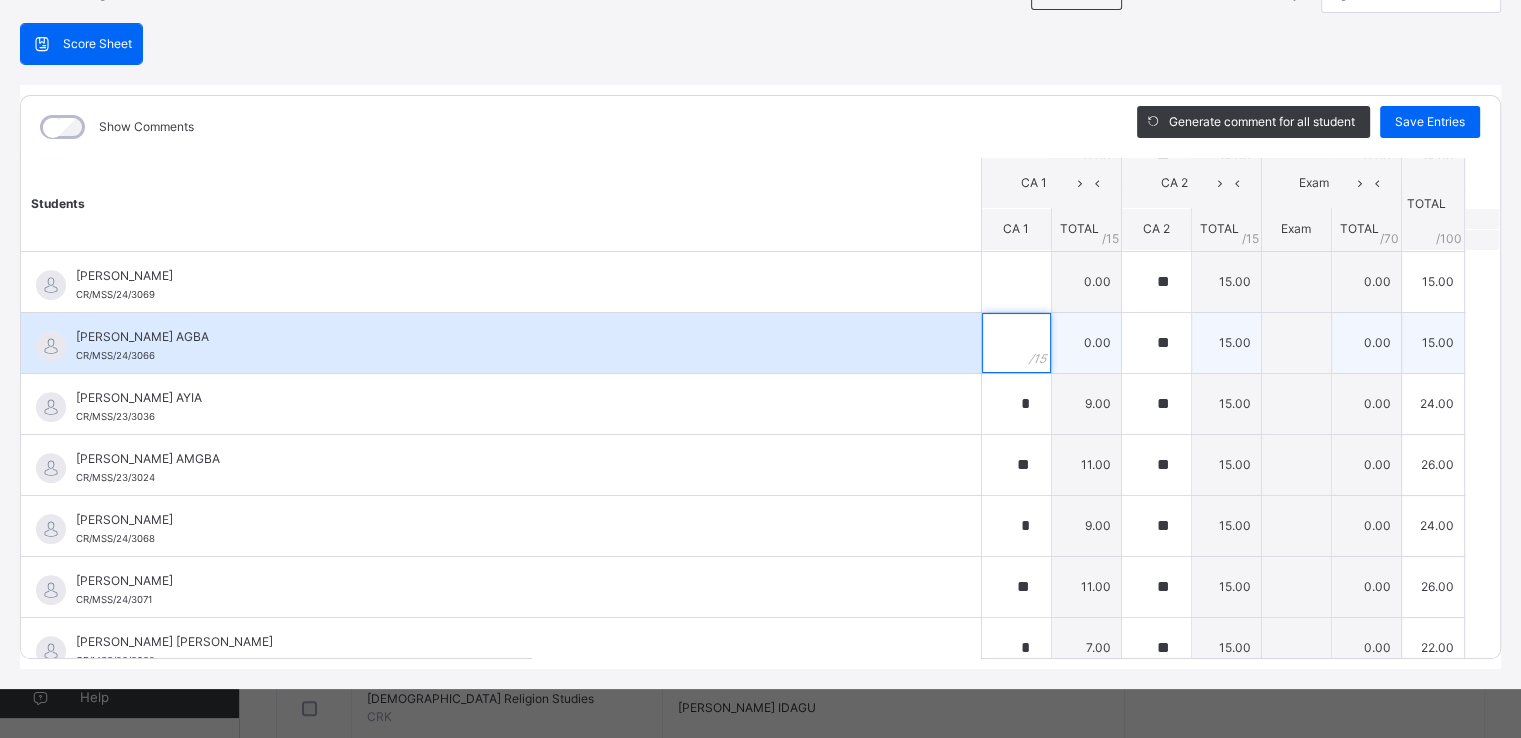 drag, startPoint x: 1012, startPoint y: 337, endPoint x: 1003, endPoint y: 327, distance: 13.453624 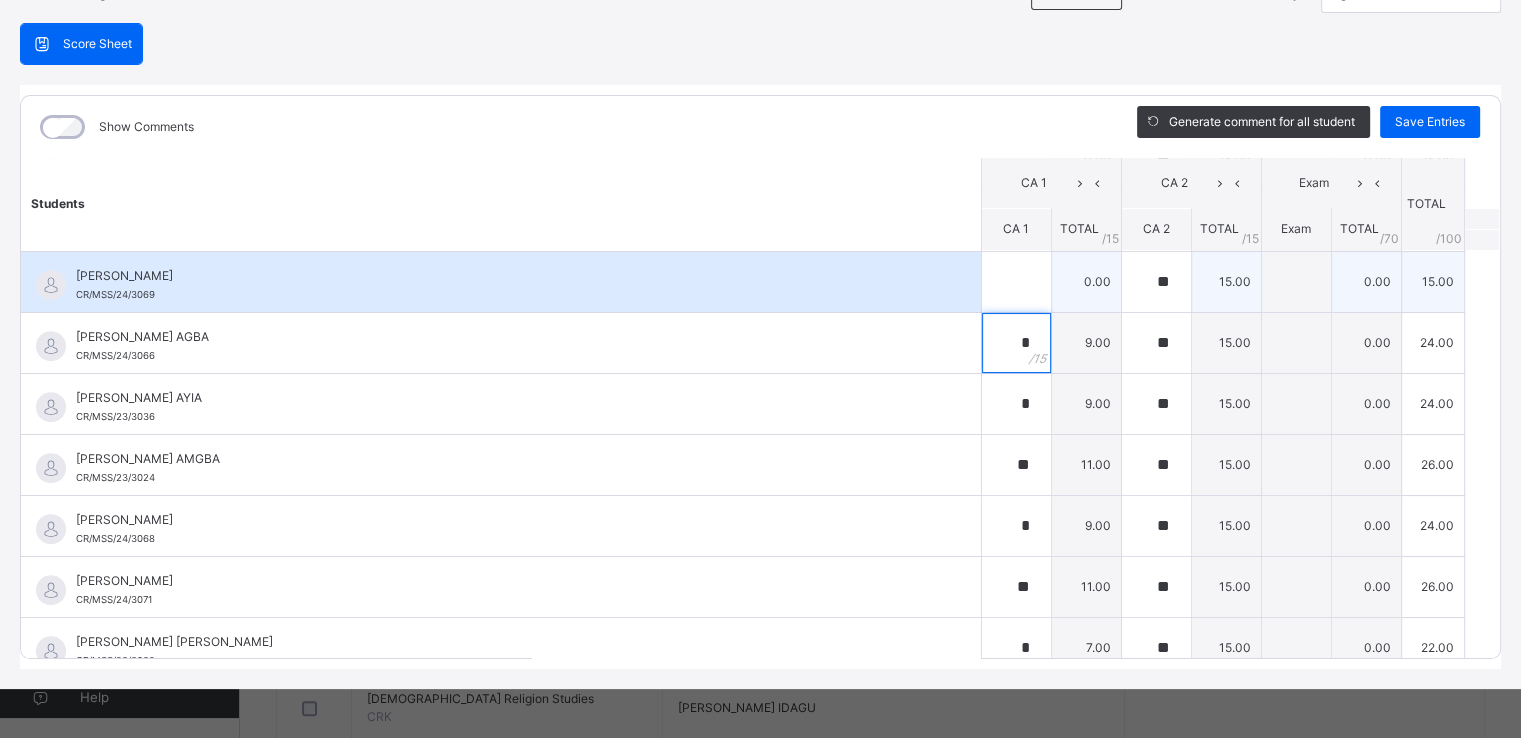 type on "*" 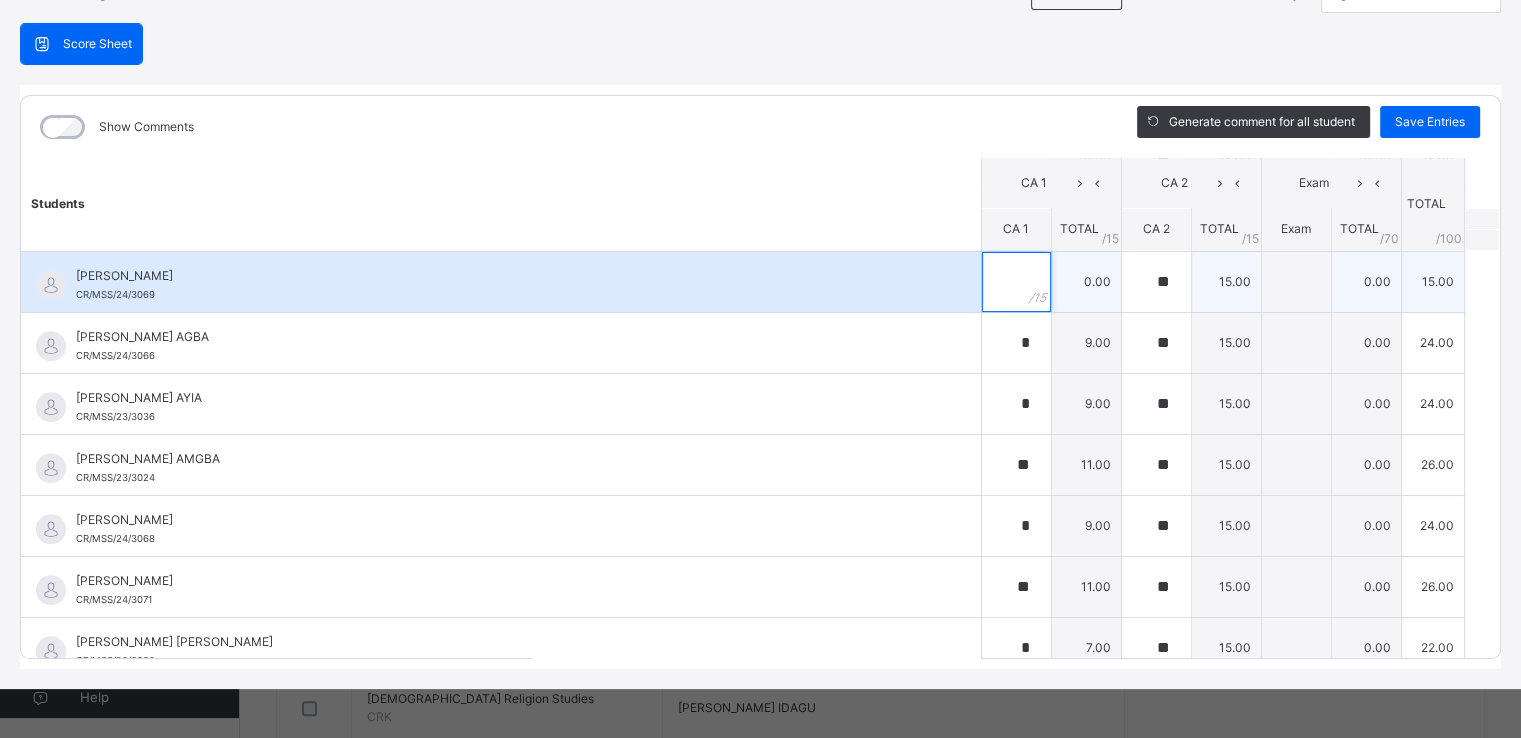 click at bounding box center (1016, 282) 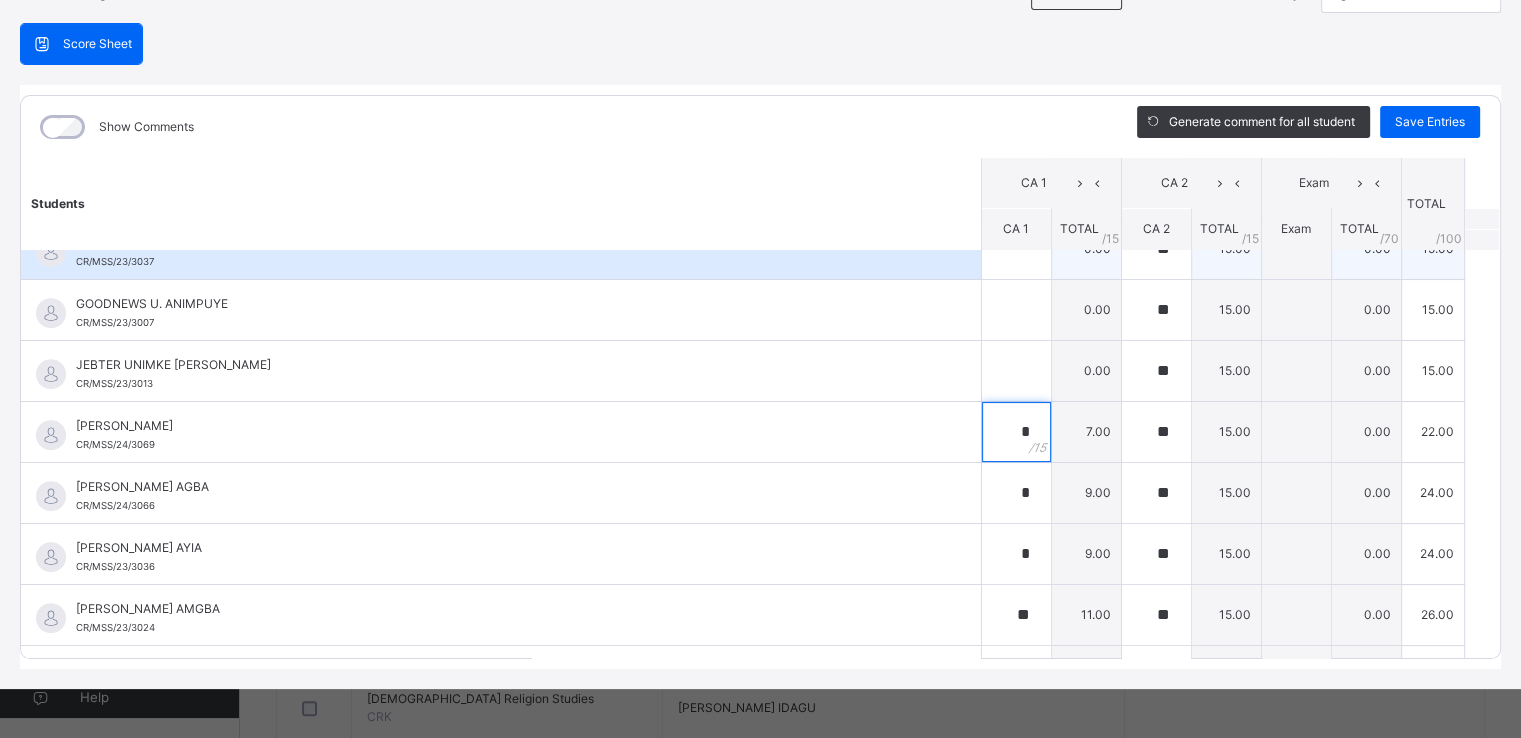 scroll, scrollTop: 1020, scrollLeft: 0, axis: vertical 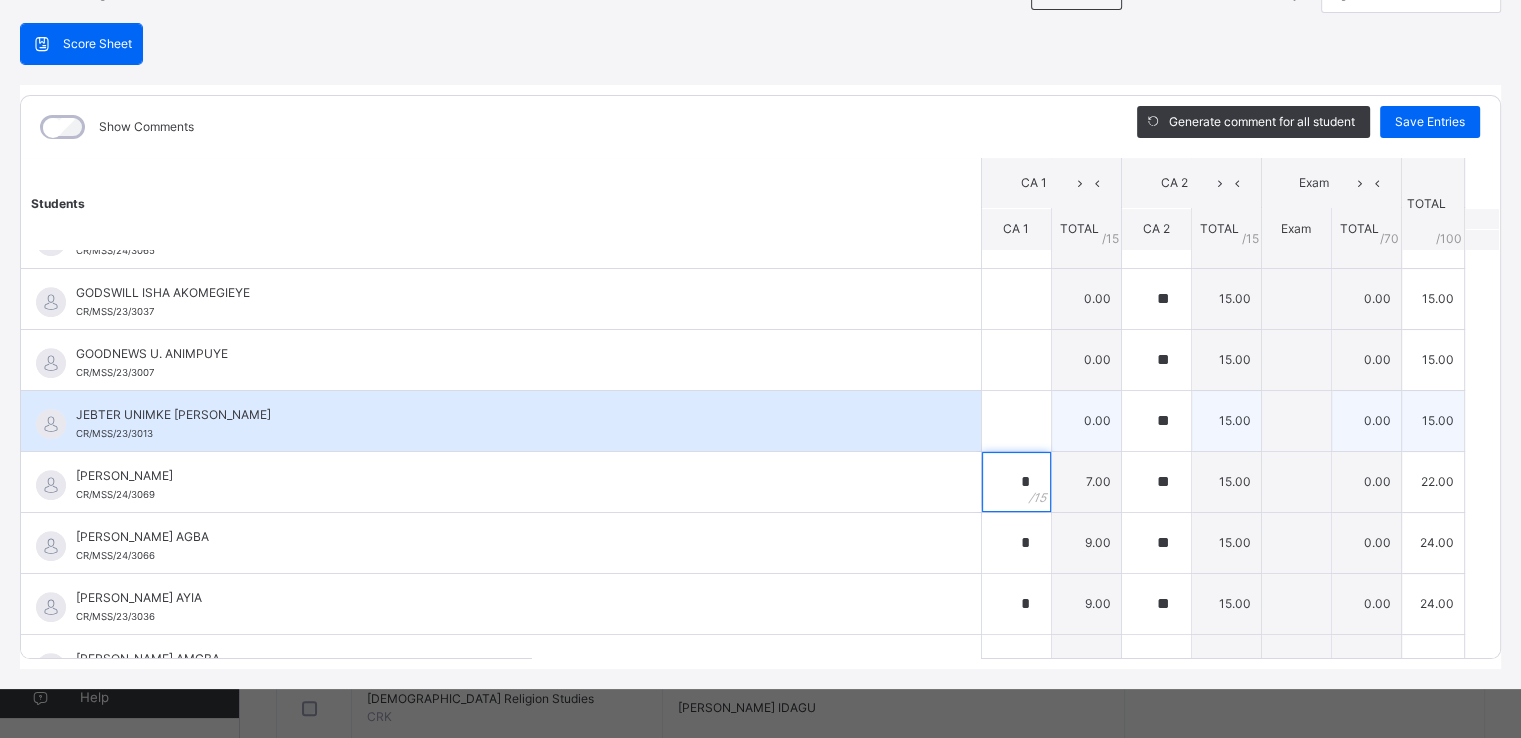 type on "*" 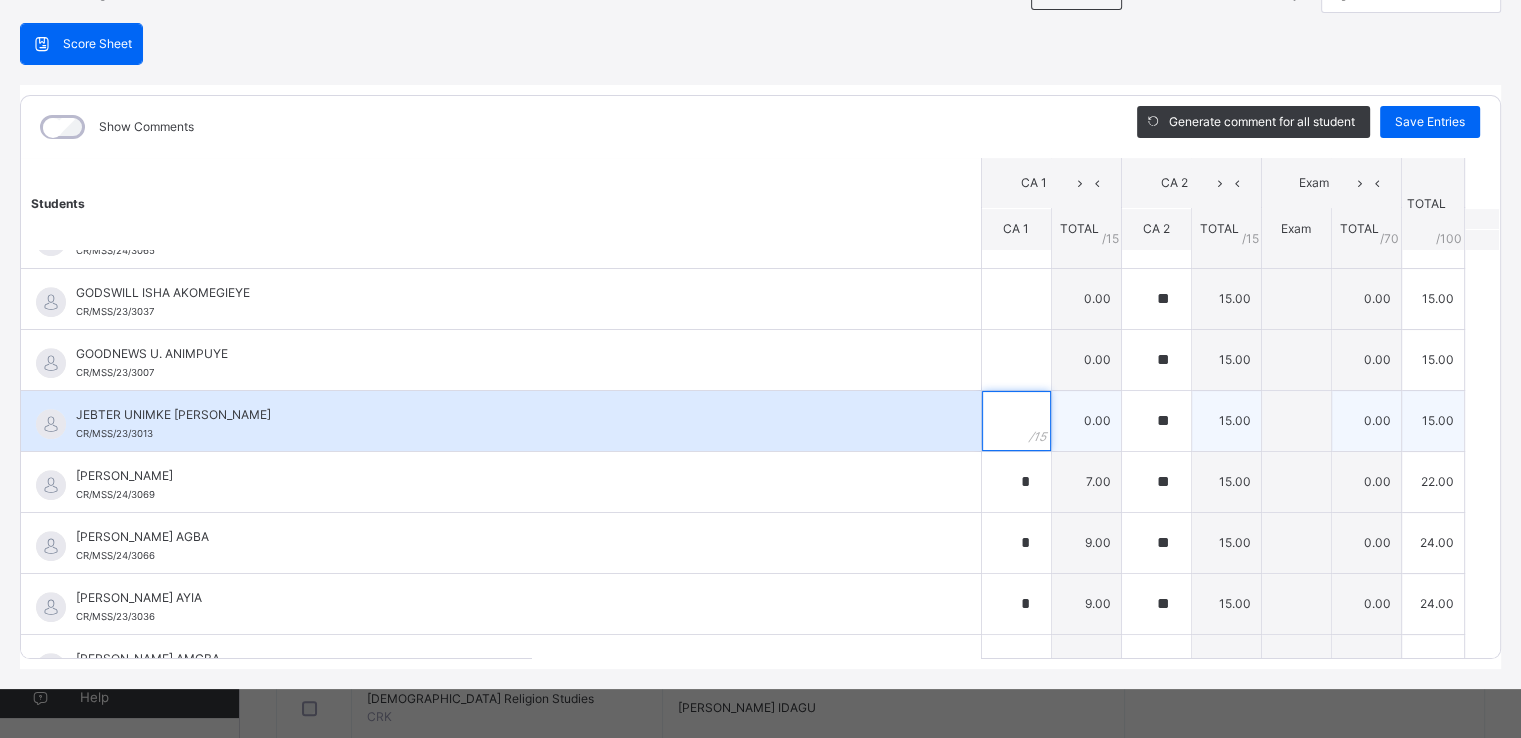 click at bounding box center [1016, 421] 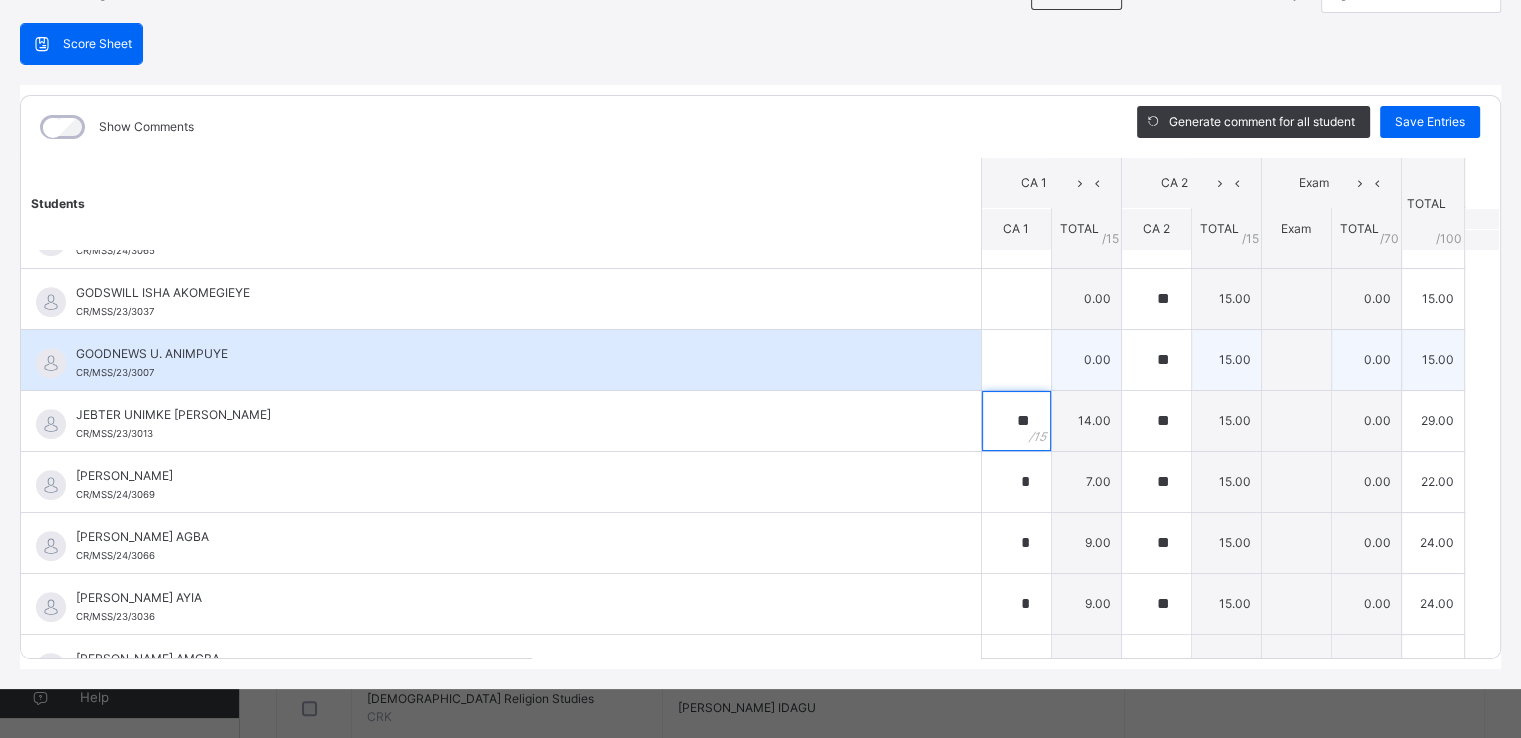 type on "**" 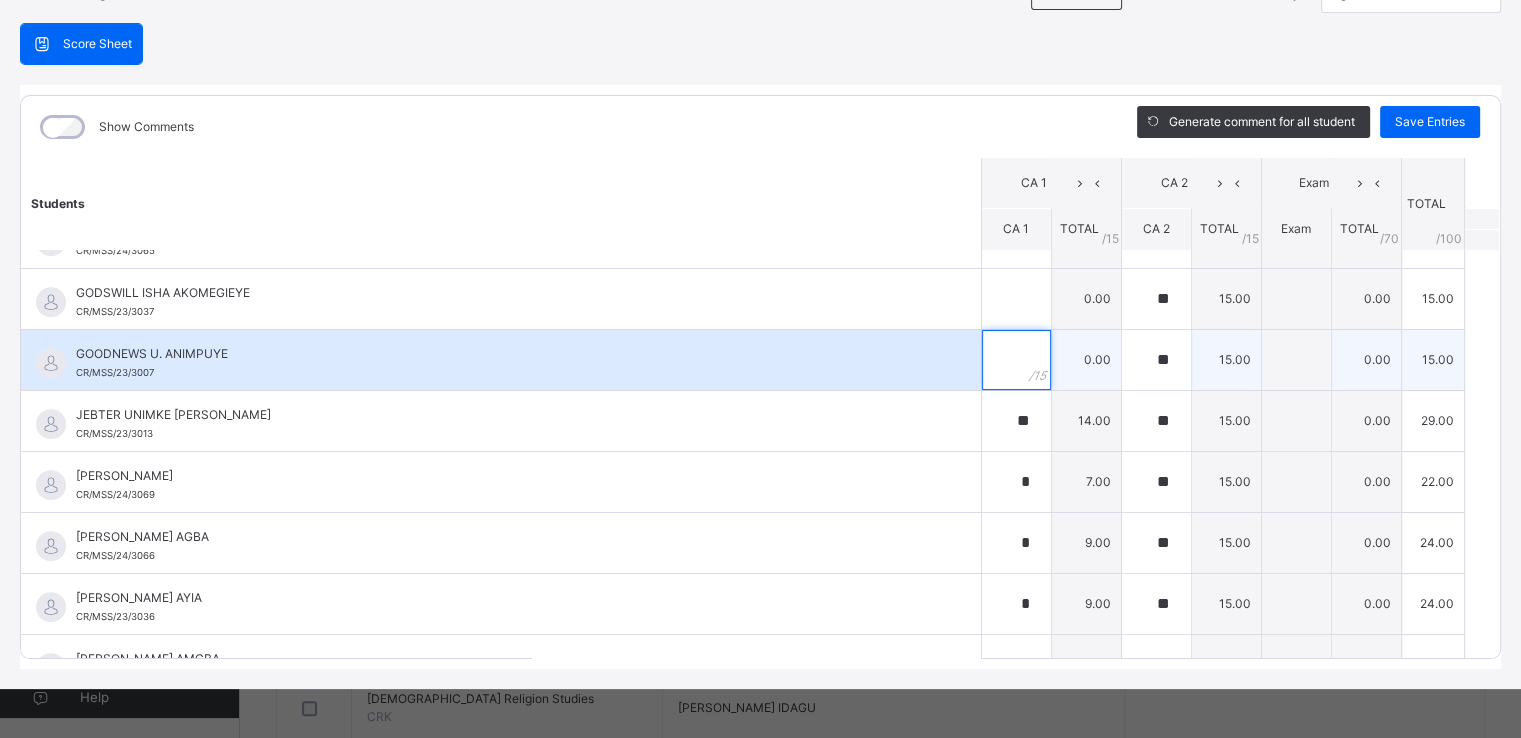click at bounding box center [1016, 360] 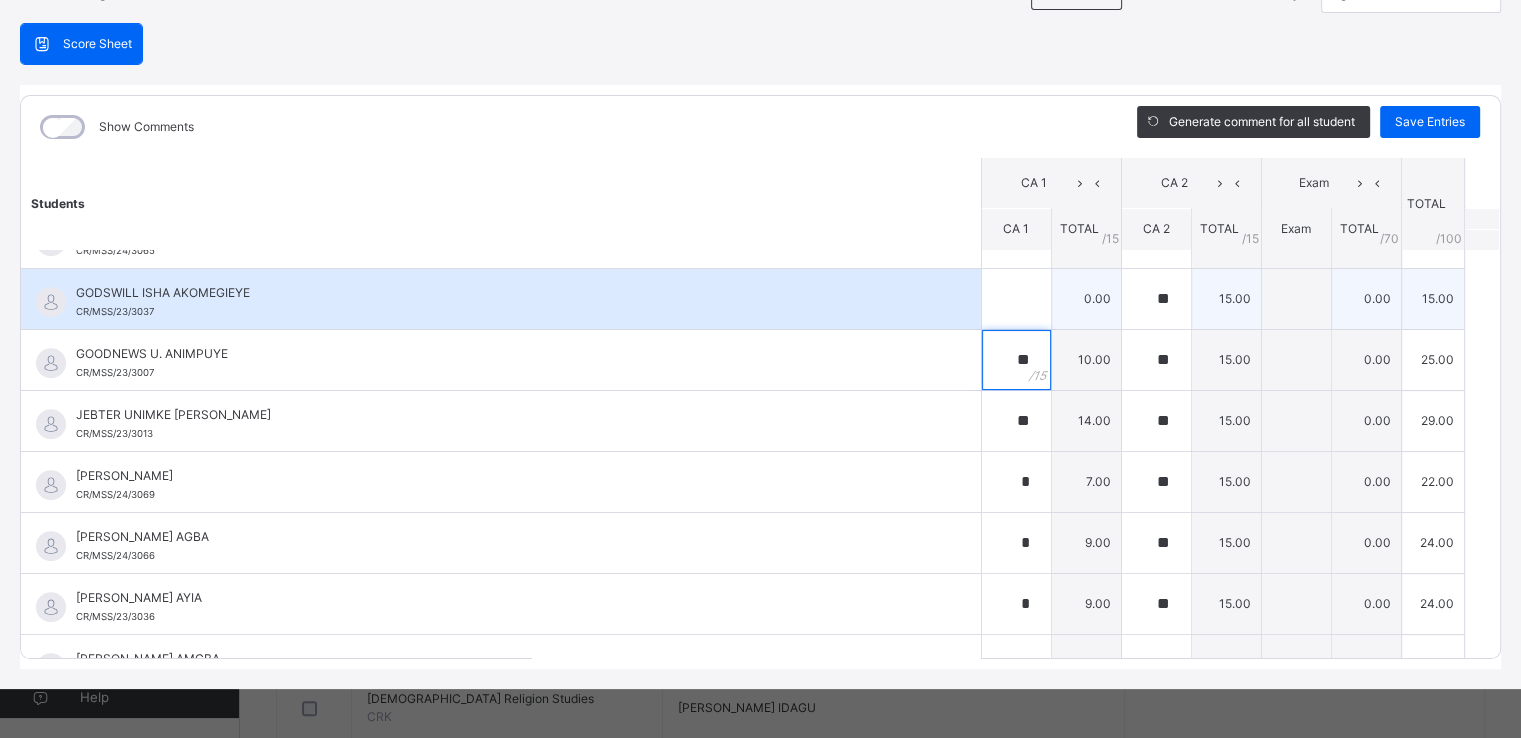 type on "**" 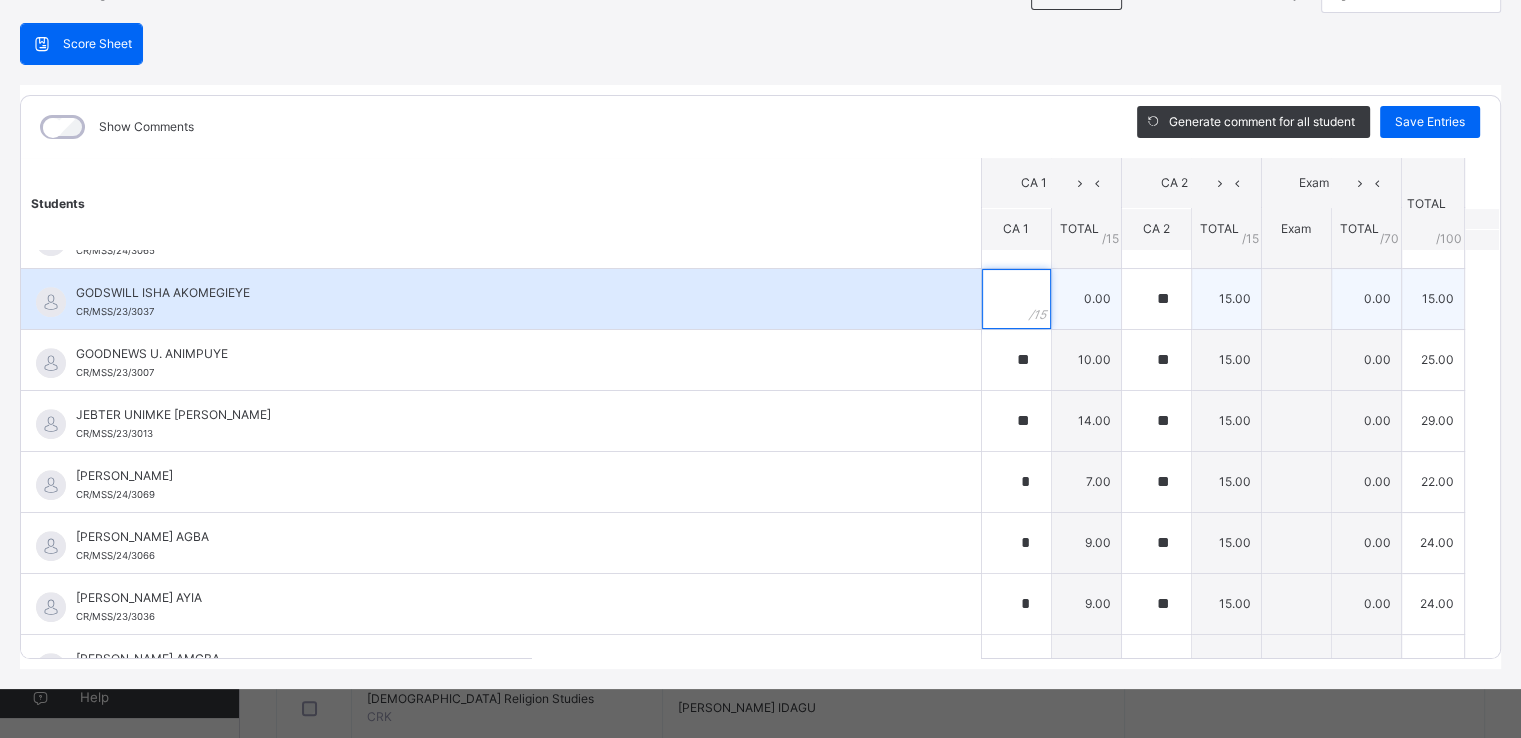 click at bounding box center [1016, 299] 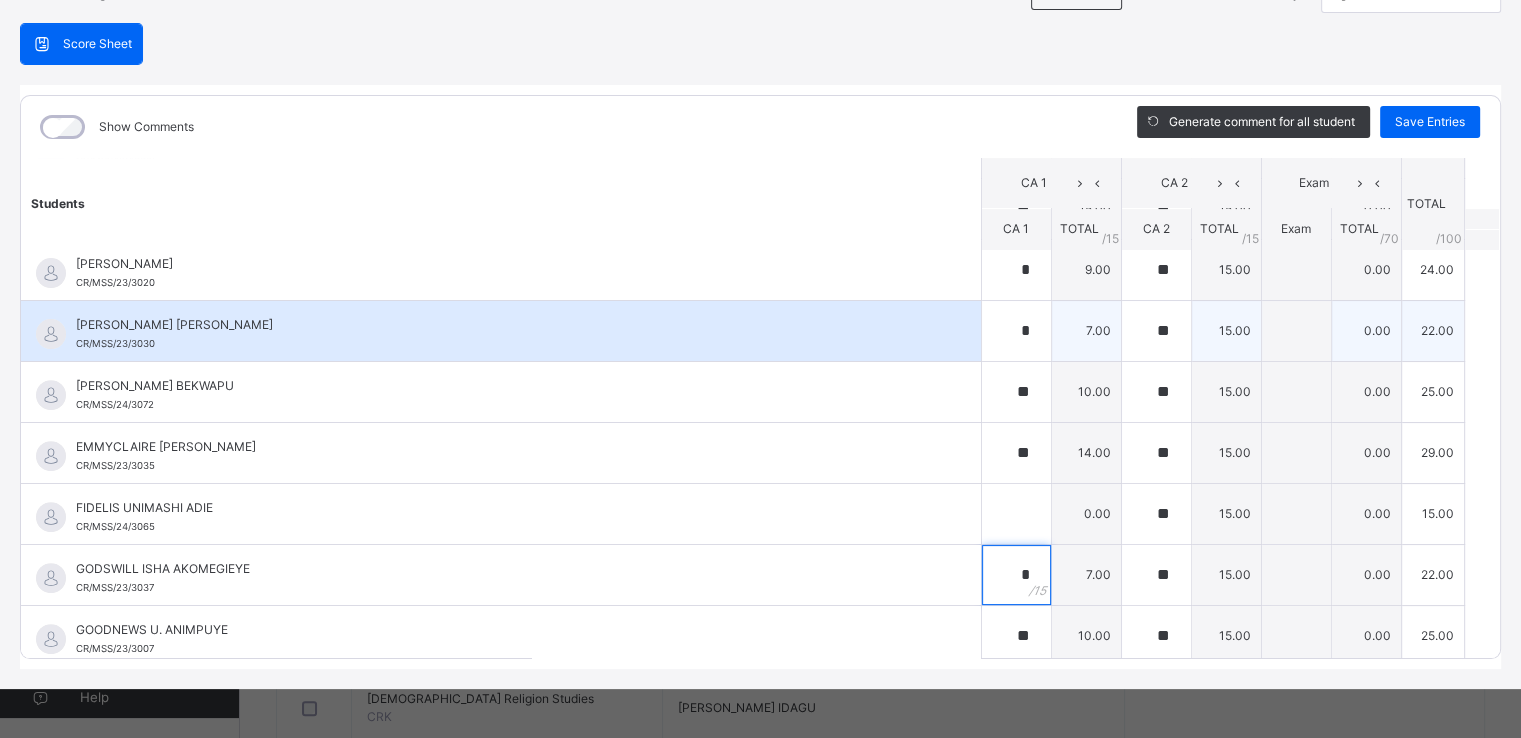 scroll, scrollTop: 720, scrollLeft: 0, axis: vertical 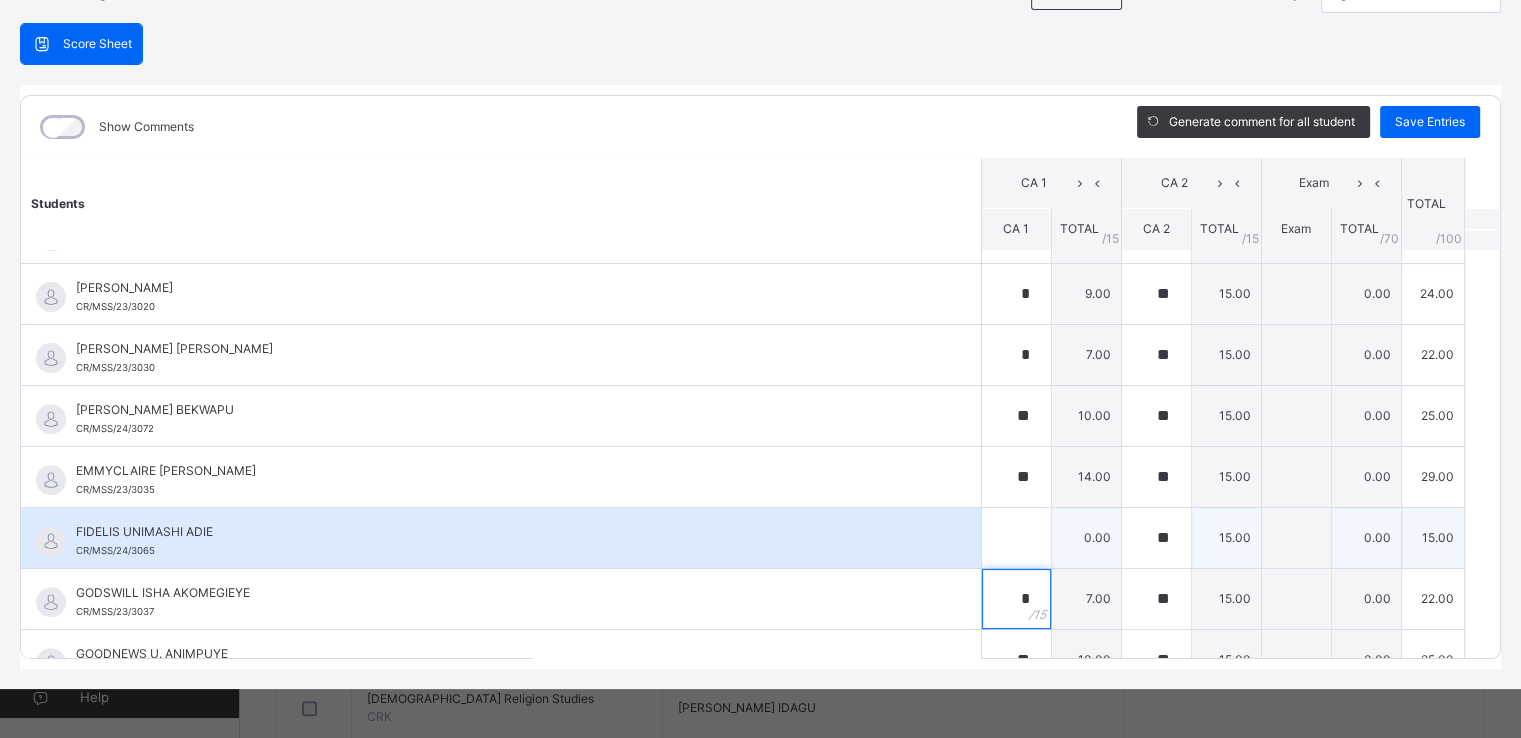 type on "*" 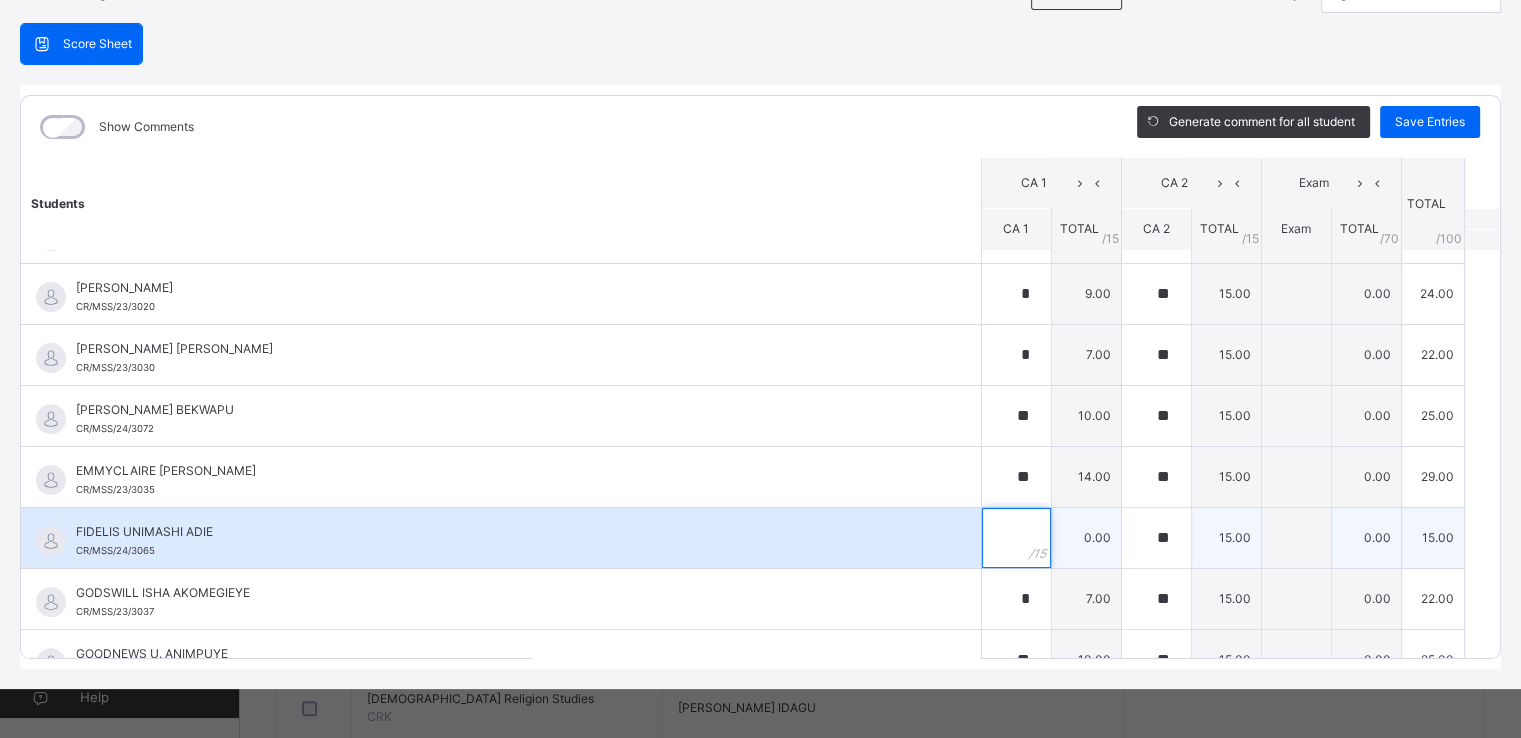 click at bounding box center (1016, 538) 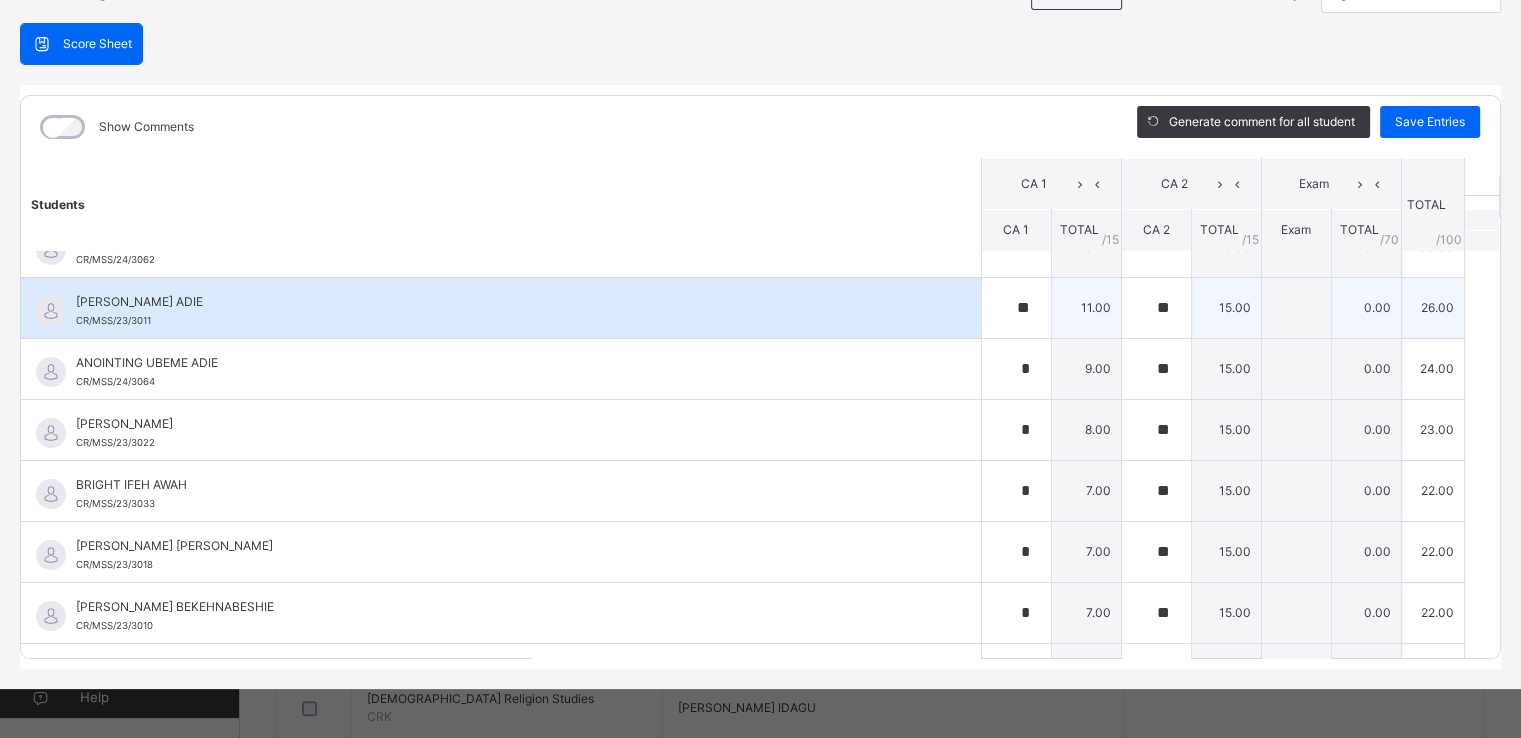 scroll, scrollTop: 0, scrollLeft: 0, axis: both 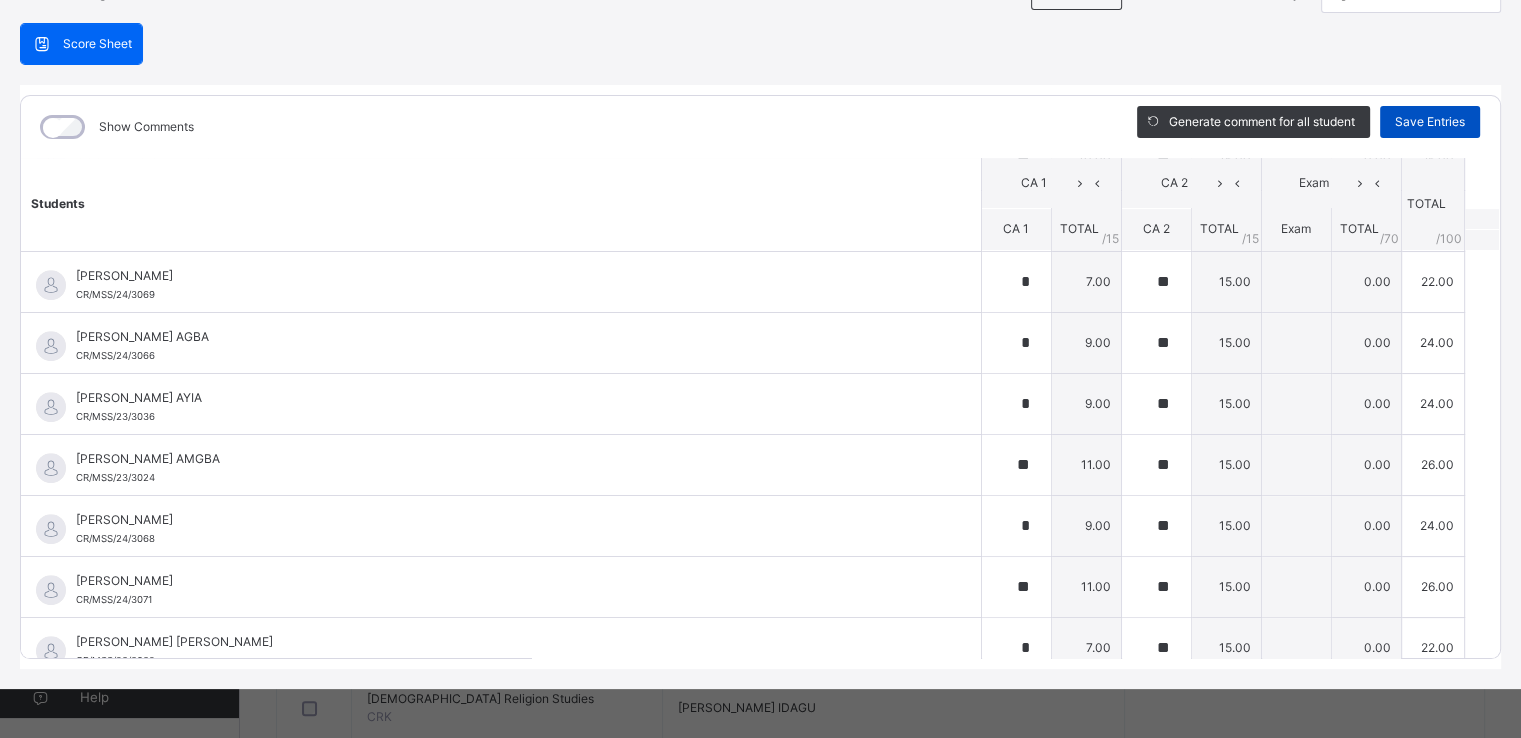 type on "*" 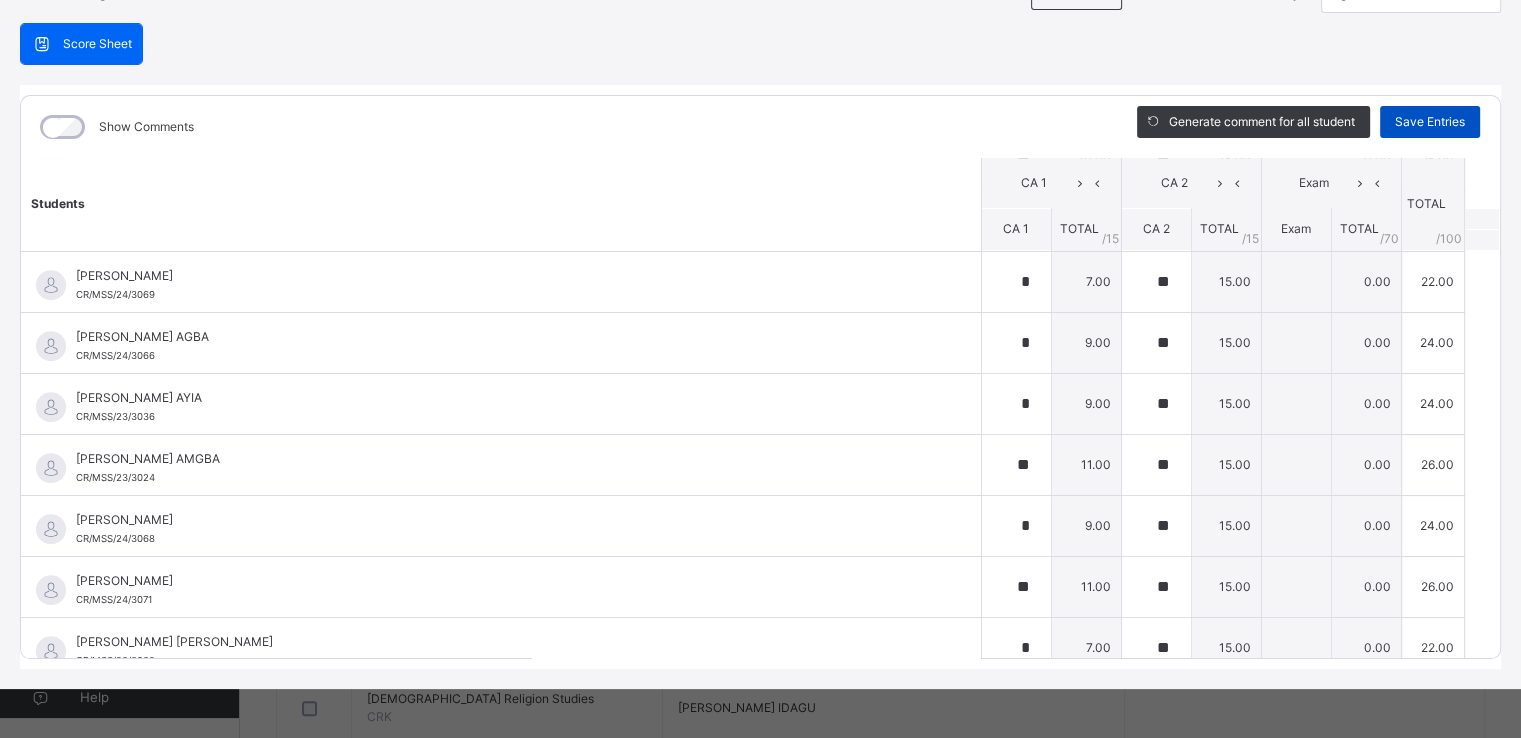 click on "Save Entries" at bounding box center (1430, 122) 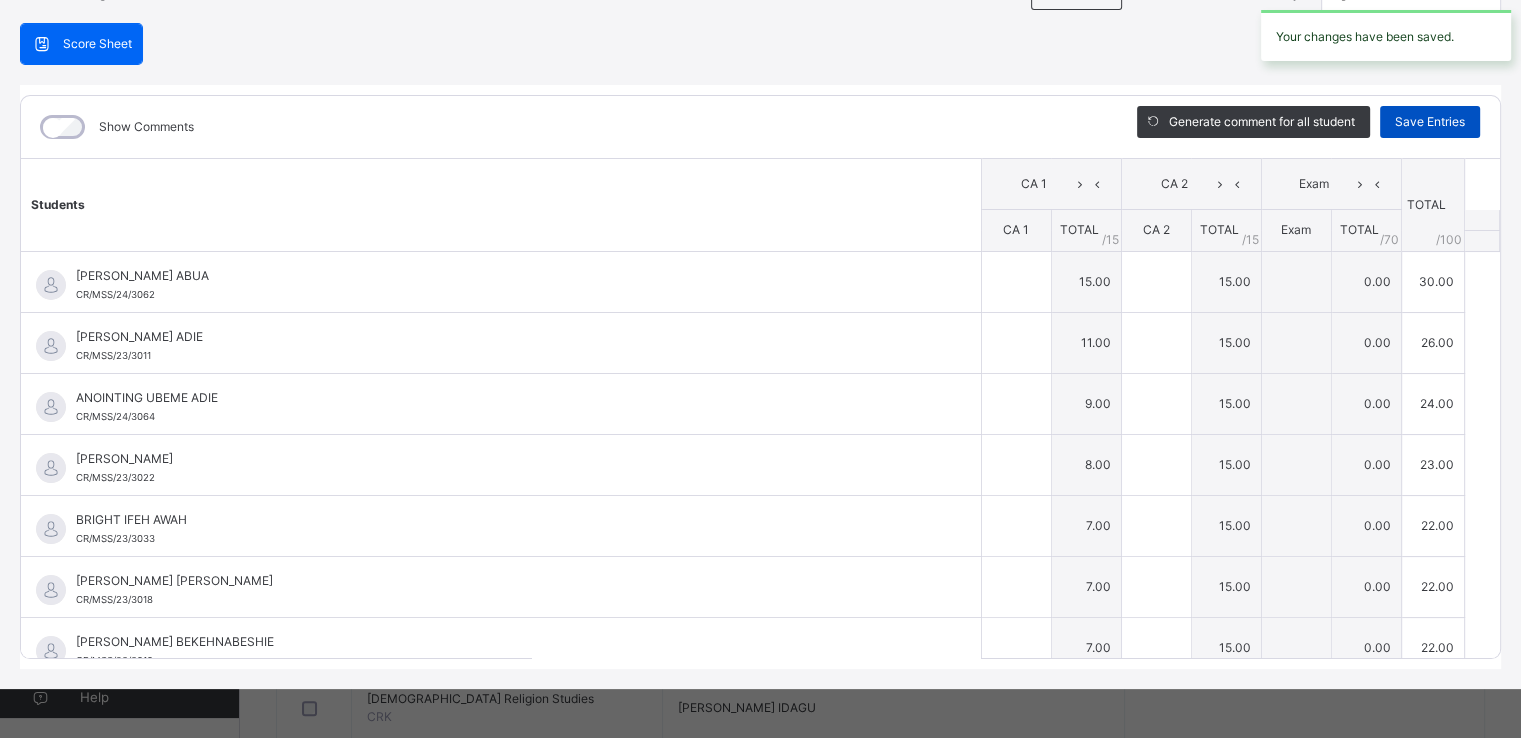 type on "**" 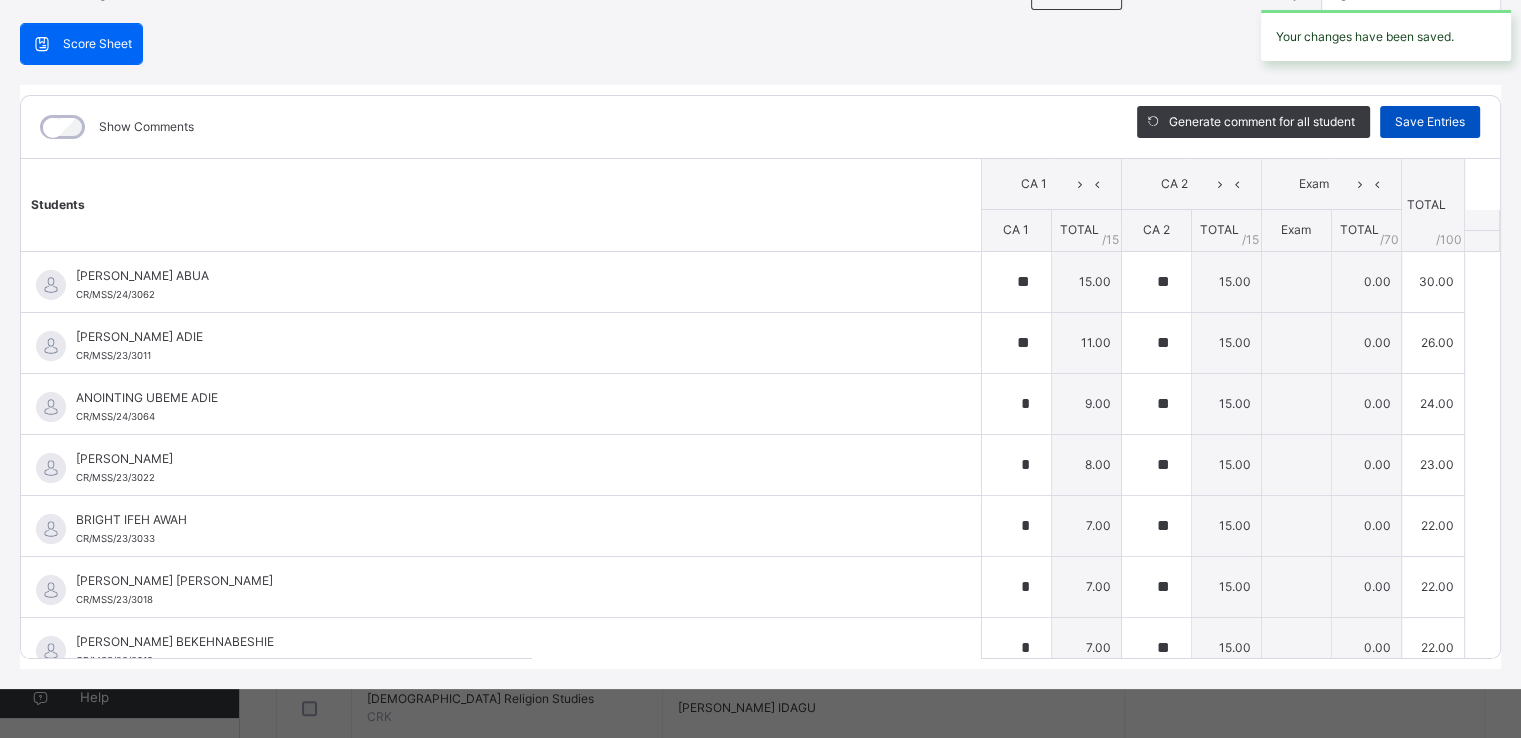 type on "*" 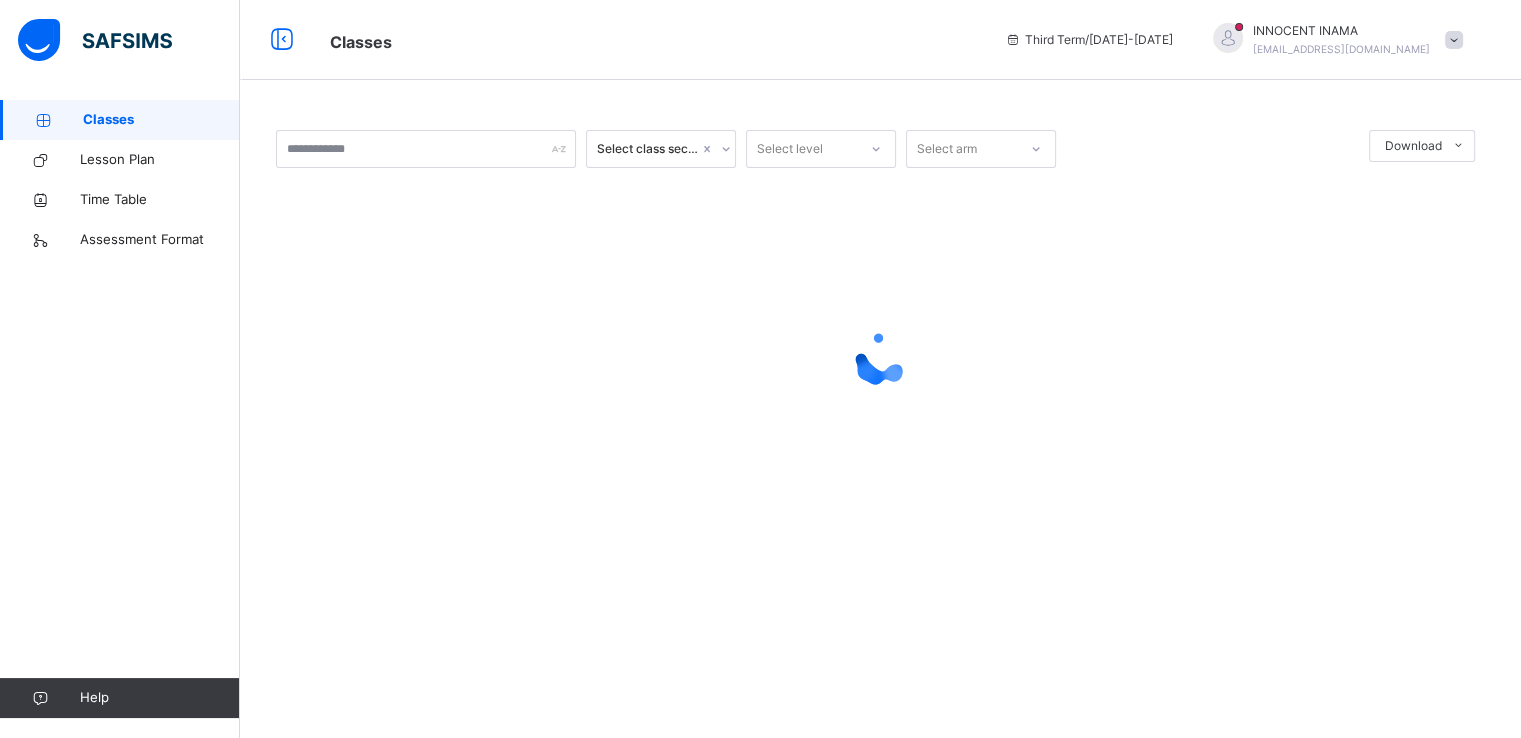 scroll, scrollTop: 0, scrollLeft: 0, axis: both 